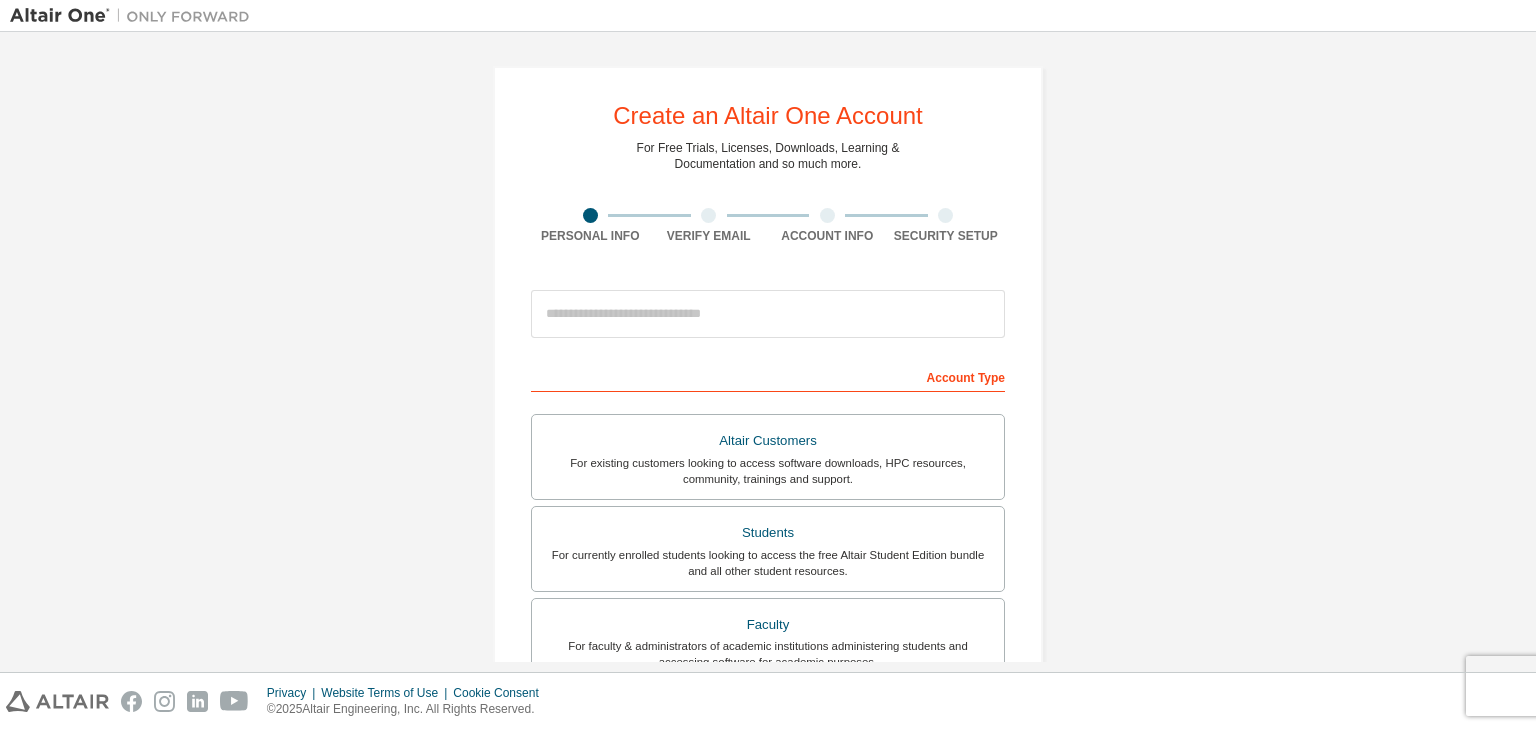 scroll, scrollTop: 0, scrollLeft: 0, axis: both 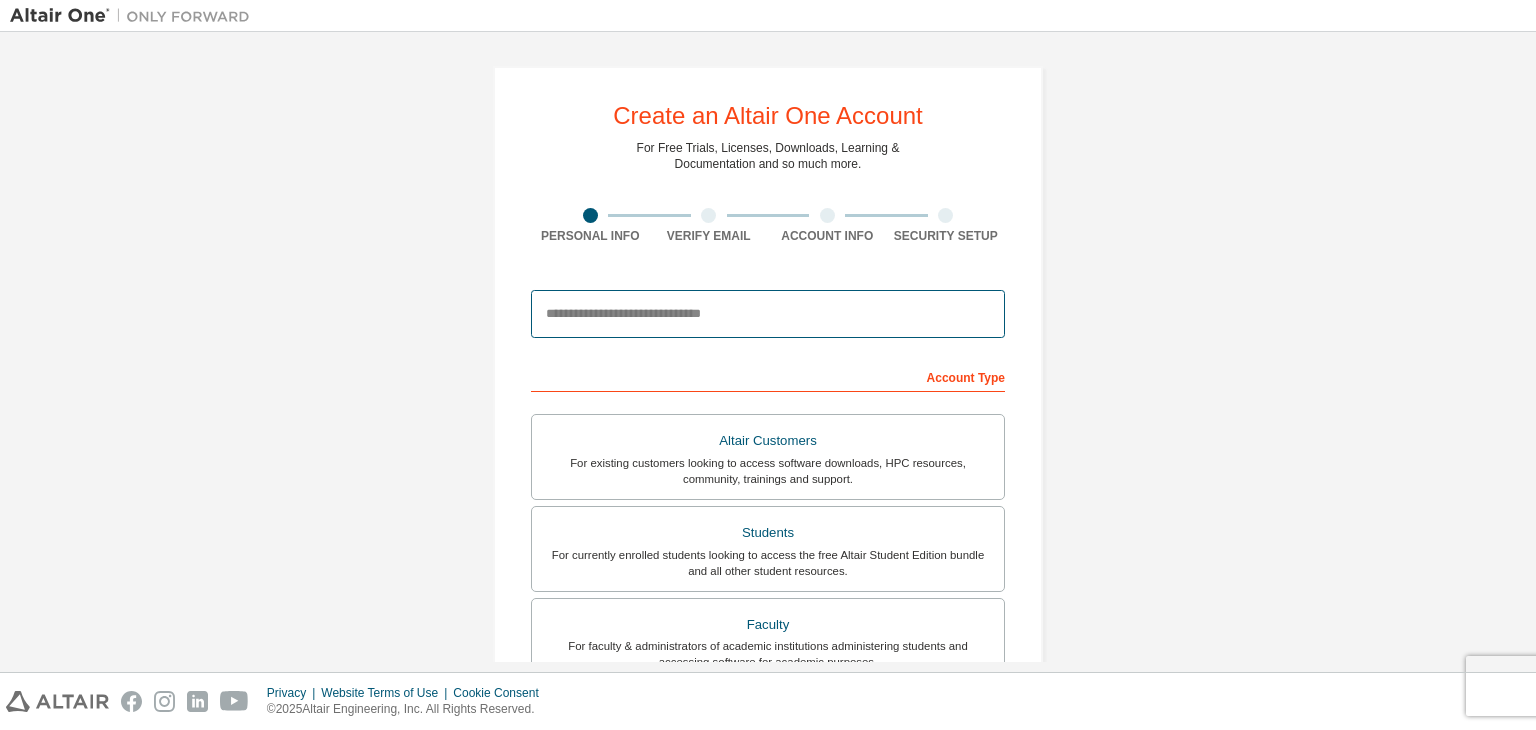 click at bounding box center [768, 314] 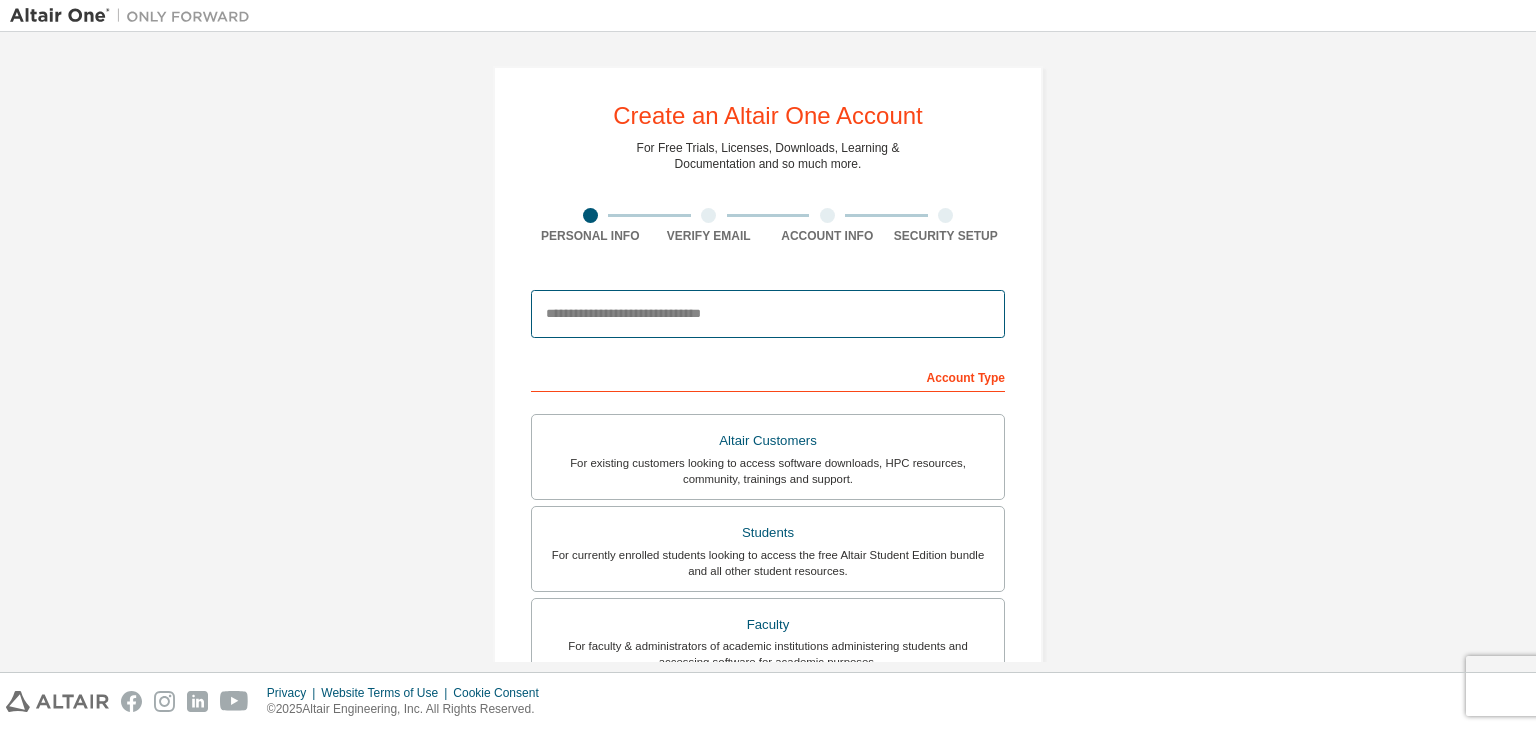 type on "**********" 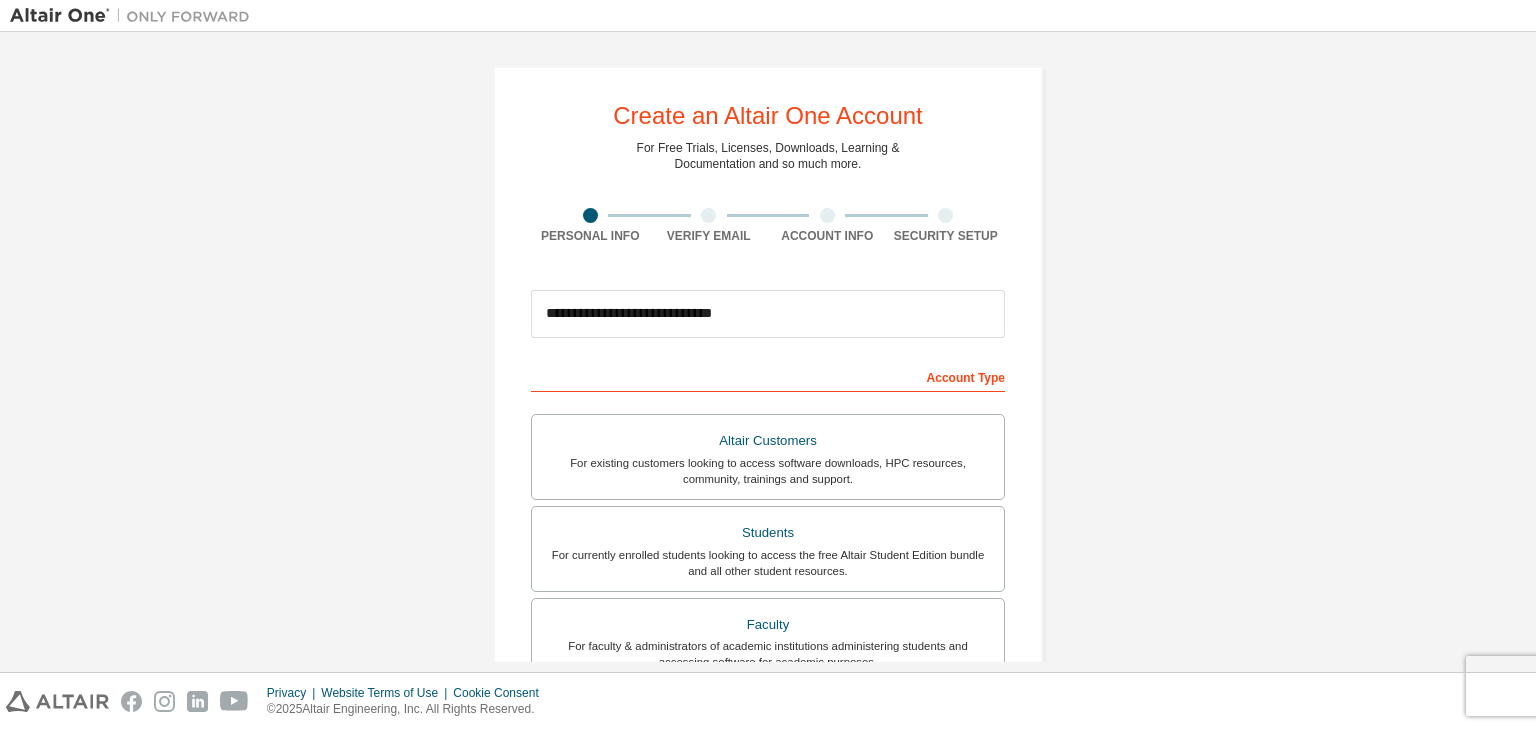 type on "**********" 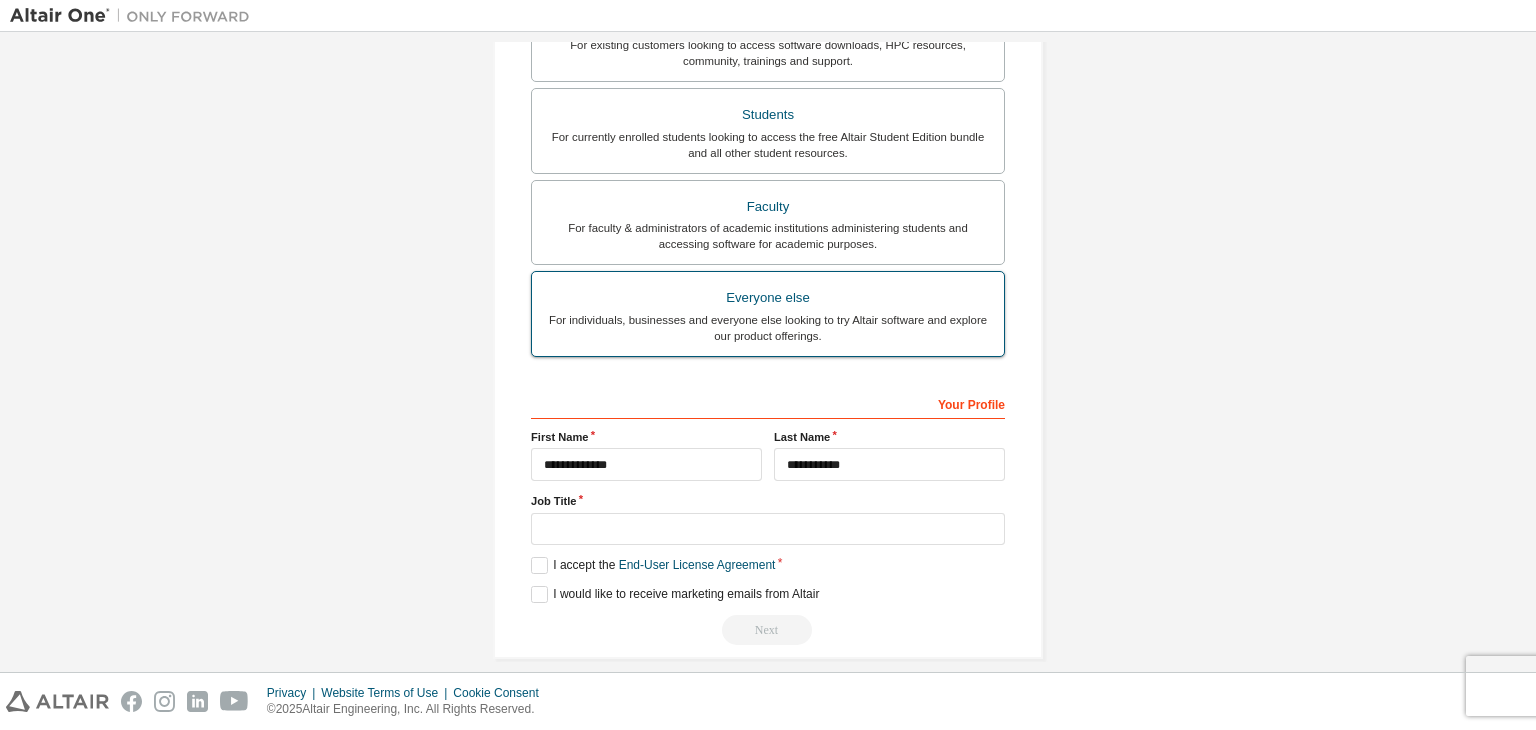 scroll, scrollTop: 435, scrollLeft: 0, axis: vertical 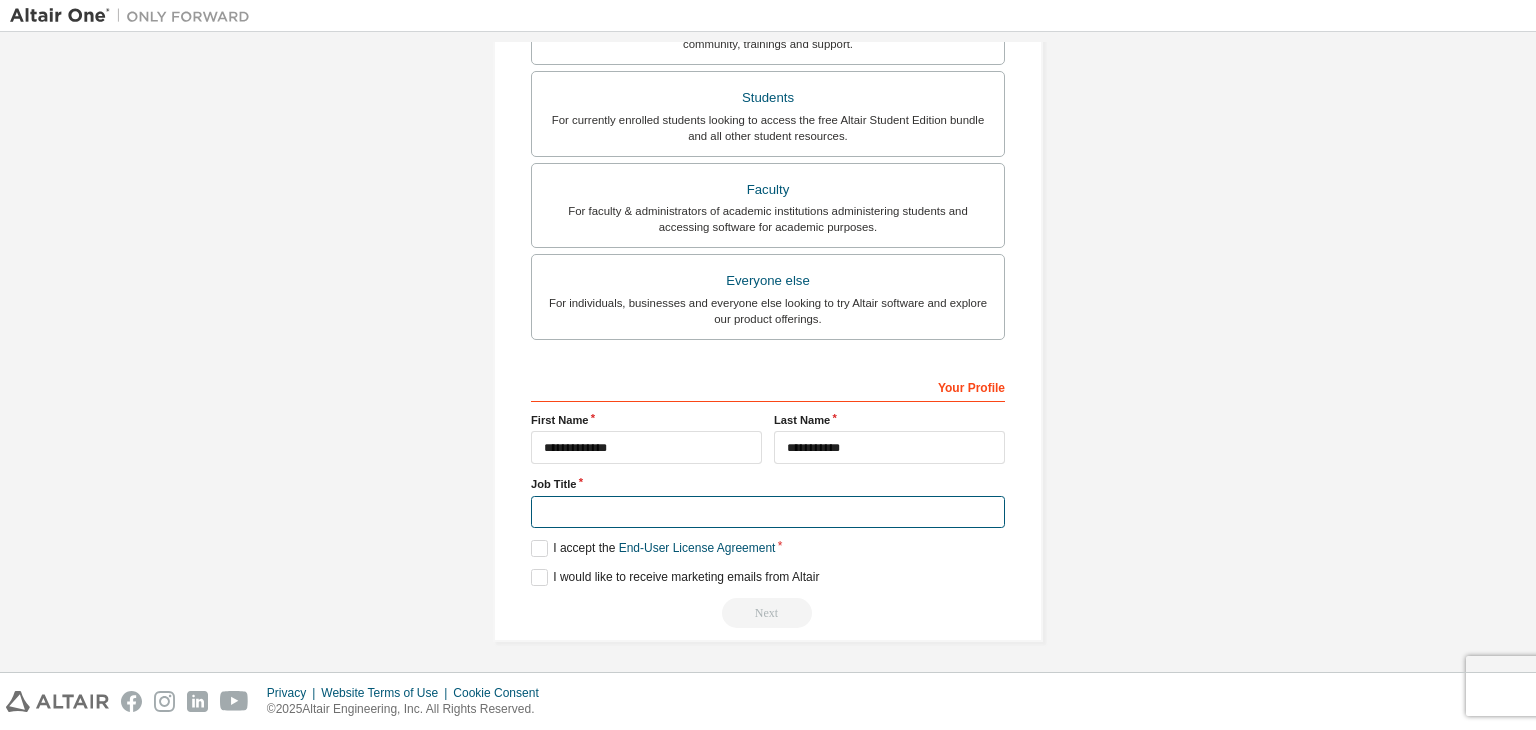 click at bounding box center [768, 512] 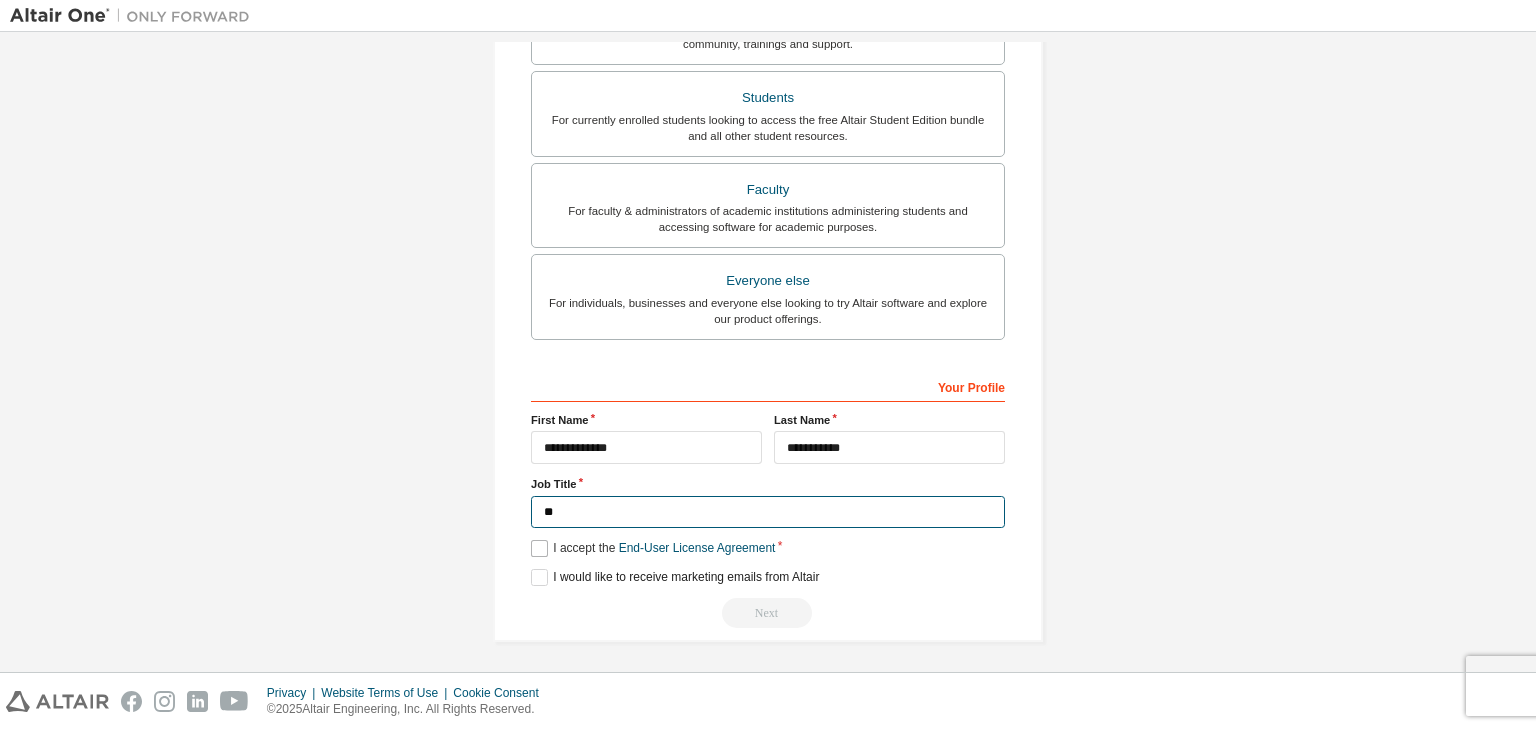 type on "**" 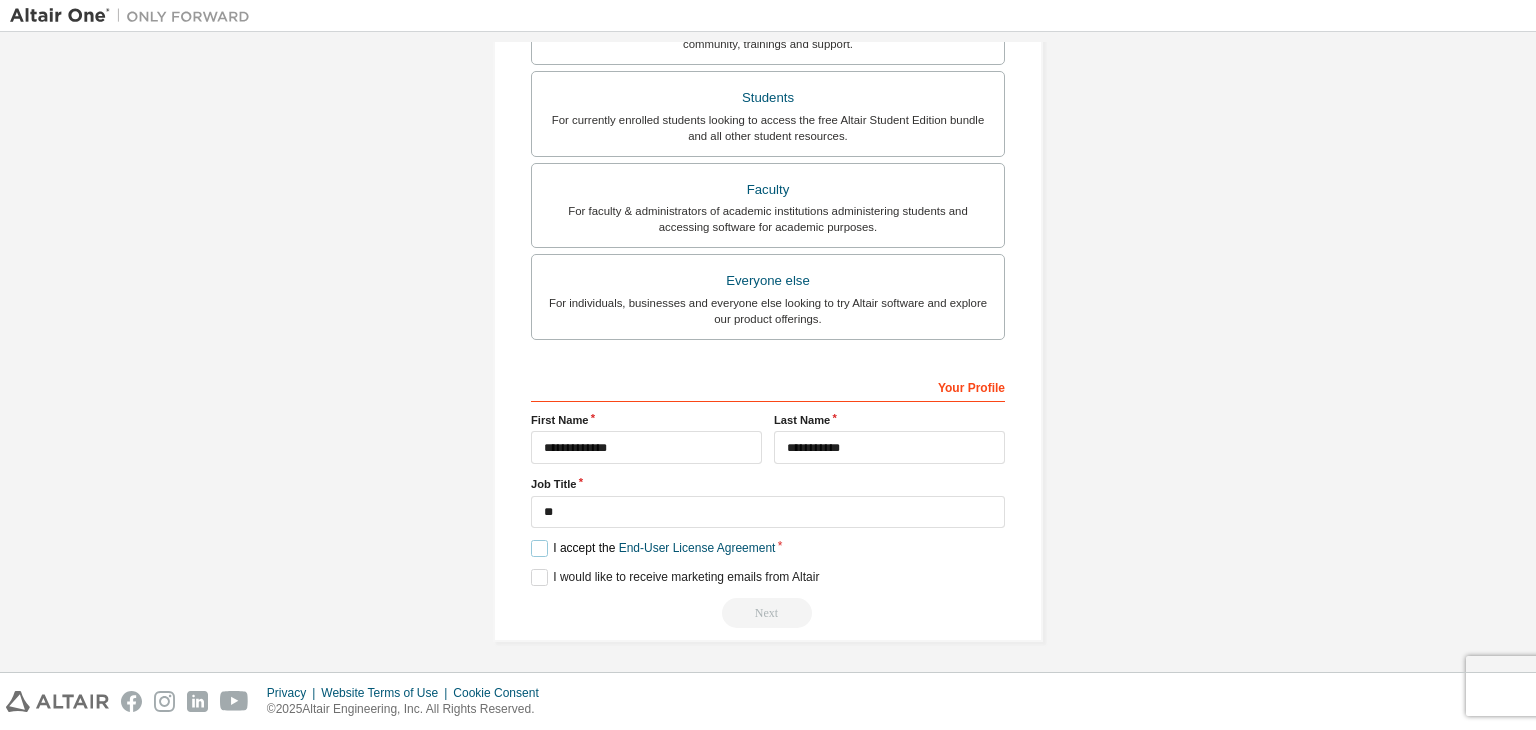 click on "I accept the    End-User License Agreement" at bounding box center (653, 548) 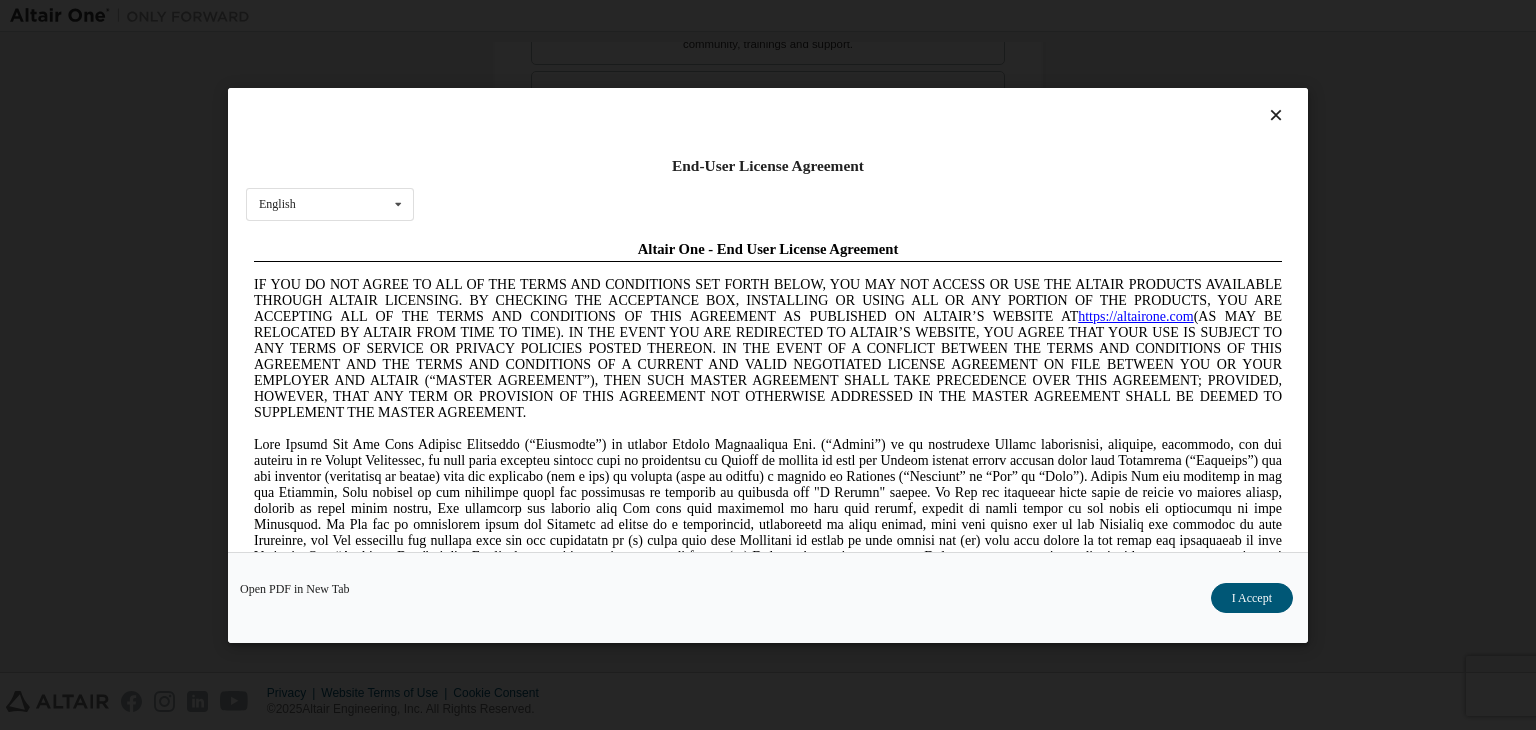 scroll, scrollTop: 700, scrollLeft: 0, axis: vertical 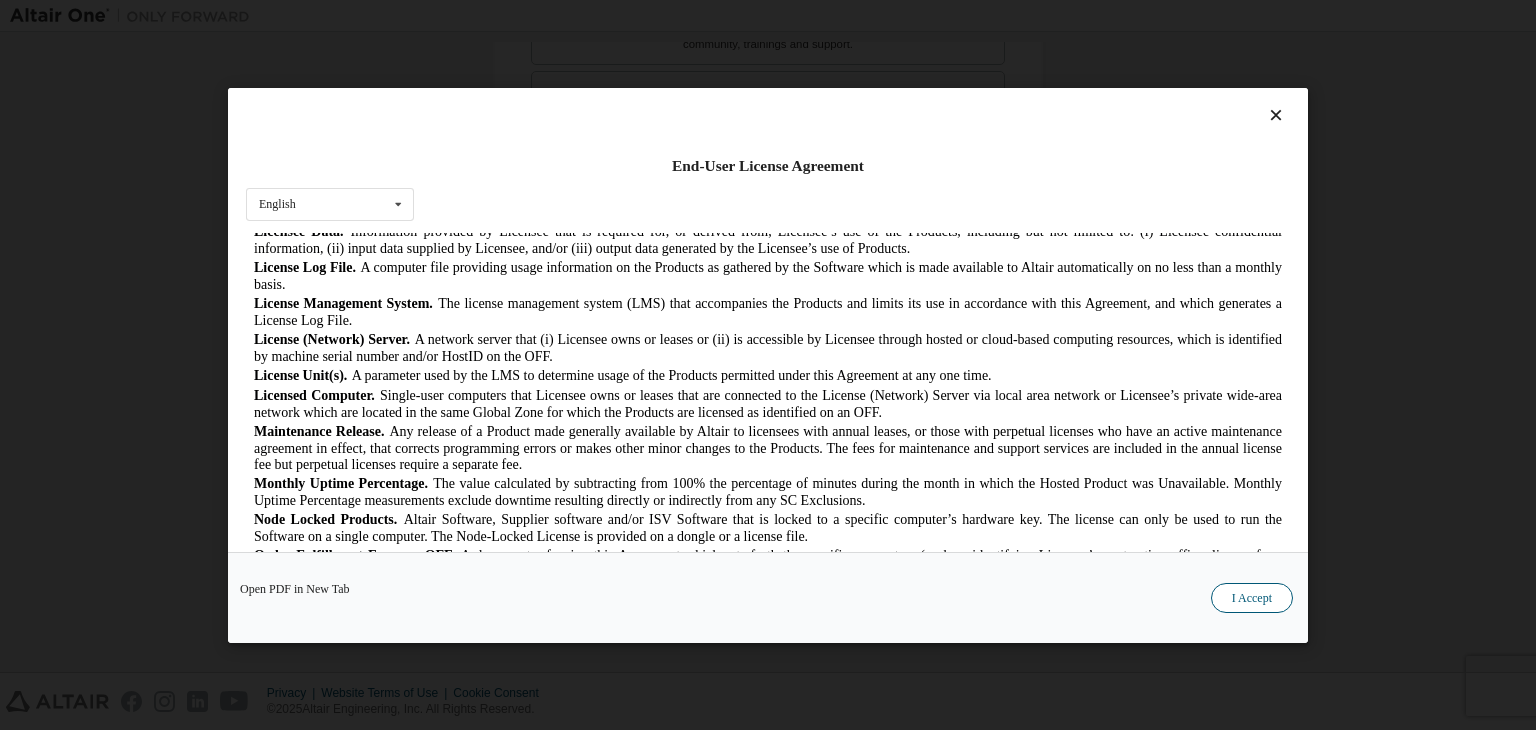 click on "I Accept" at bounding box center (1252, 598) 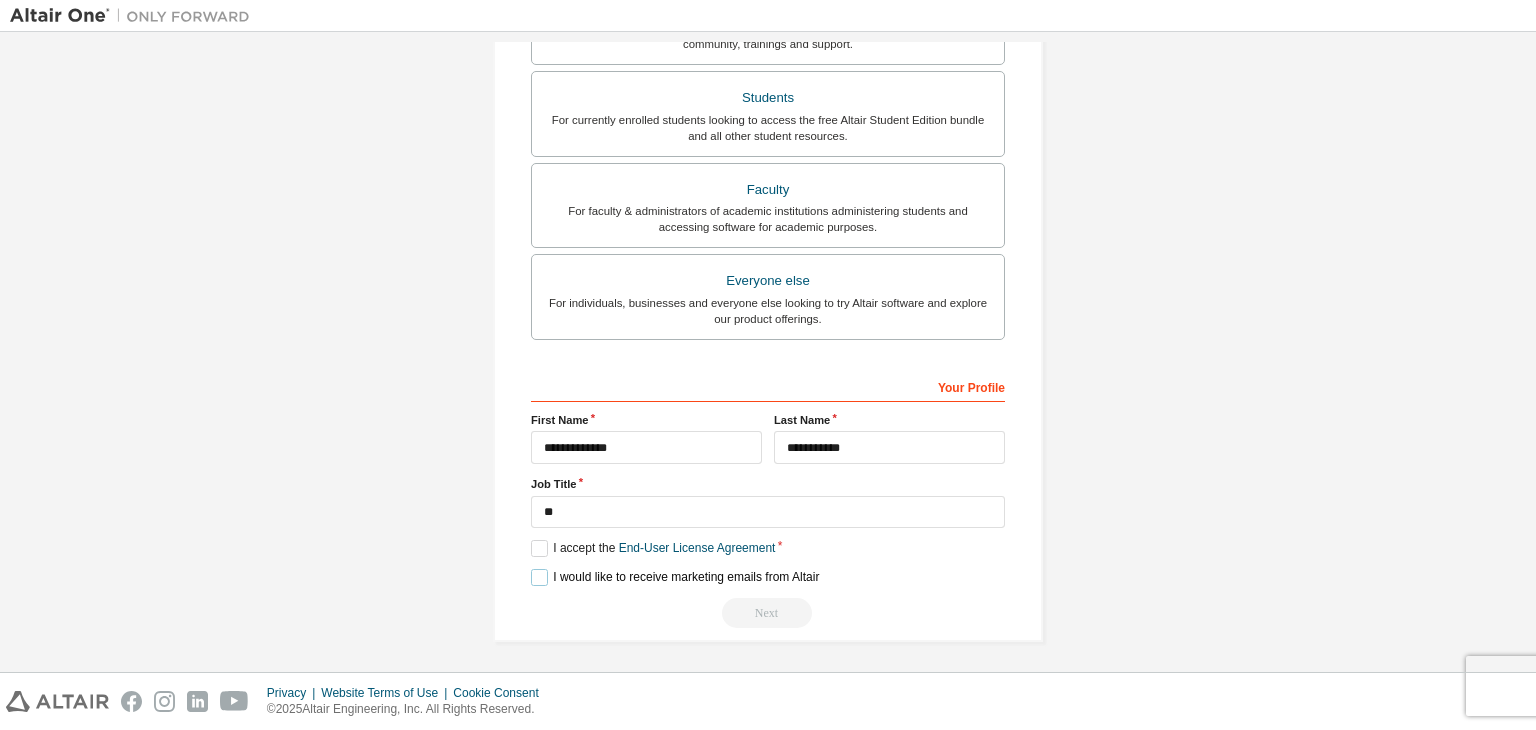 click on "I would like to receive marketing emails from Altair" at bounding box center [675, 577] 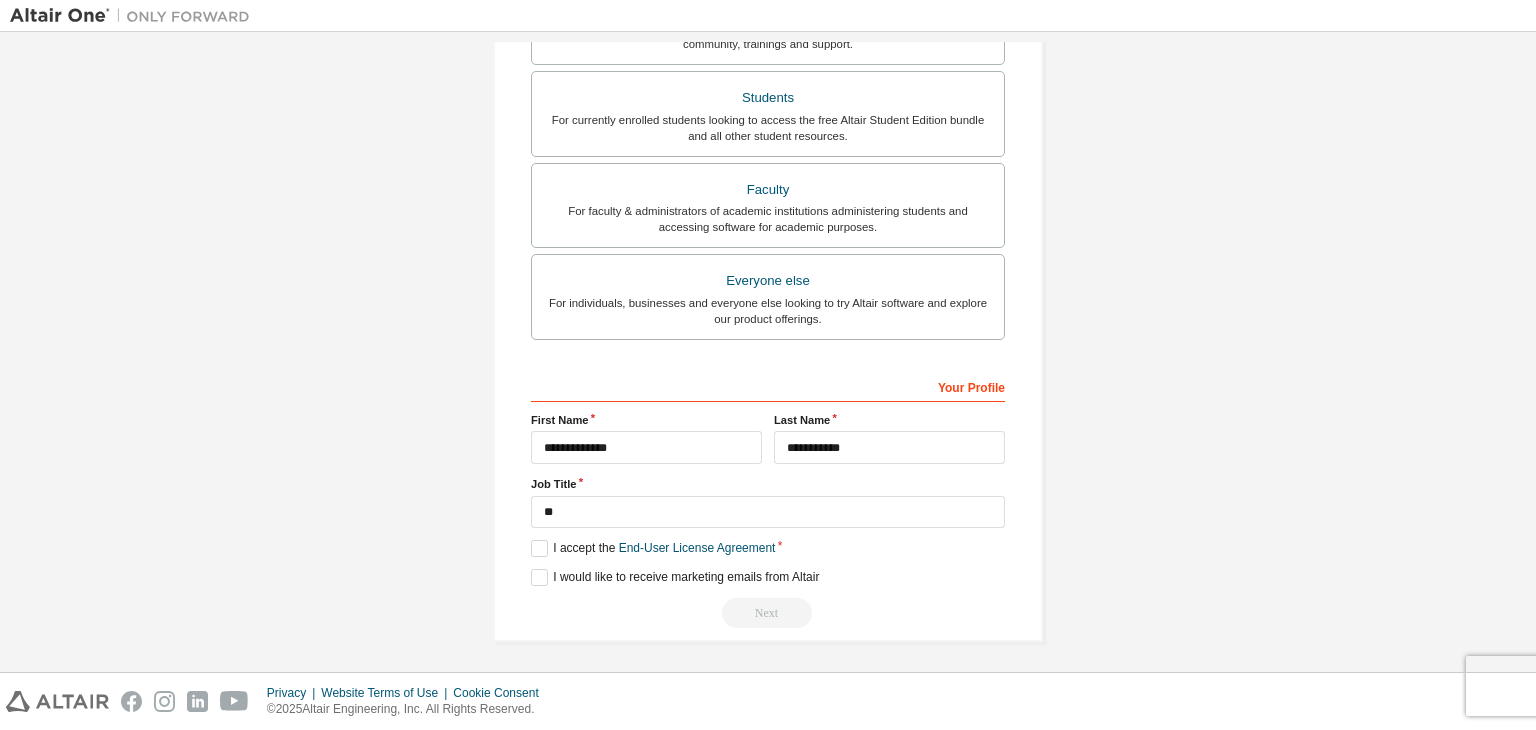 click on "Next" at bounding box center [768, 613] 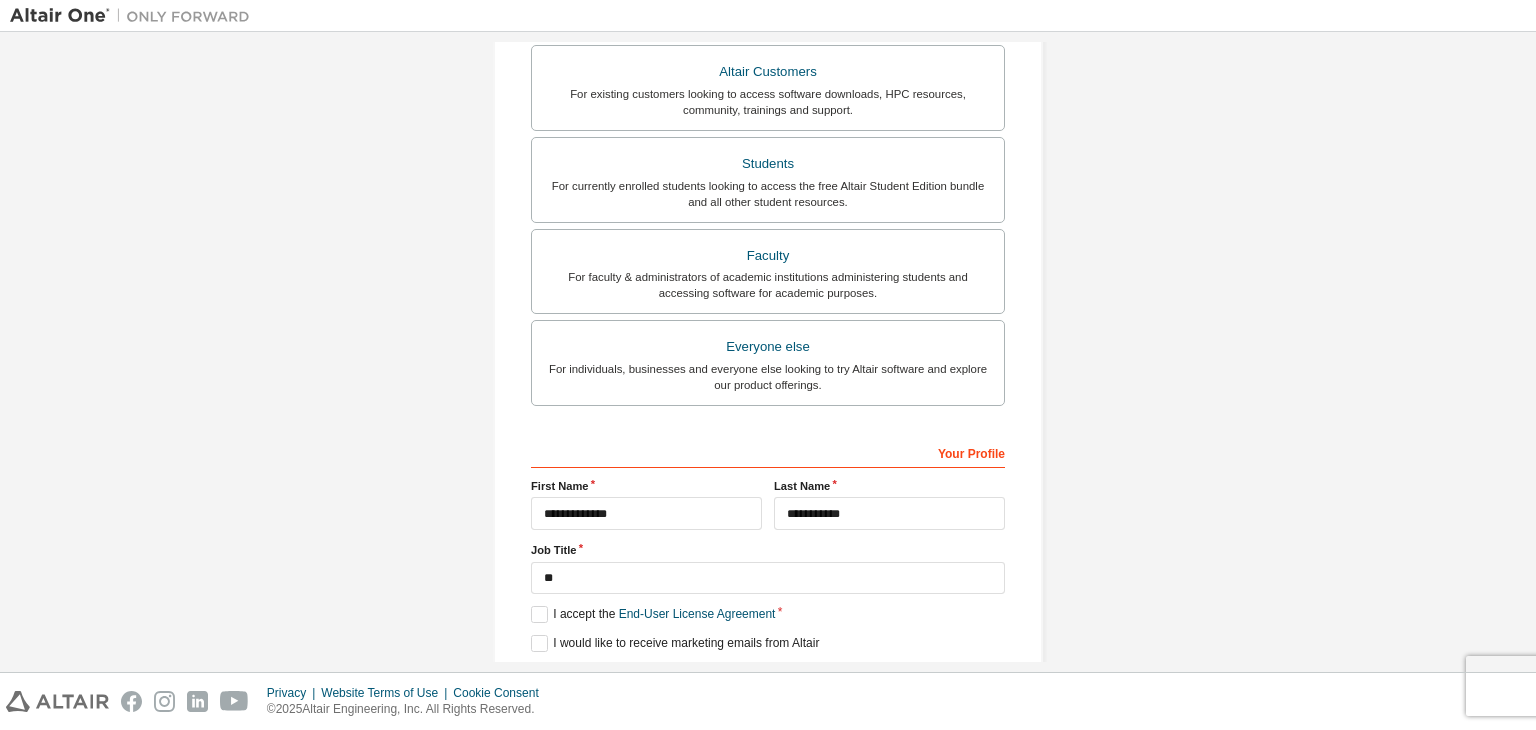 scroll, scrollTop: 335, scrollLeft: 0, axis: vertical 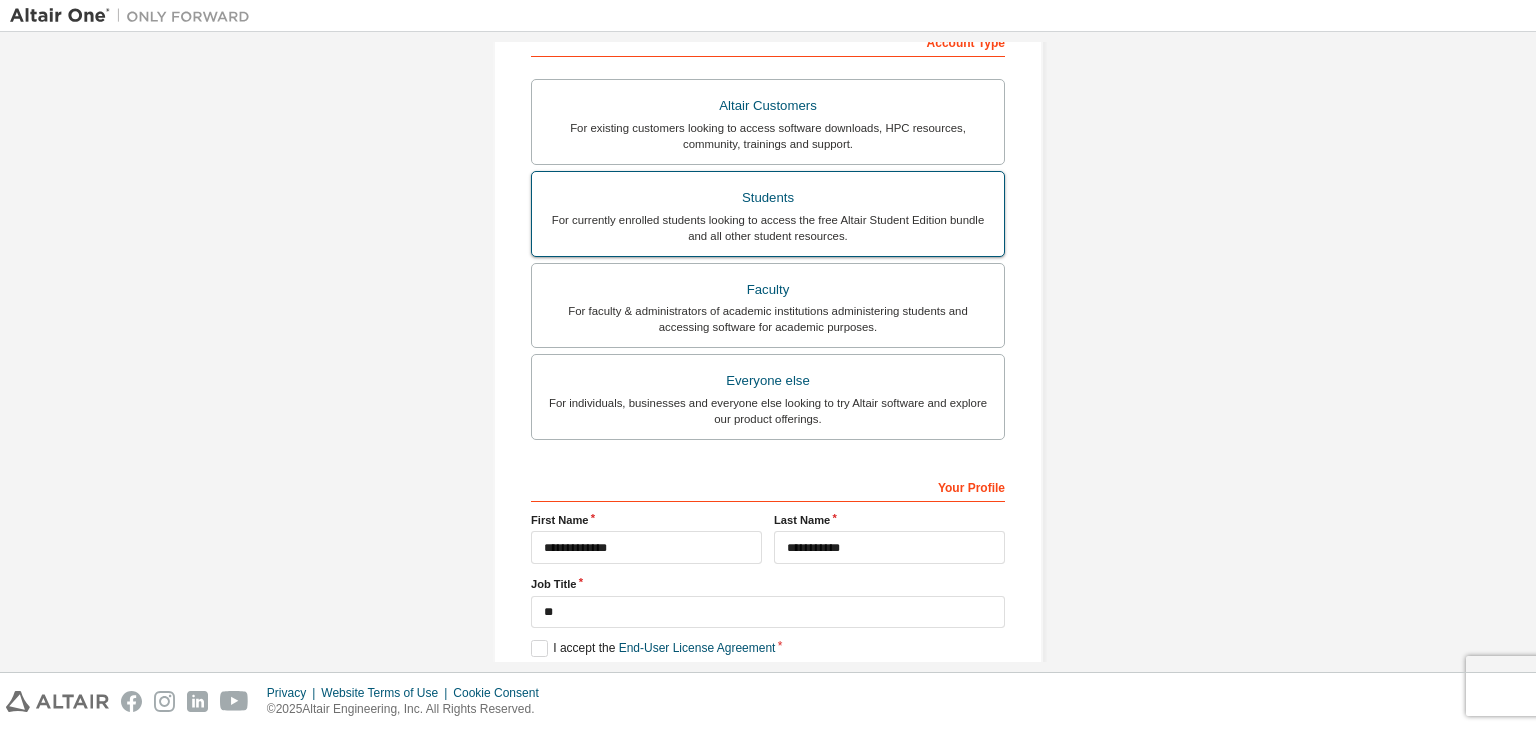 click on "For currently enrolled students looking to access the free Altair Student Edition bundle and all other student resources." at bounding box center (768, 228) 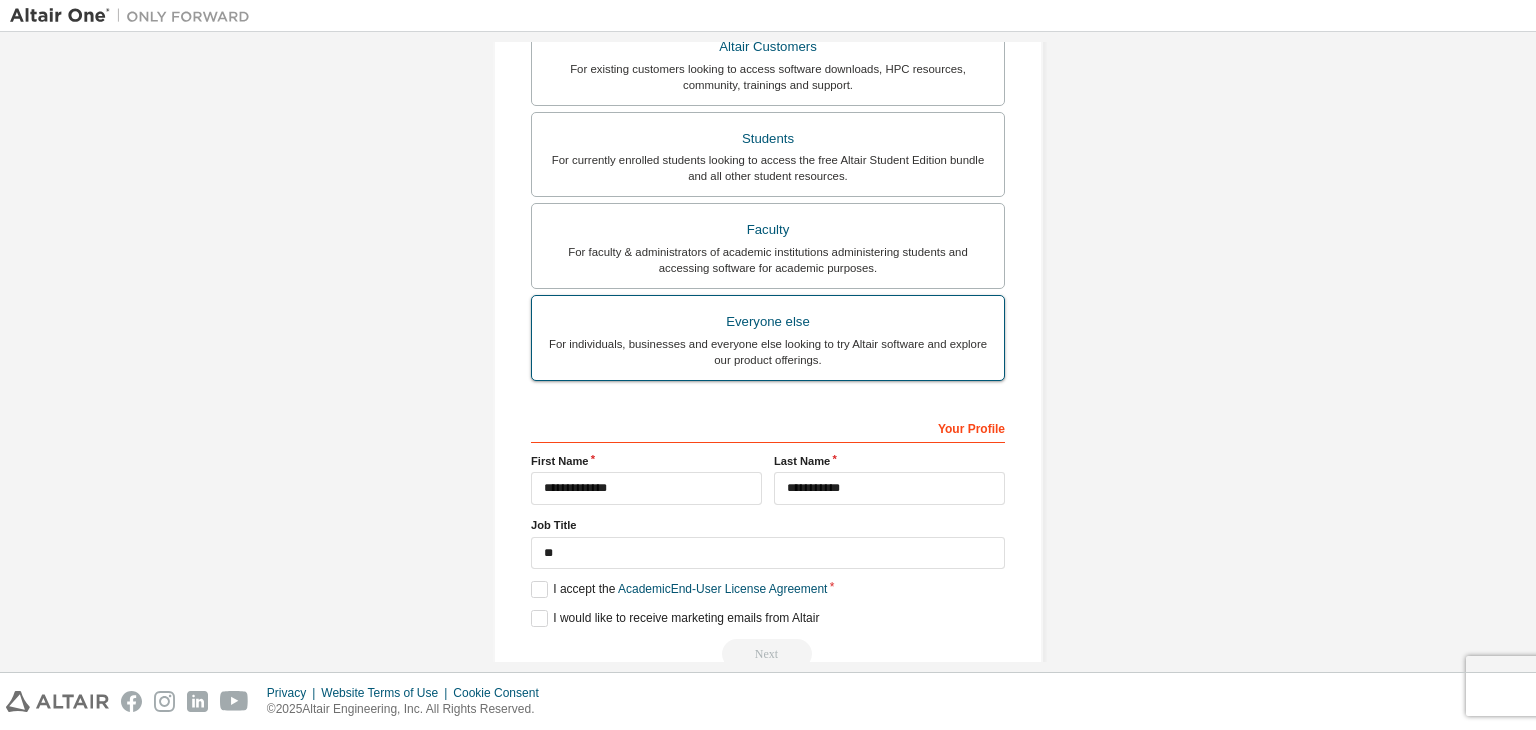 scroll, scrollTop: 504, scrollLeft: 0, axis: vertical 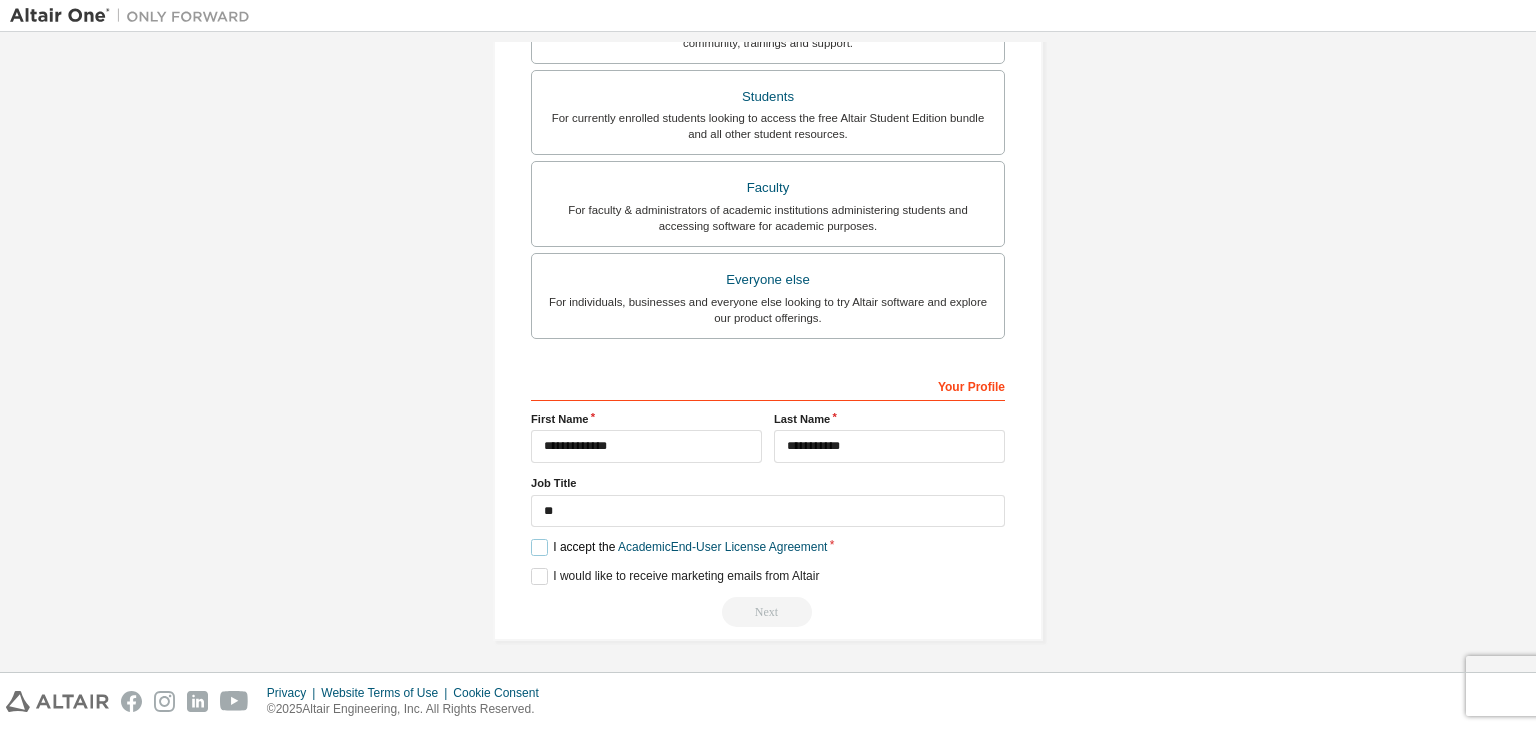 click on "I accept the   Academic   End-User License Agreement" at bounding box center (679, 547) 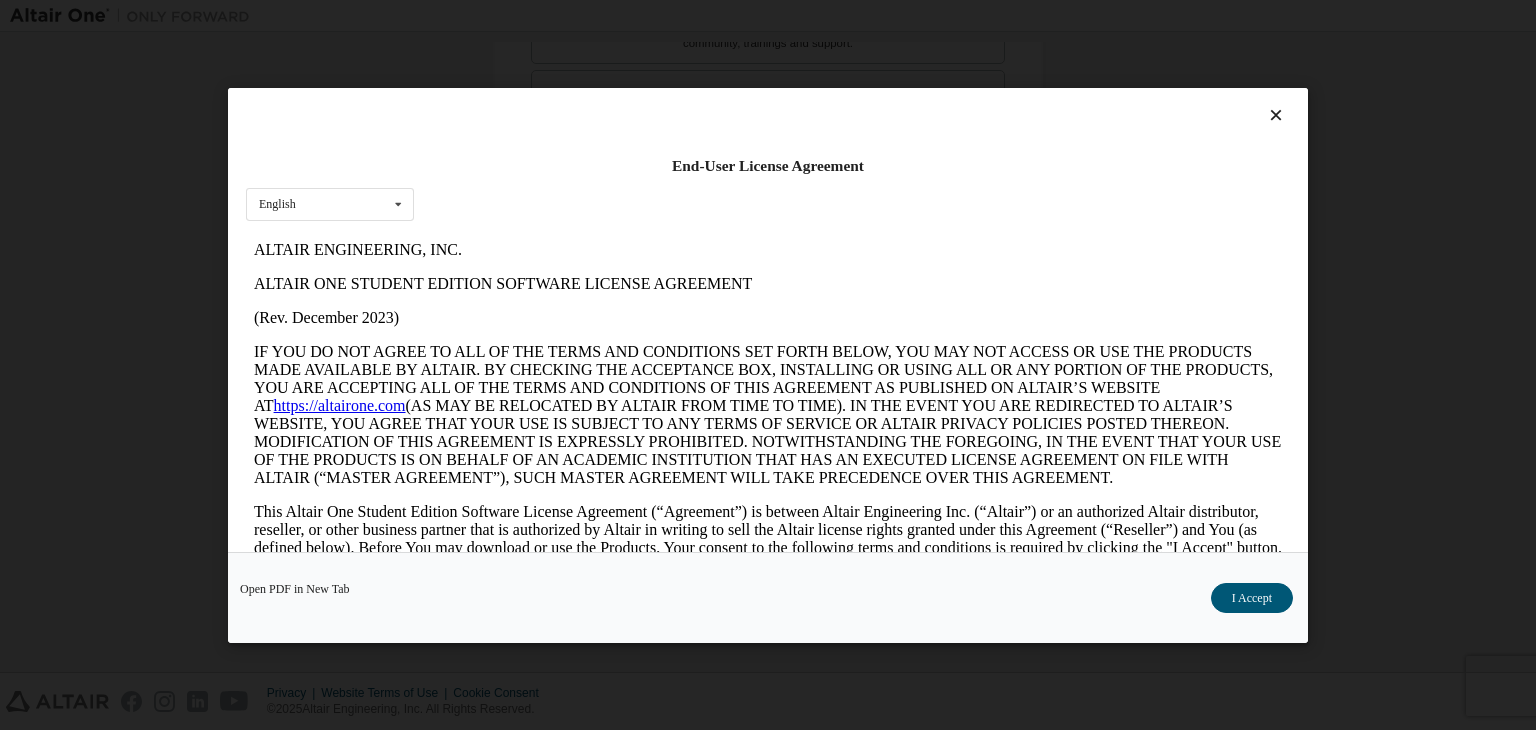 scroll, scrollTop: 0, scrollLeft: 0, axis: both 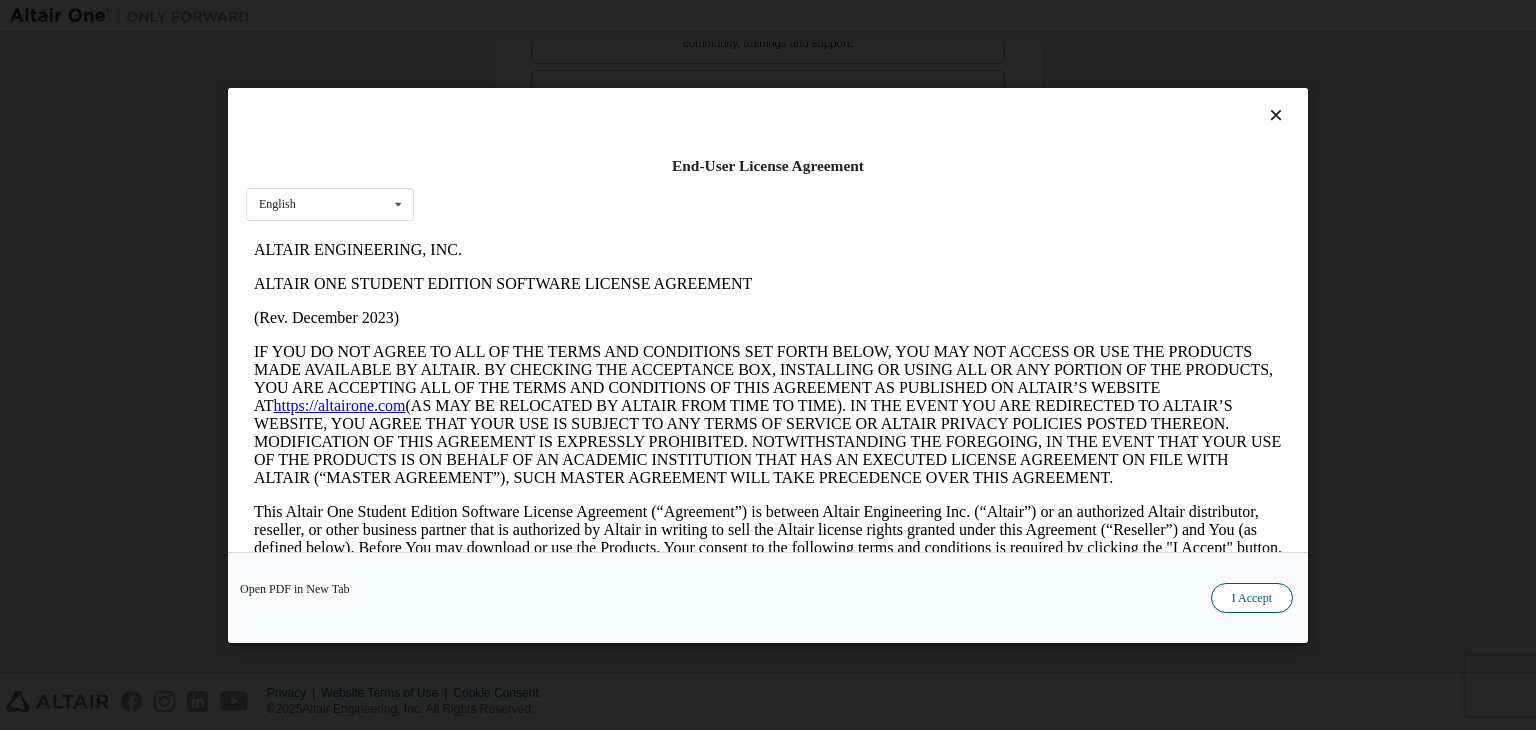 click on "I Accept" at bounding box center [1252, 598] 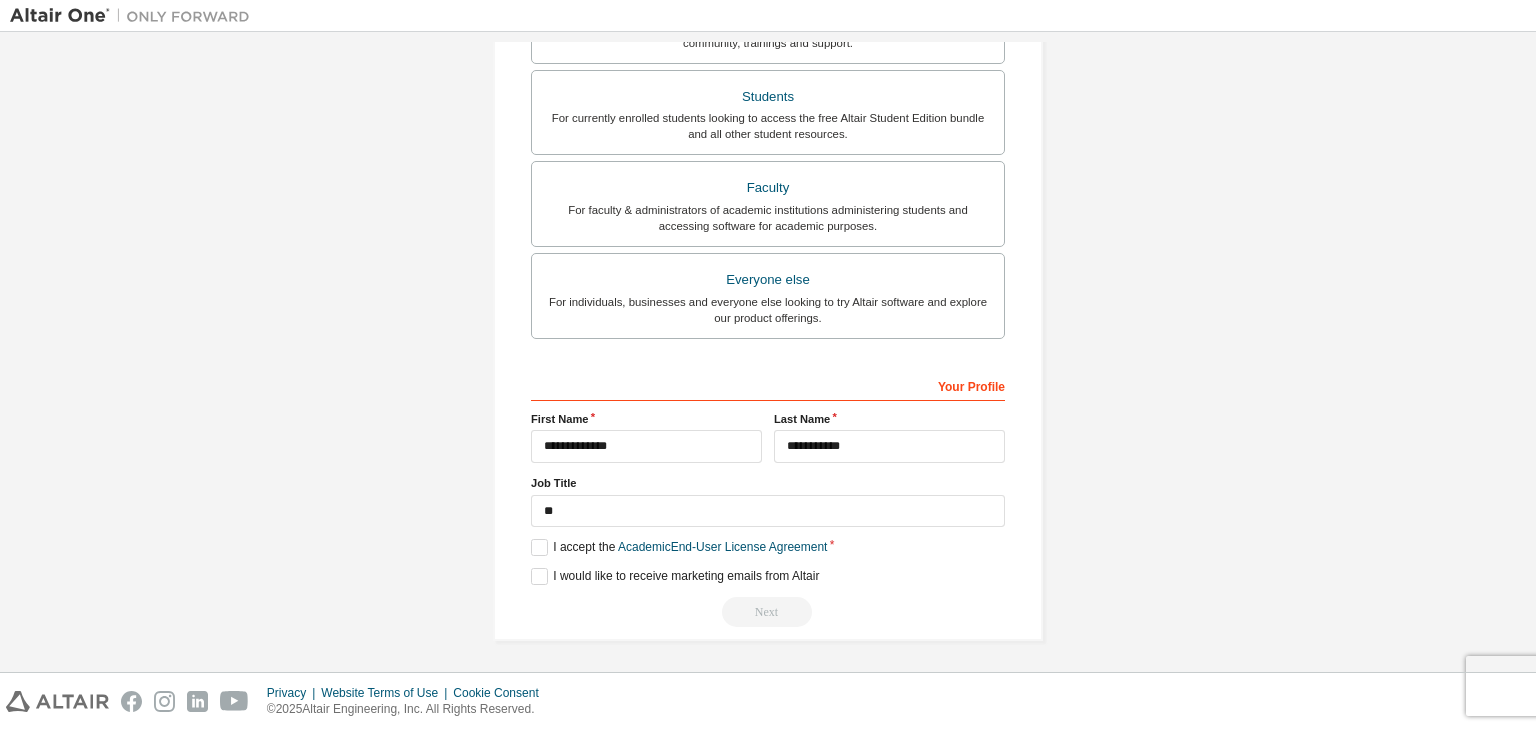 click on "Next" at bounding box center (768, 612) 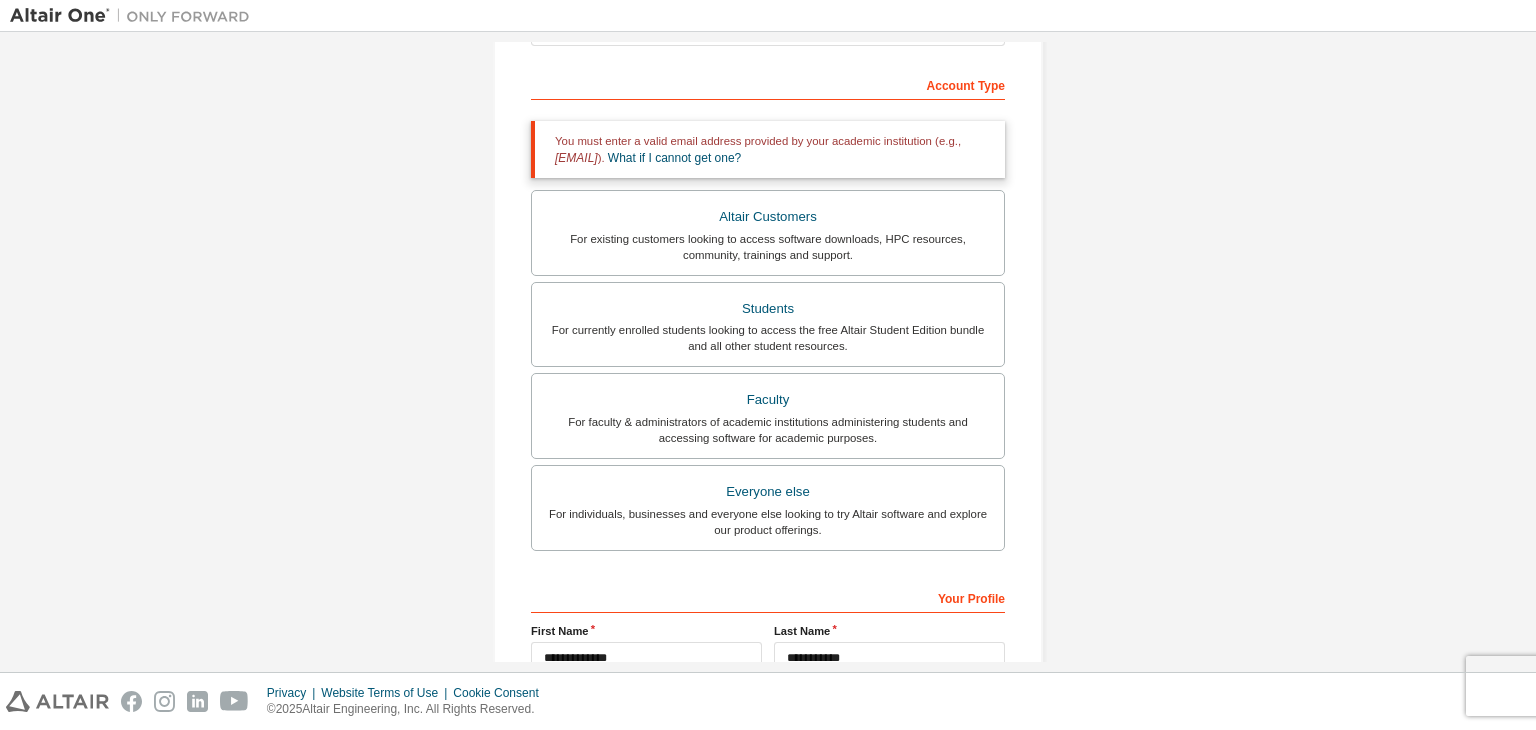 scroll, scrollTop: 204, scrollLeft: 0, axis: vertical 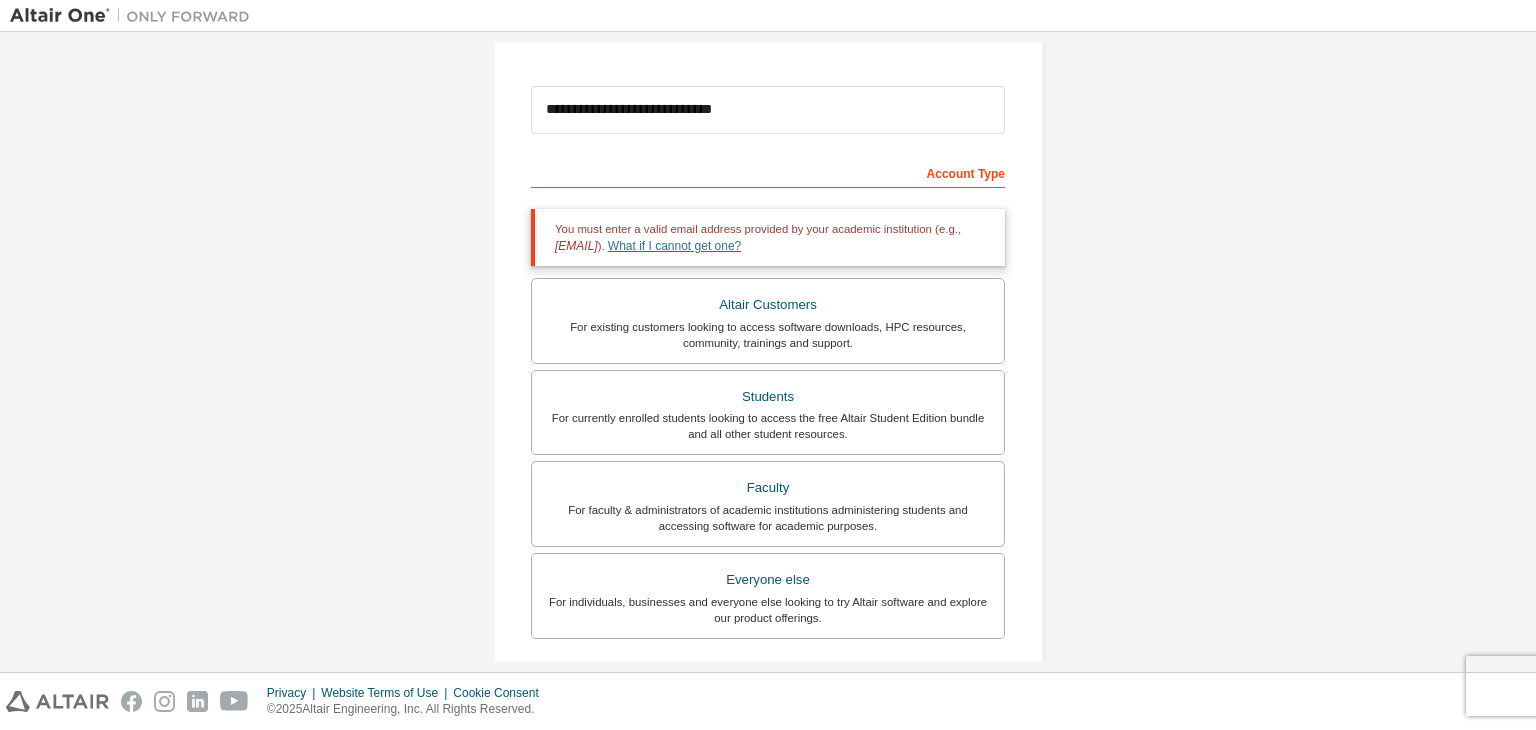 click on "What if I cannot get one?" at bounding box center (674, 246) 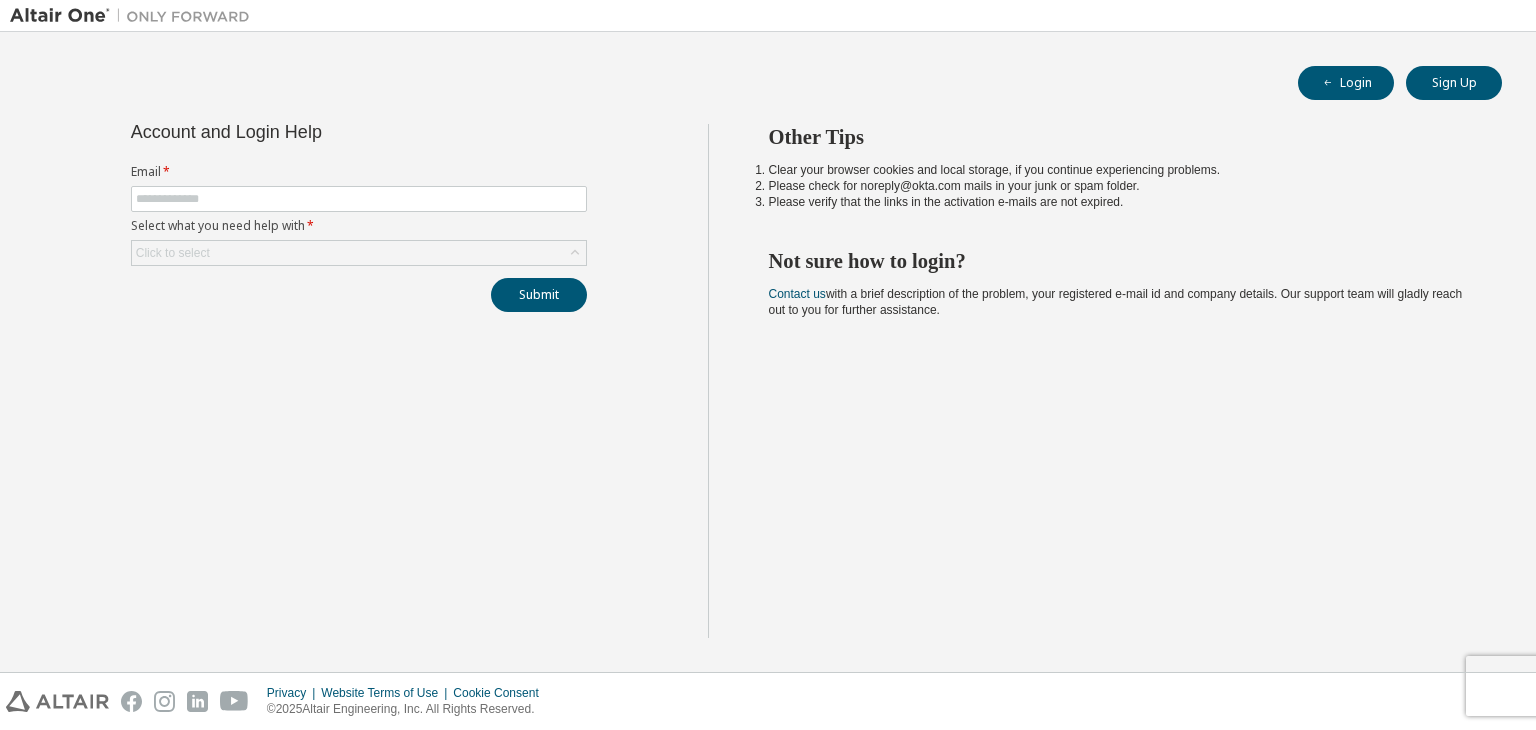 scroll, scrollTop: 0, scrollLeft: 0, axis: both 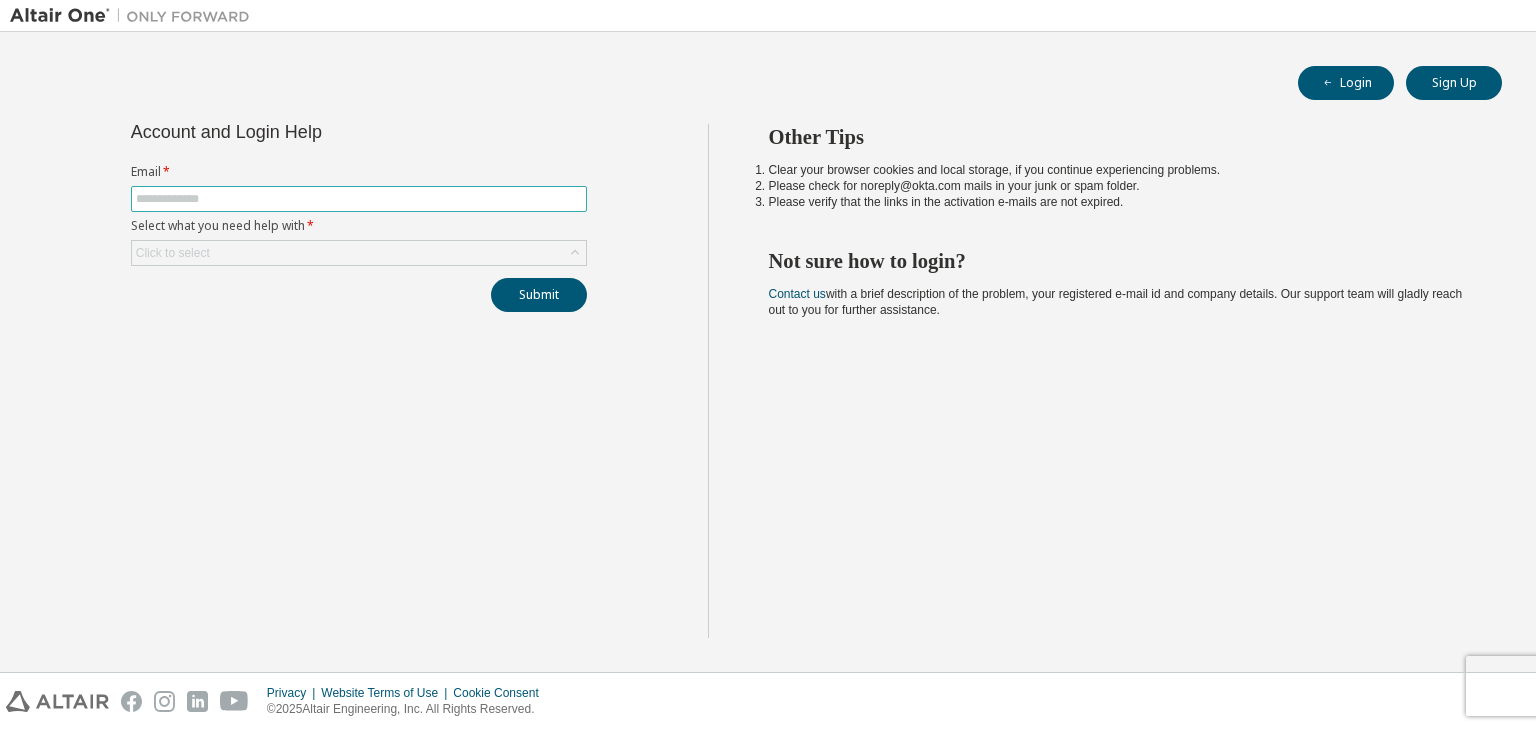 click at bounding box center (359, 199) 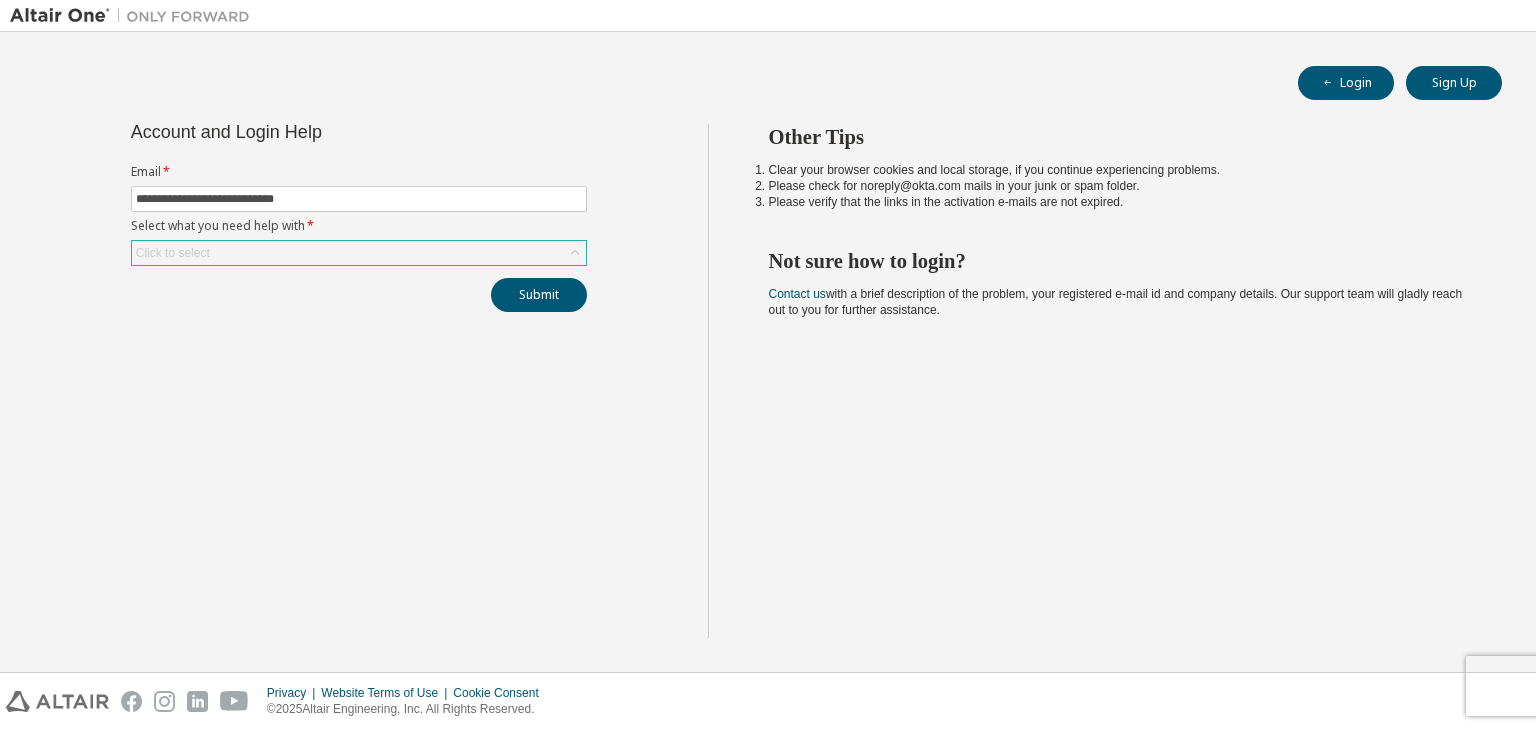 click on "Click to select" at bounding box center [359, 253] 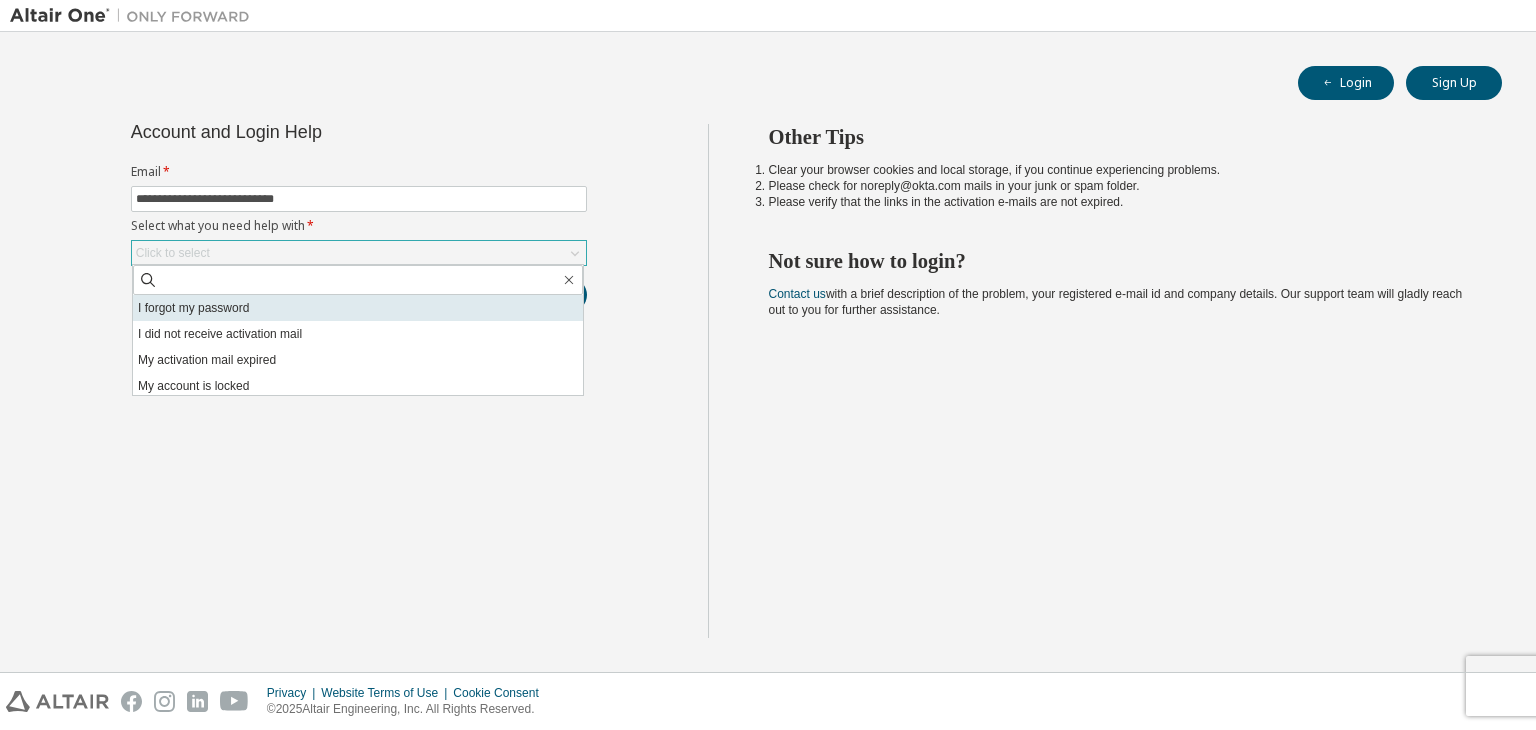click on "I forgot my password" at bounding box center [358, 308] 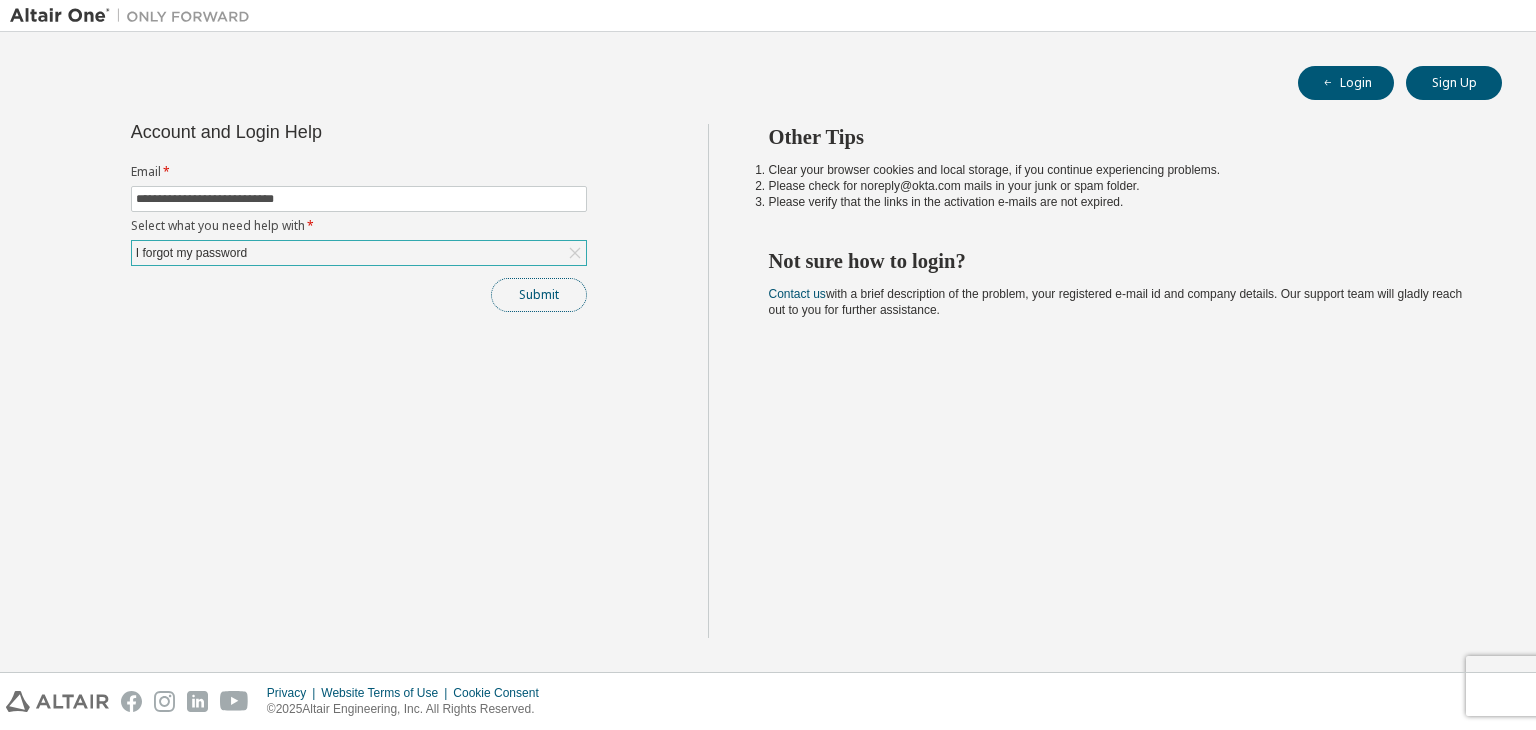 click on "Submit" at bounding box center (539, 295) 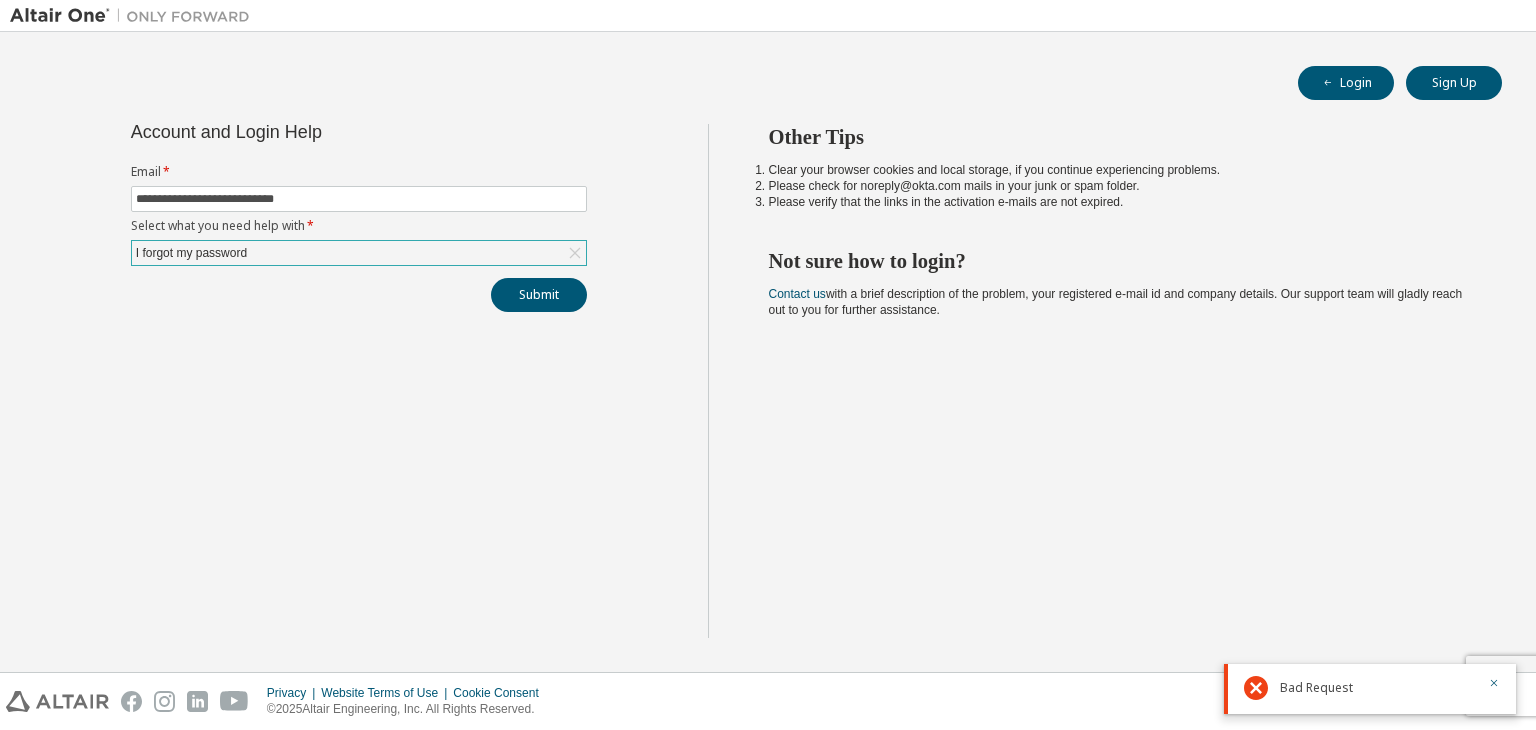 click on "I forgot my password" at bounding box center (359, 253) 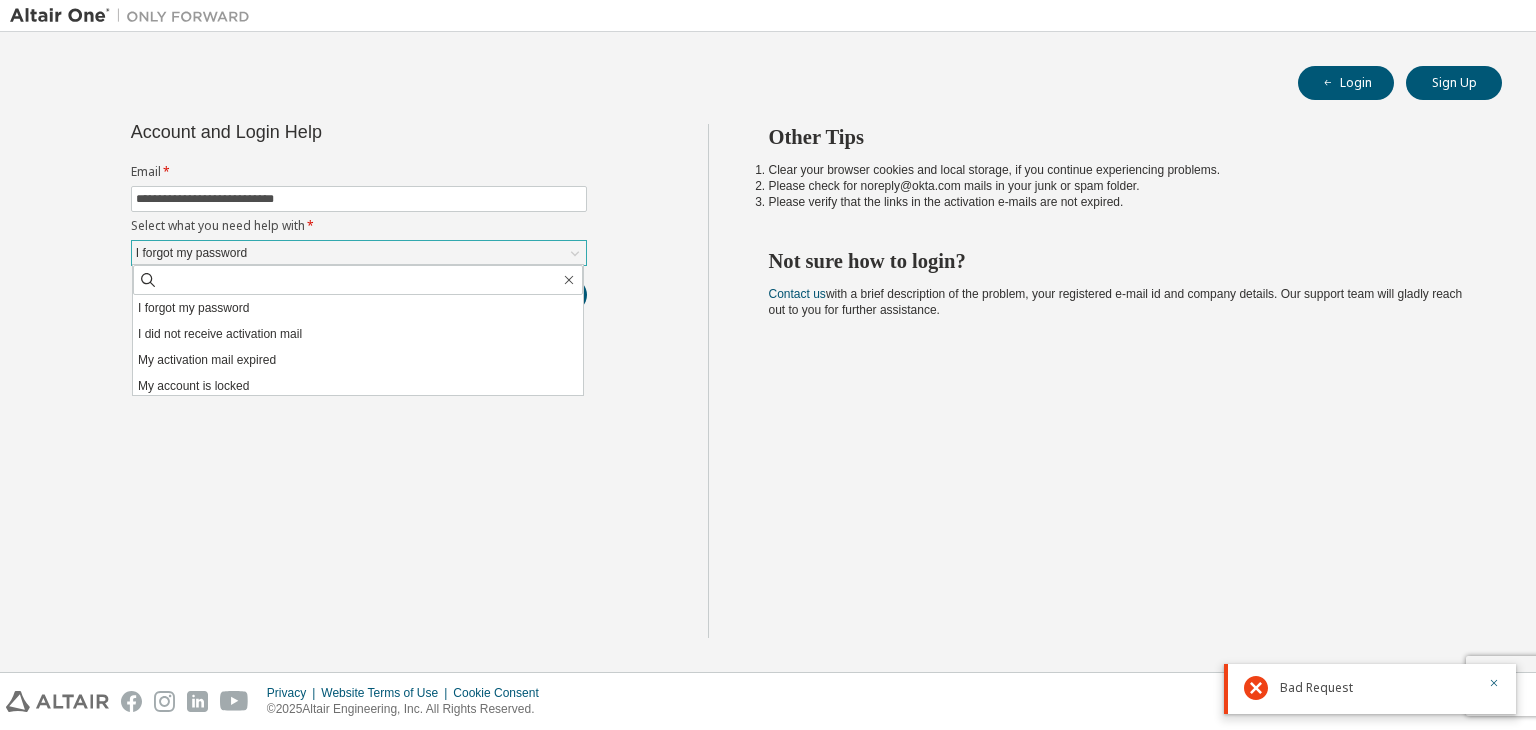 click on "I forgot my password" at bounding box center (359, 253) 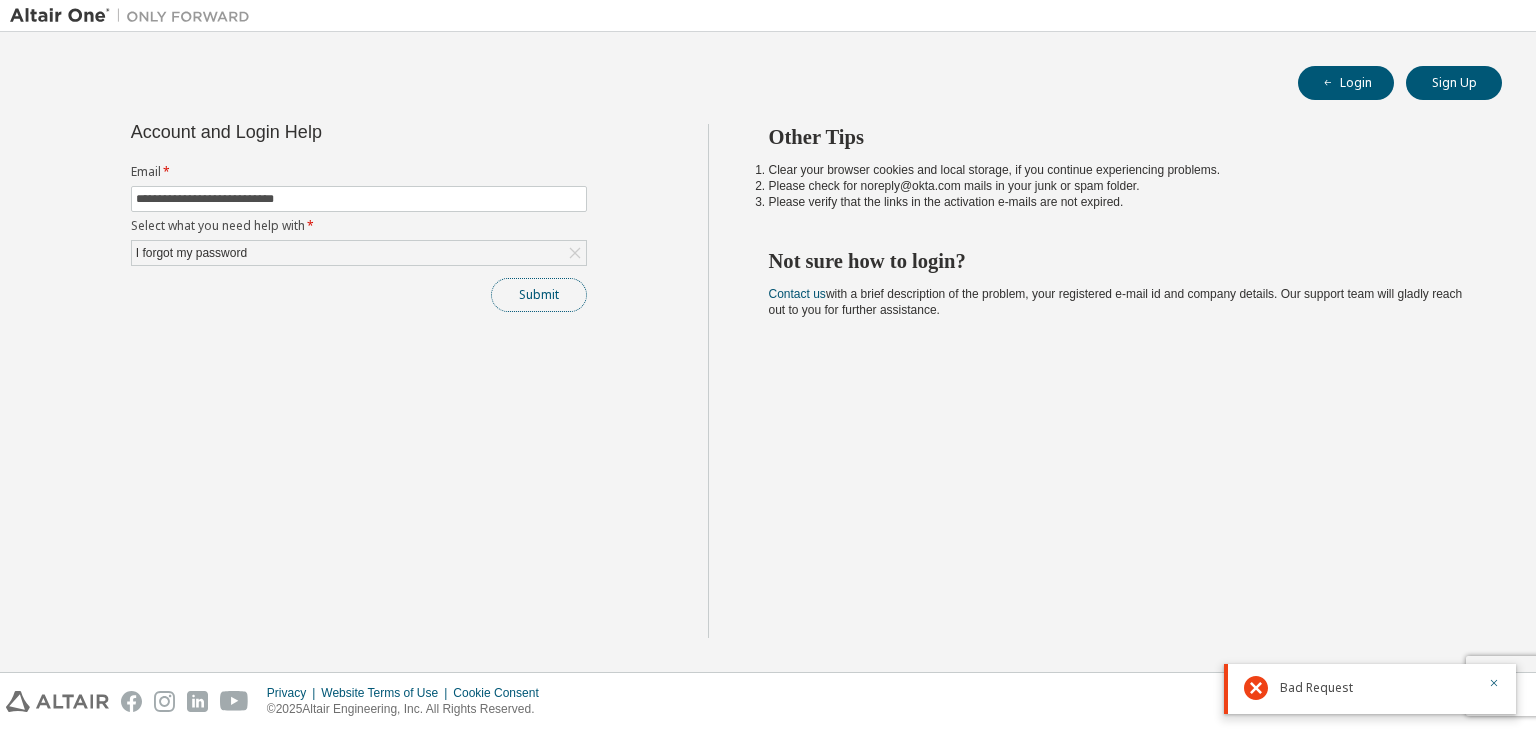 click on "Submit" at bounding box center (539, 295) 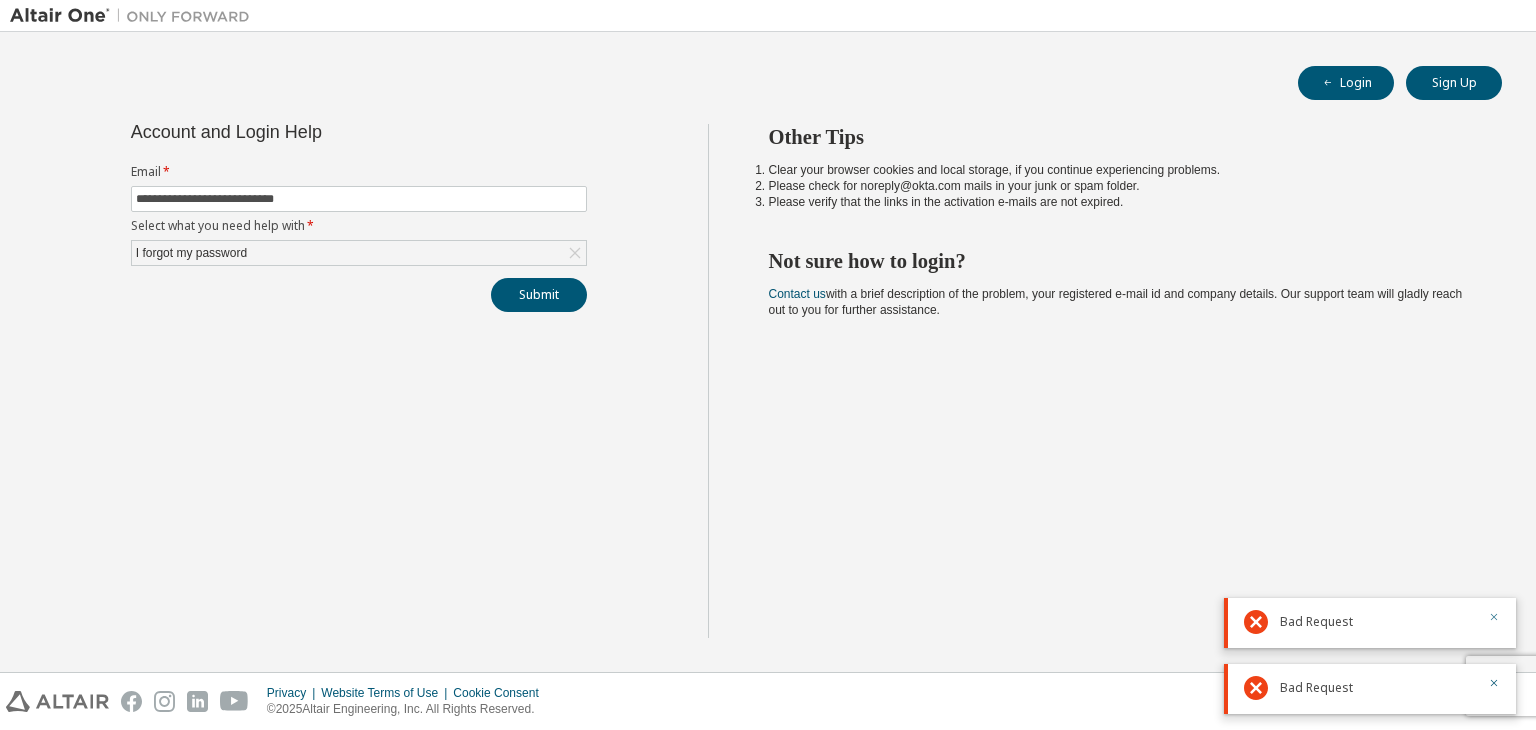 click 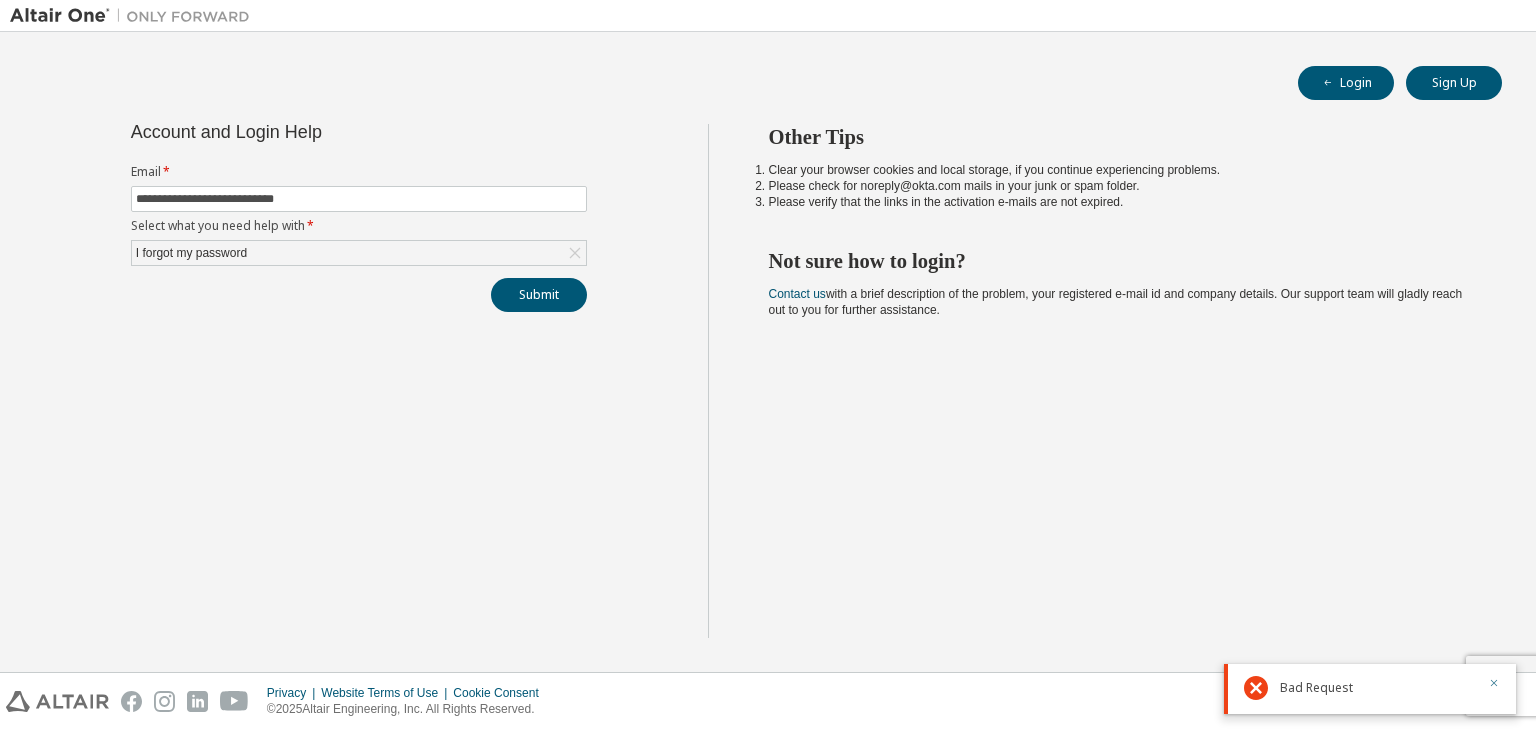 click on "Bad Request" at bounding box center (1370, 689) 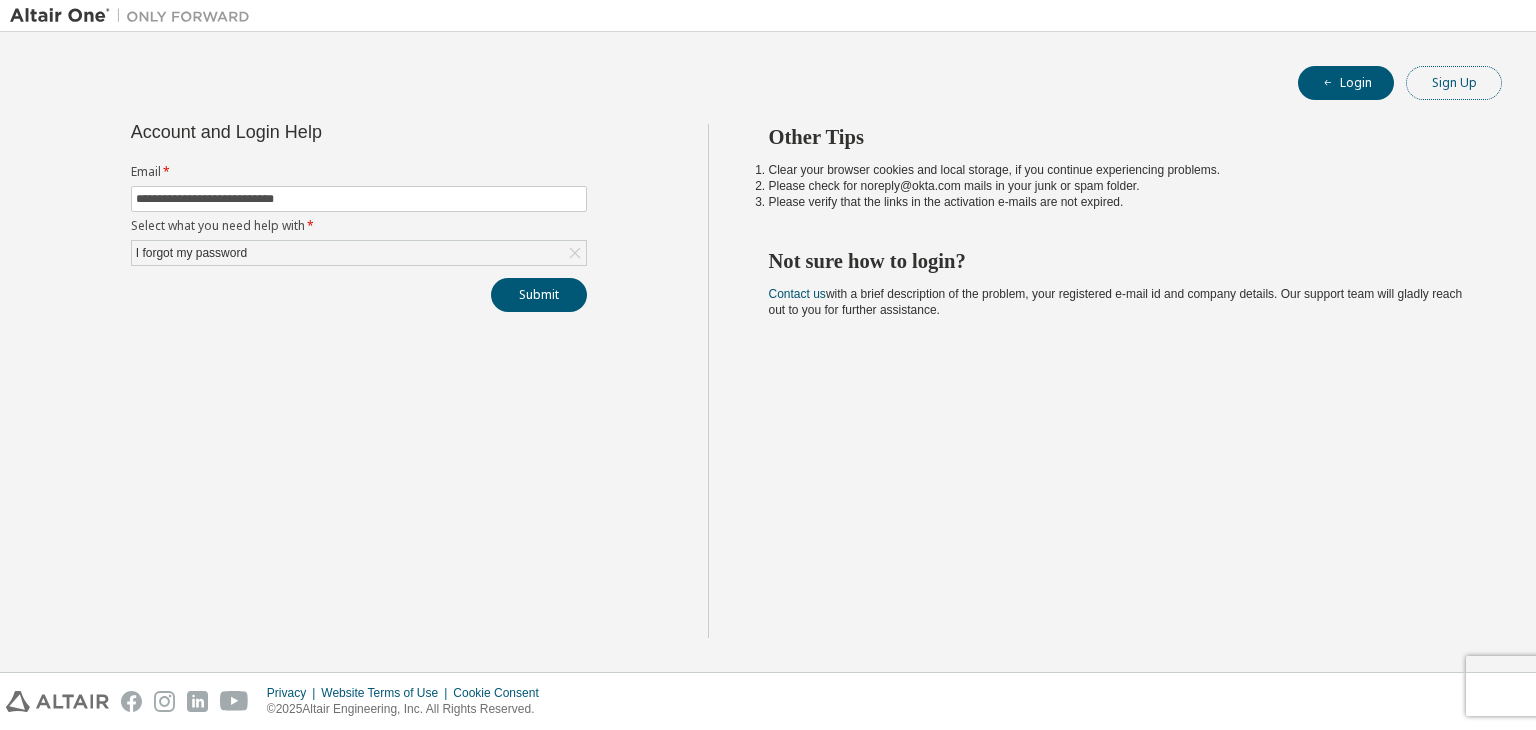 click on "Sign Up" at bounding box center (1454, 83) 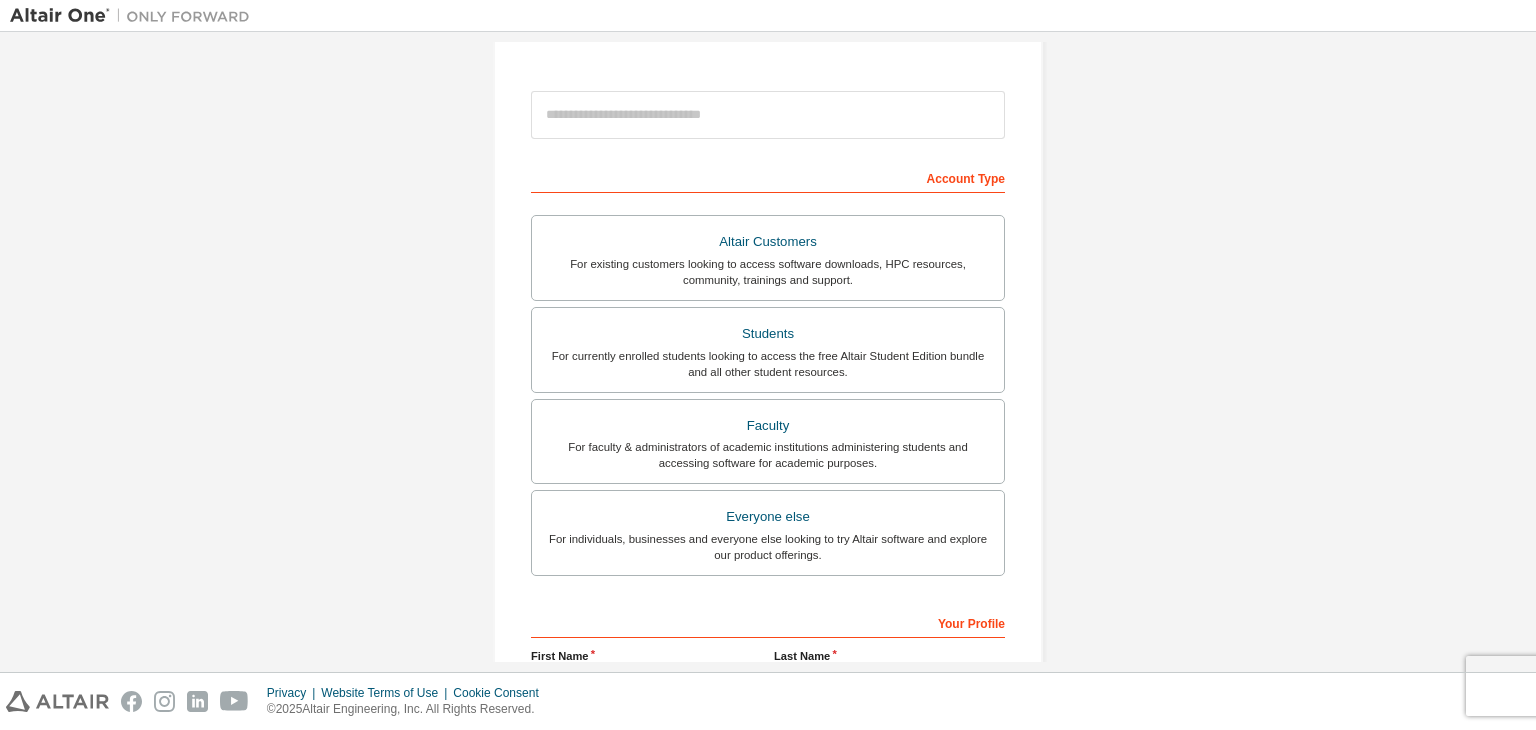 scroll, scrollTop: 200, scrollLeft: 0, axis: vertical 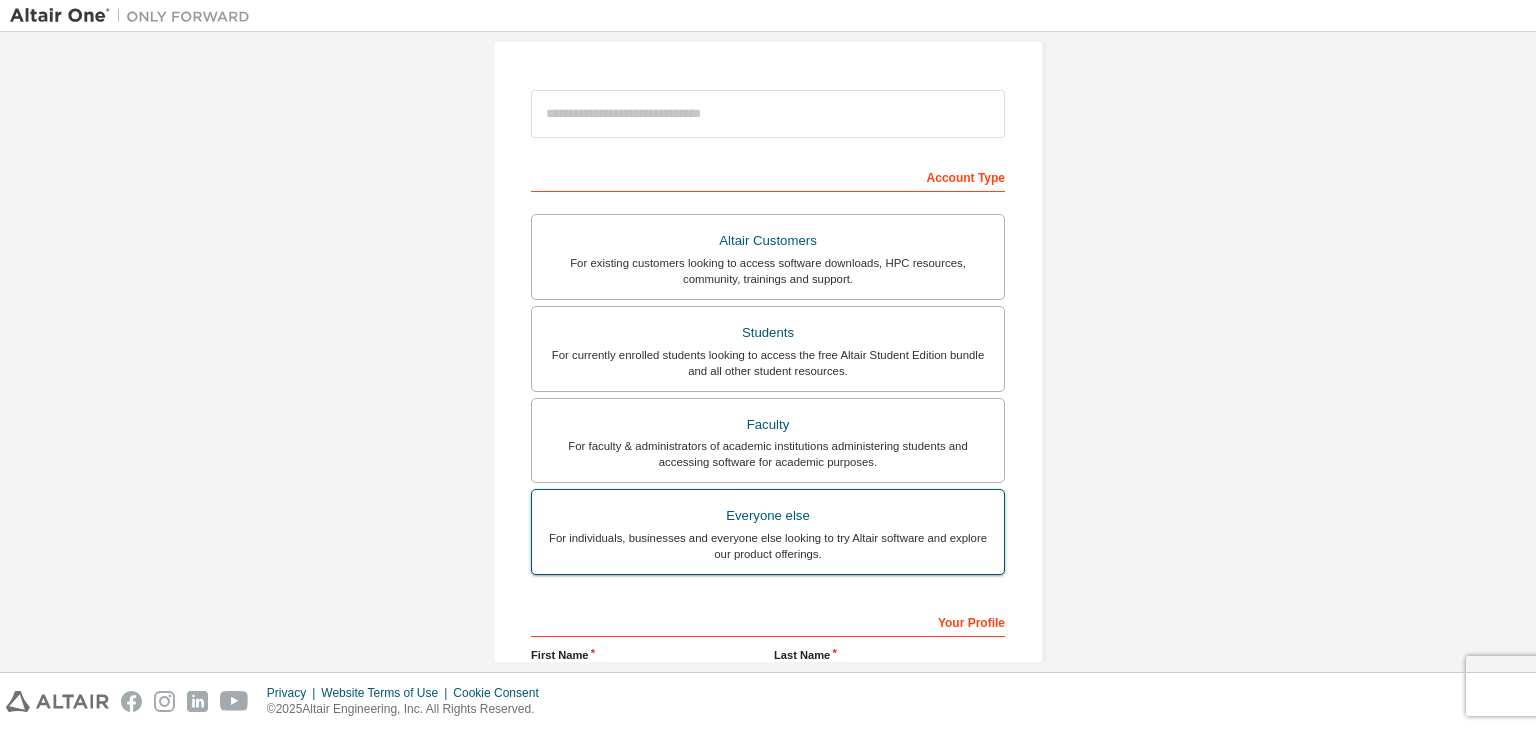 click on "For individuals, businesses and everyone else looking to try Altair software and explore our product offerings." at bounding box center [768, 546] 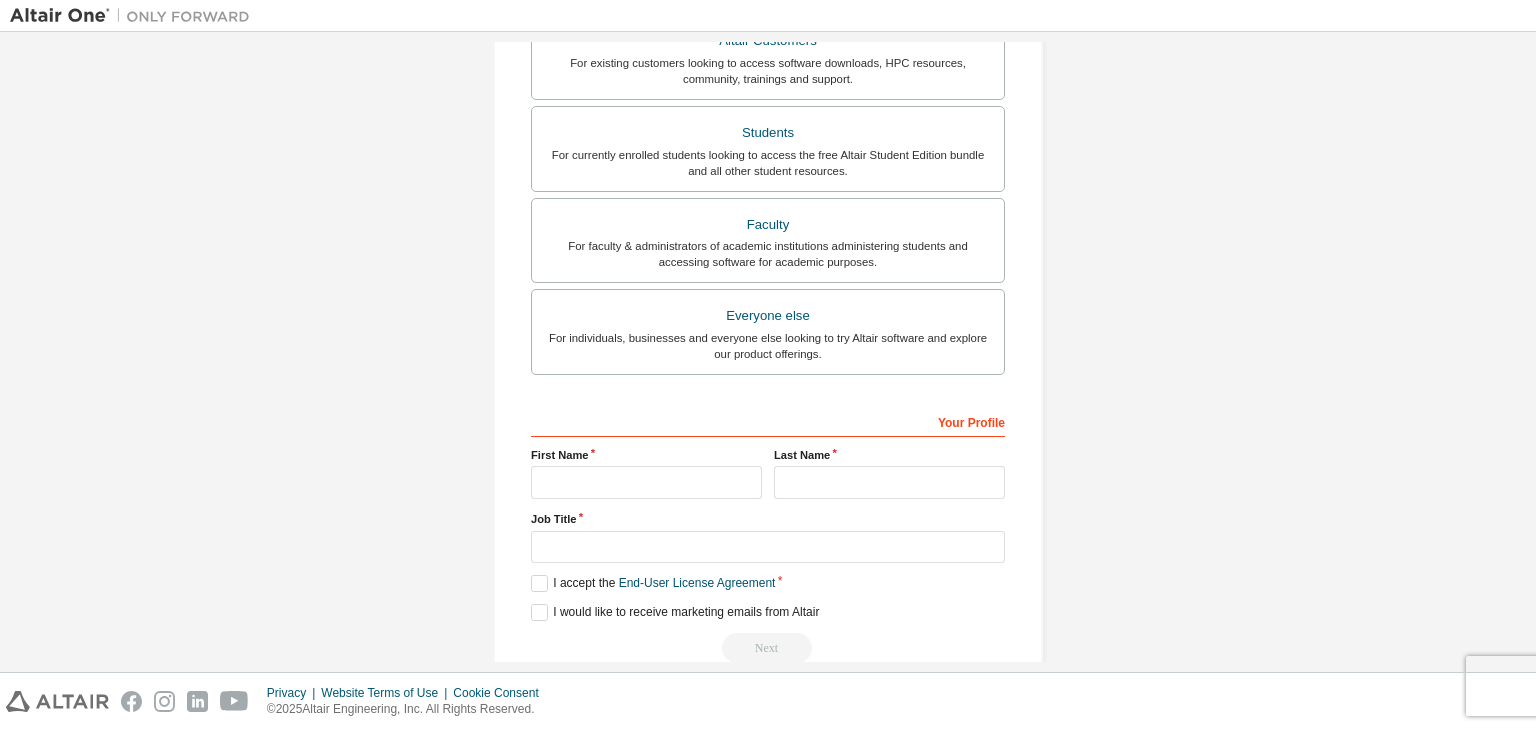 scroll, scrollTop: 100, scrollLeft: 0, axis: vertical 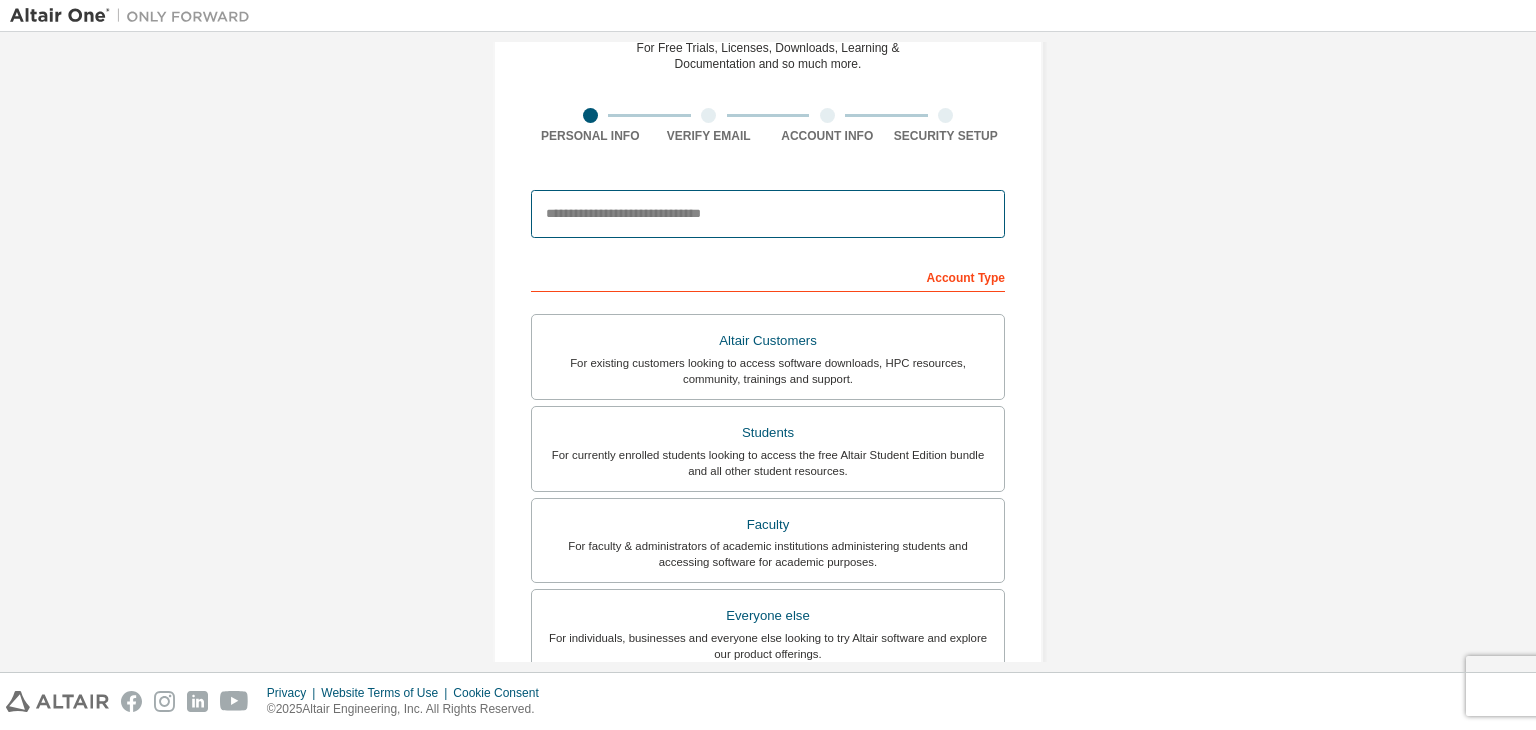 click at bounding box center (768, 214) 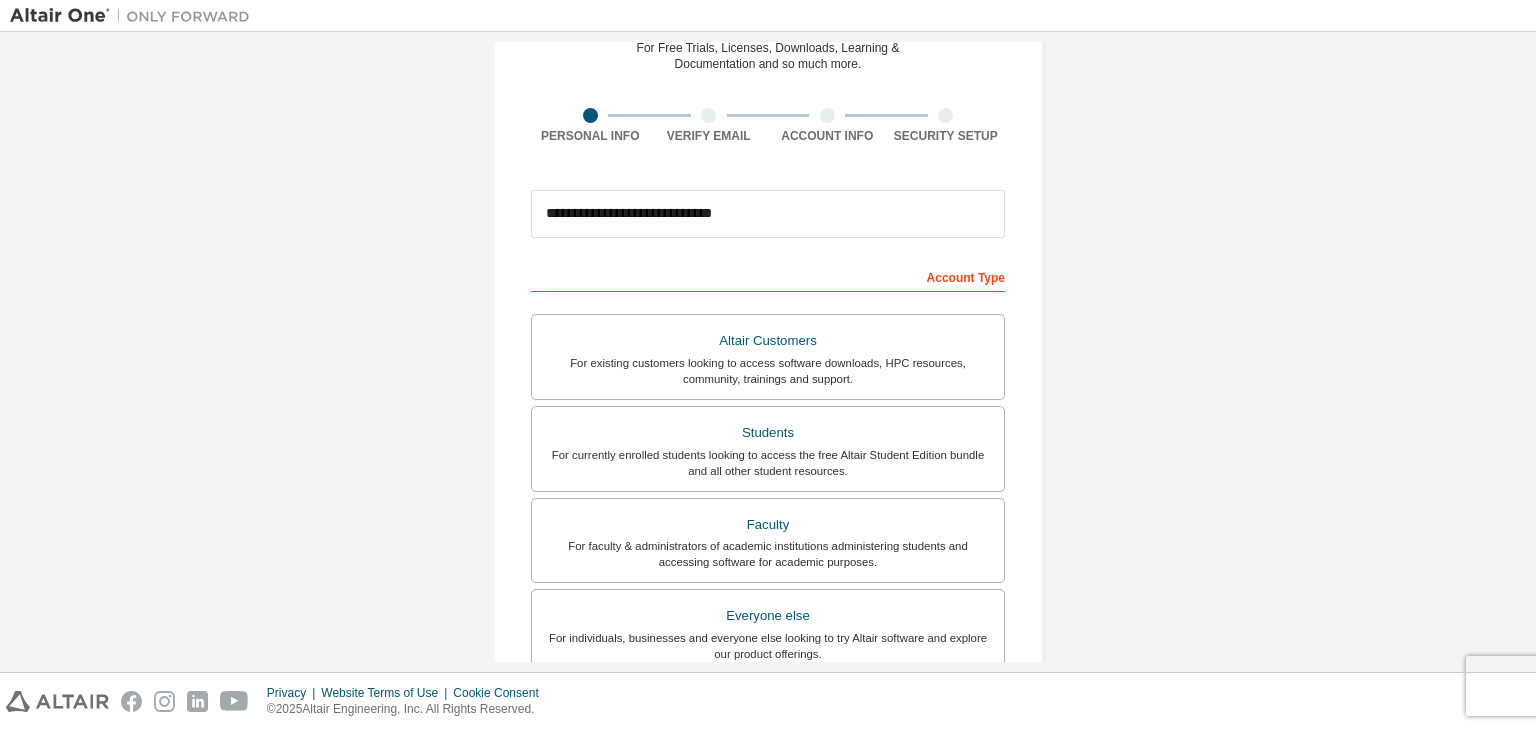 type on "**********" 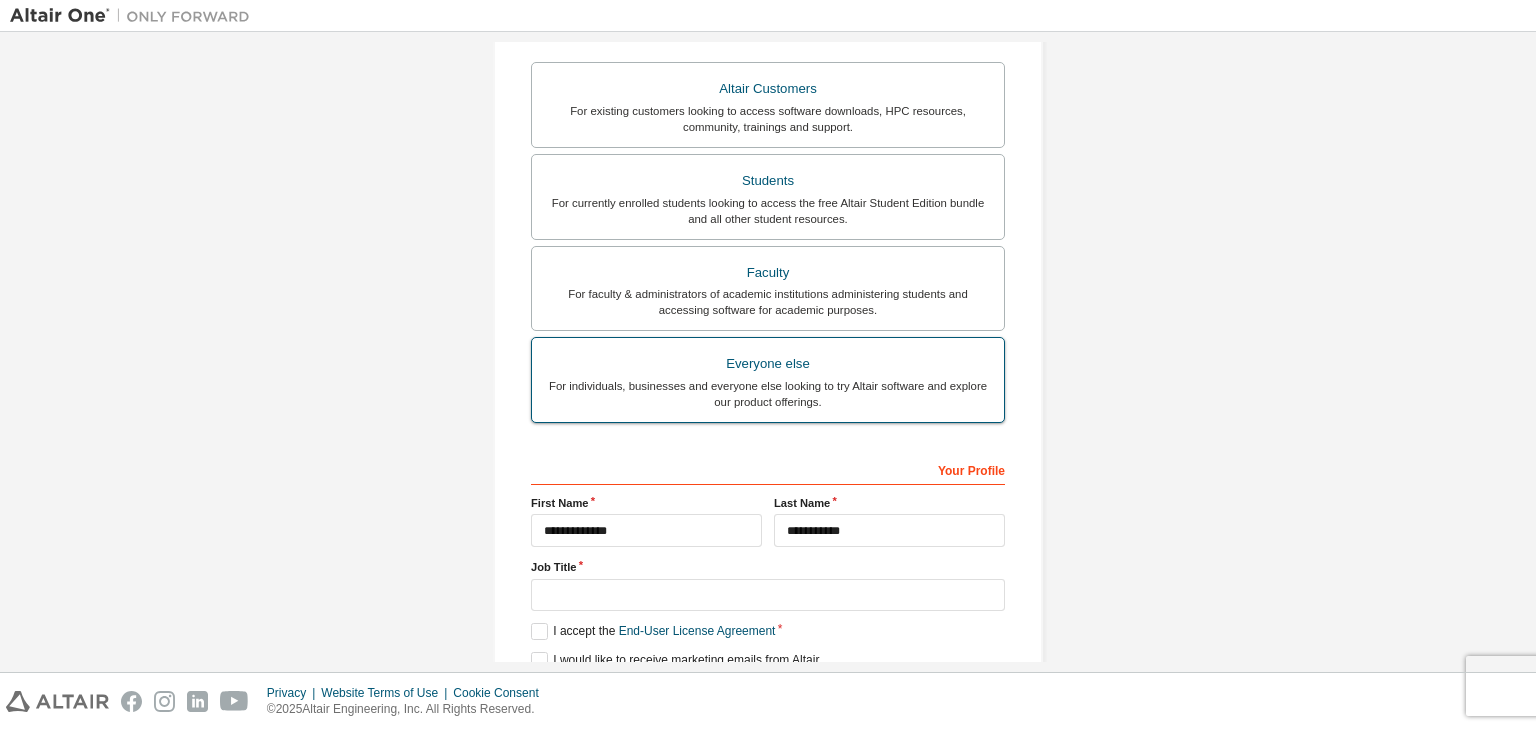 scroll, scrollTop: 400, scrollLeft: 0, axis: vertical 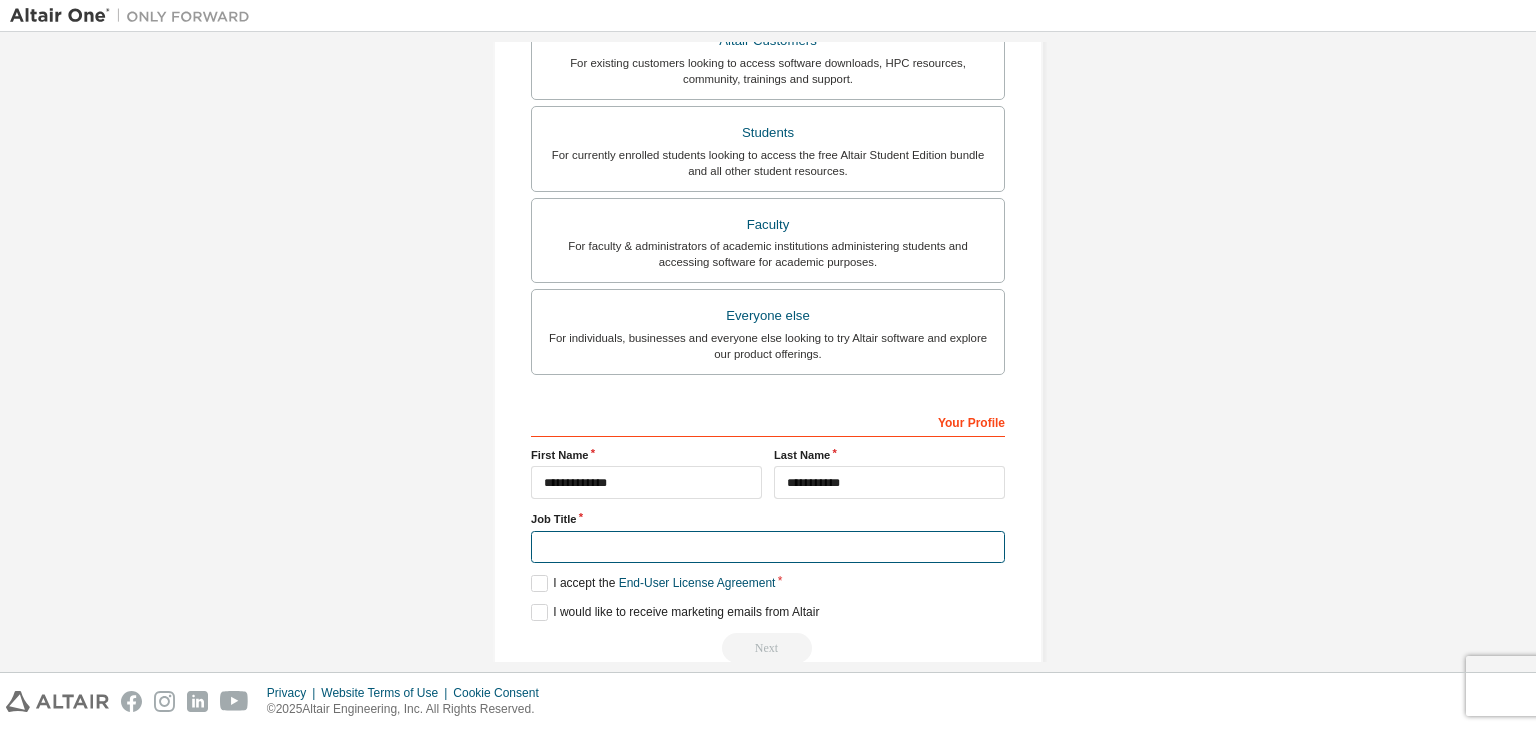 click at bounding box center (768, 547) 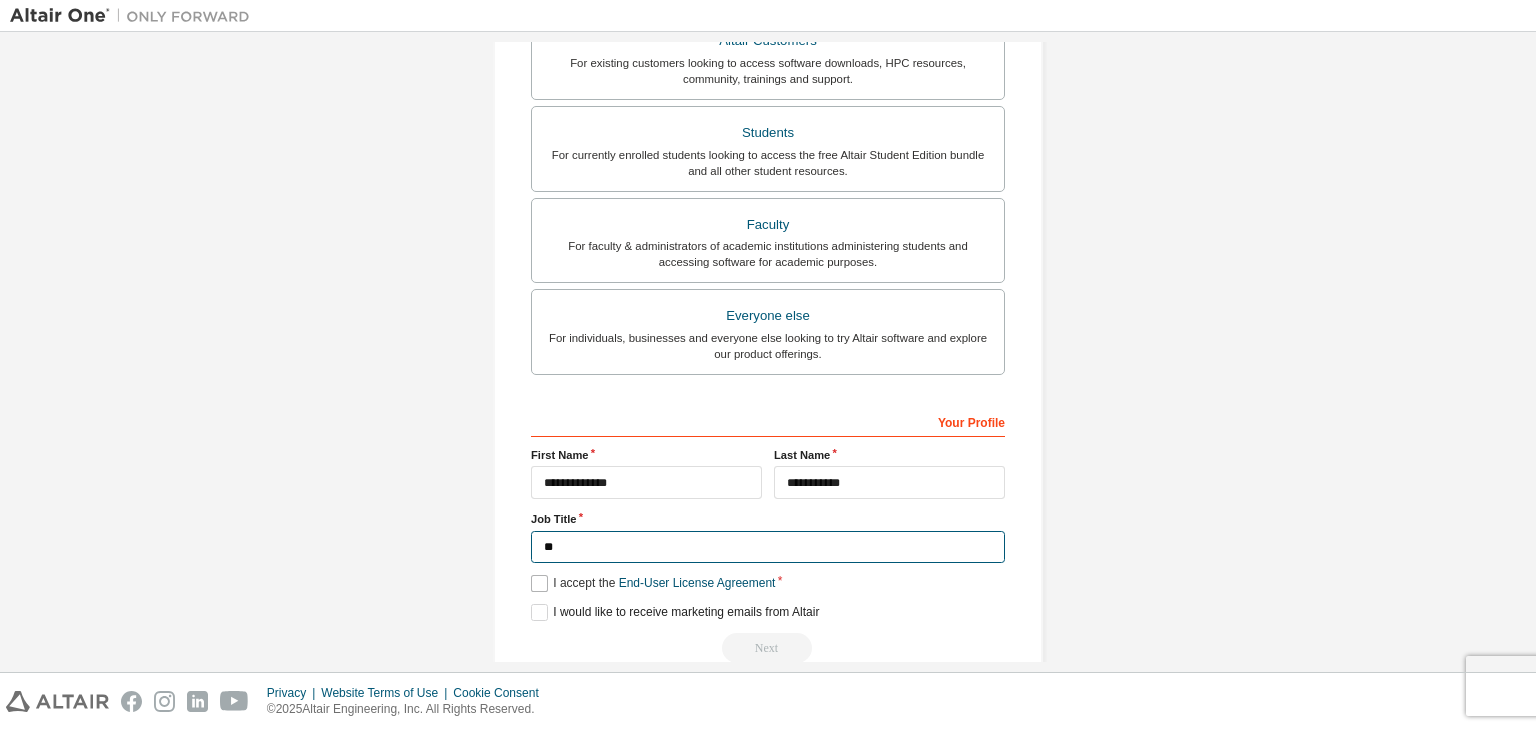 type on "**" 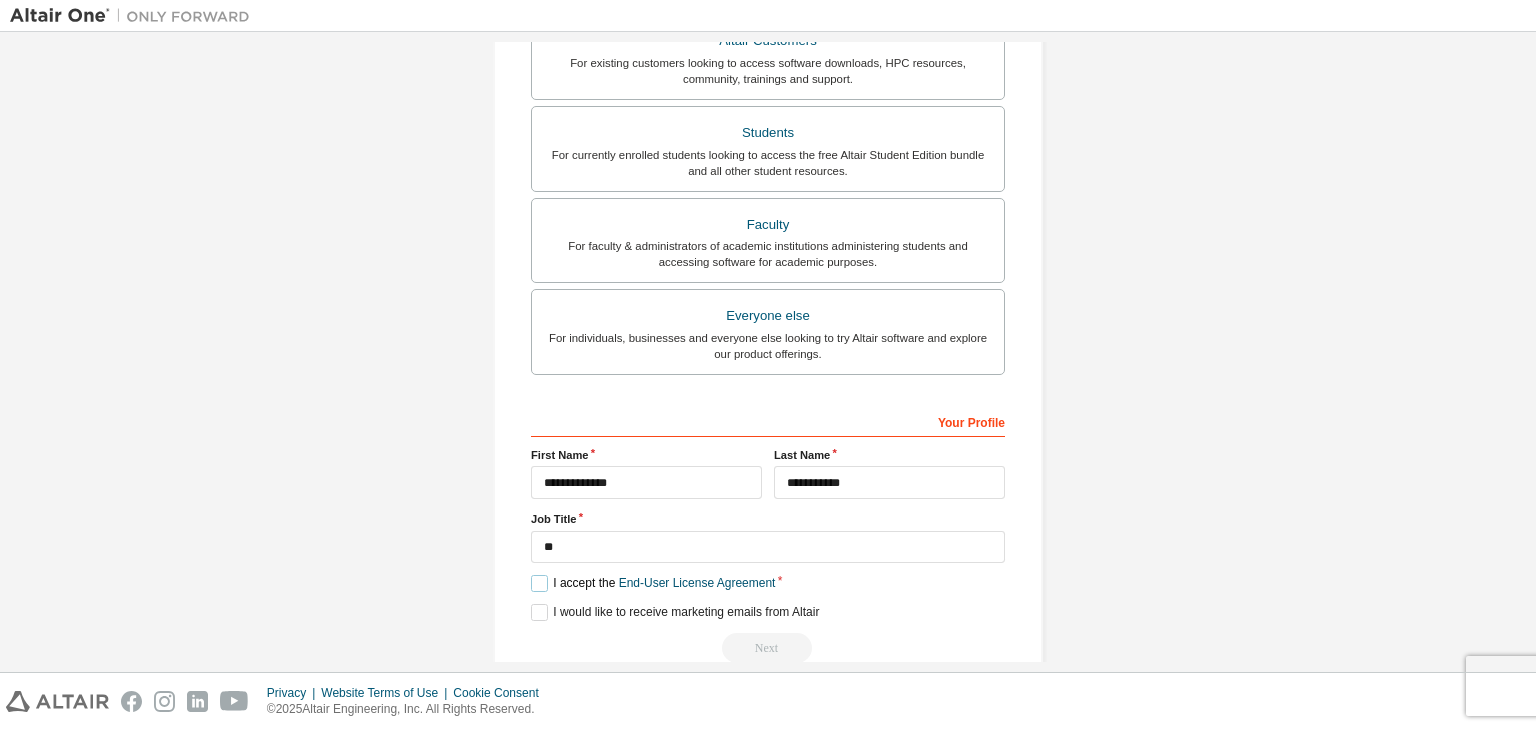 click on "I accept the    End-User License Agreement" at bounding box center [653, 583] 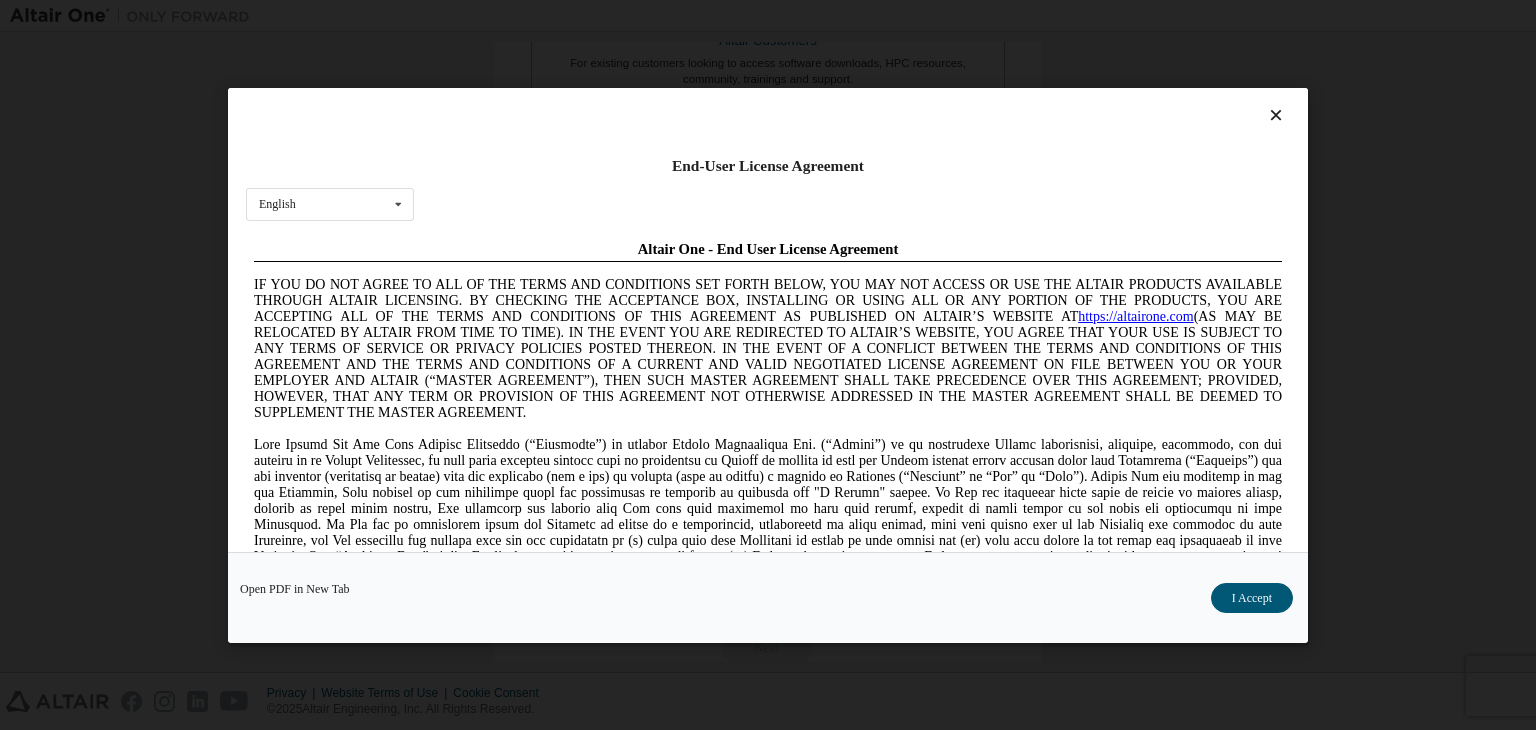 scroll, scrollTop: 0, scrollLeft: 0, axis: both 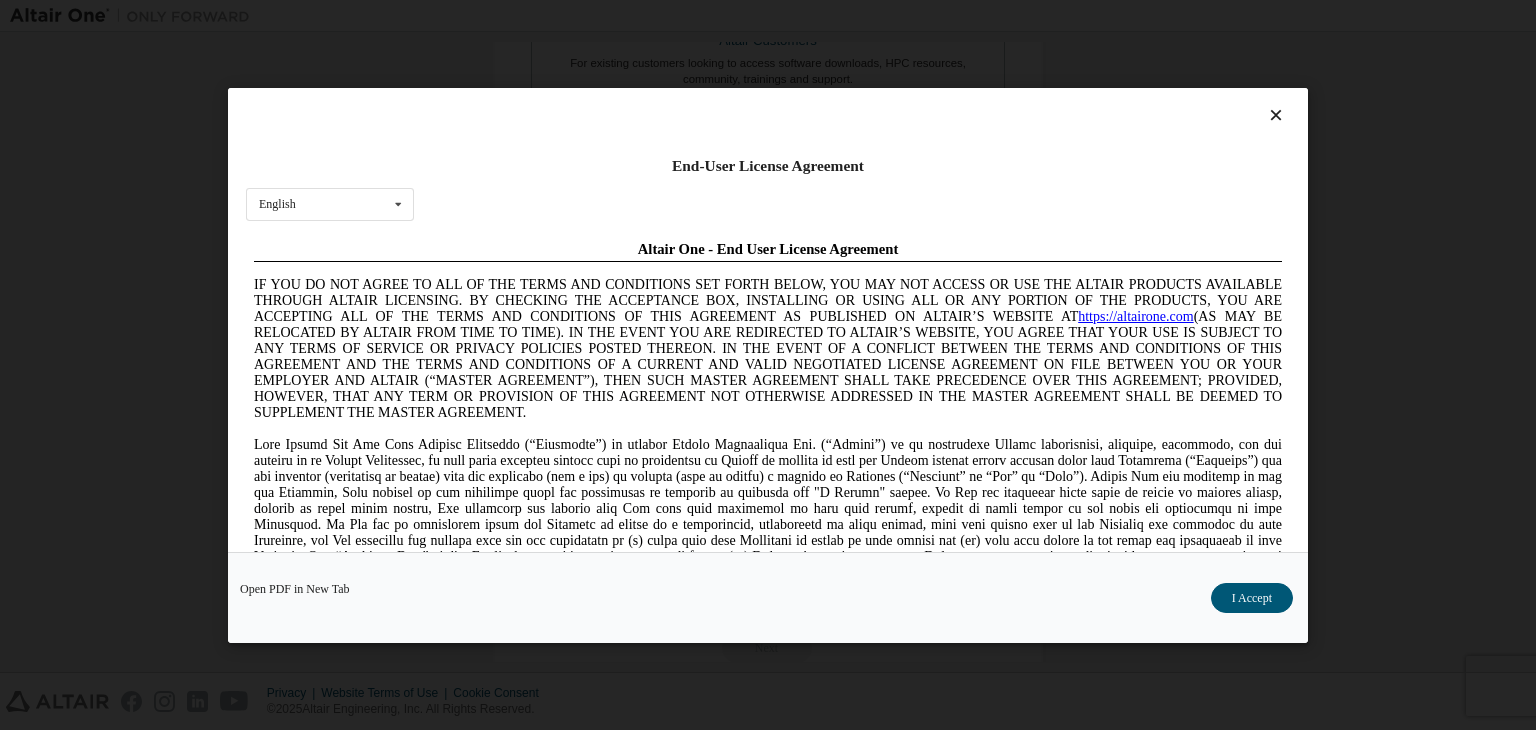 drag, startPoint x: 1497, startPoint y: 834, endPoint x: 1212, endPoint y: 456, distance: 473.40152 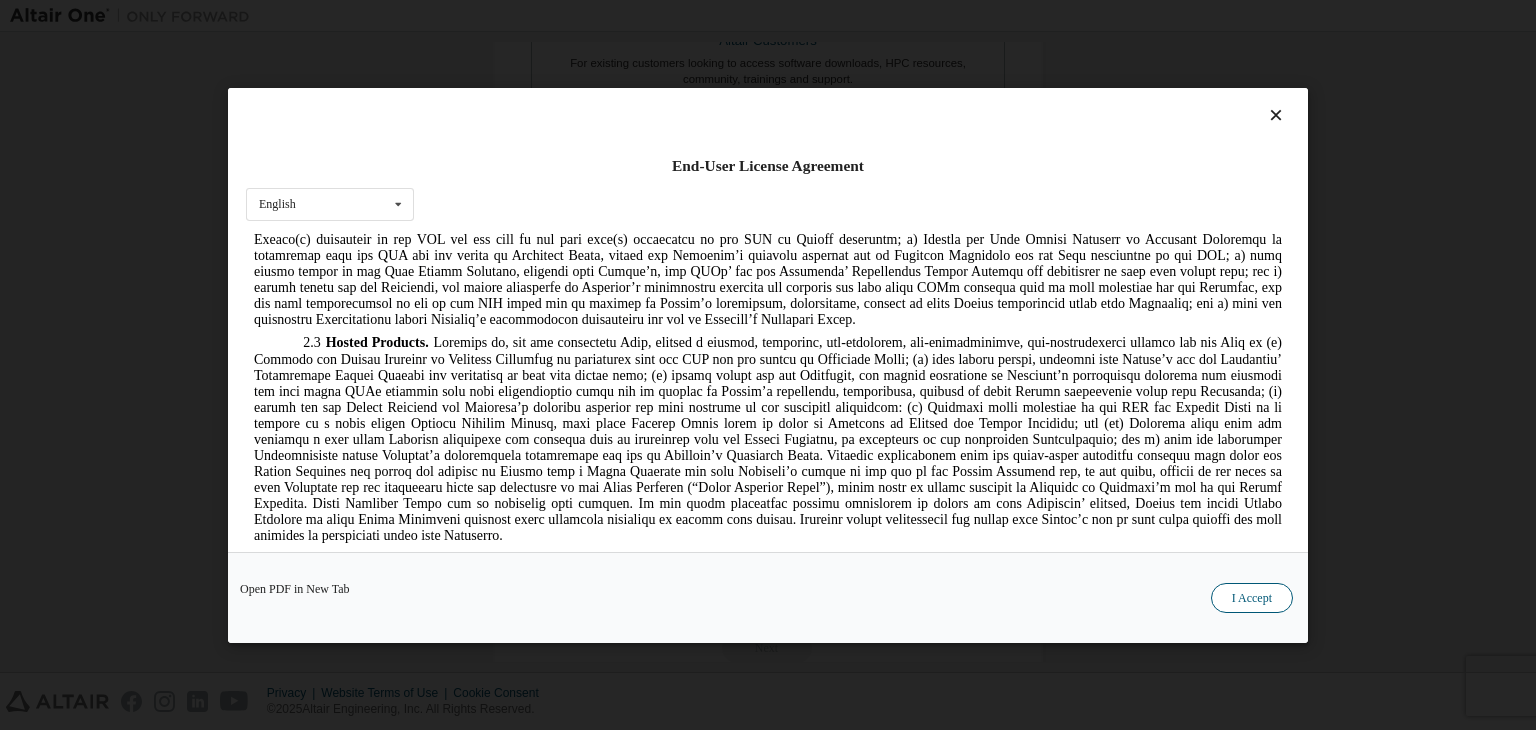 scroll, scrollTop: 1700, scrollLeft: 0, axis: vertical 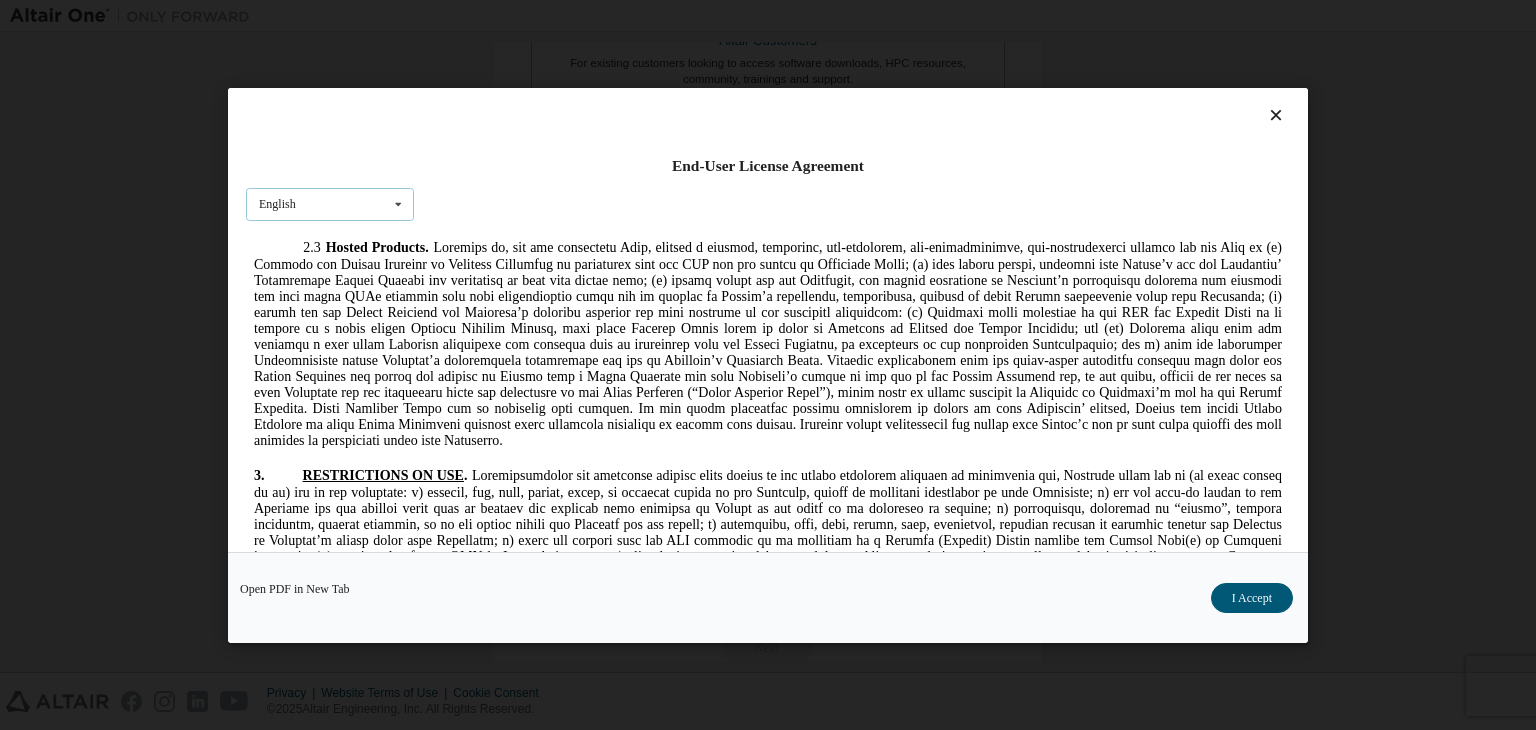click on "English English Chinese French German Japanese Korean Portuguese" at bounding box center [330, 203] 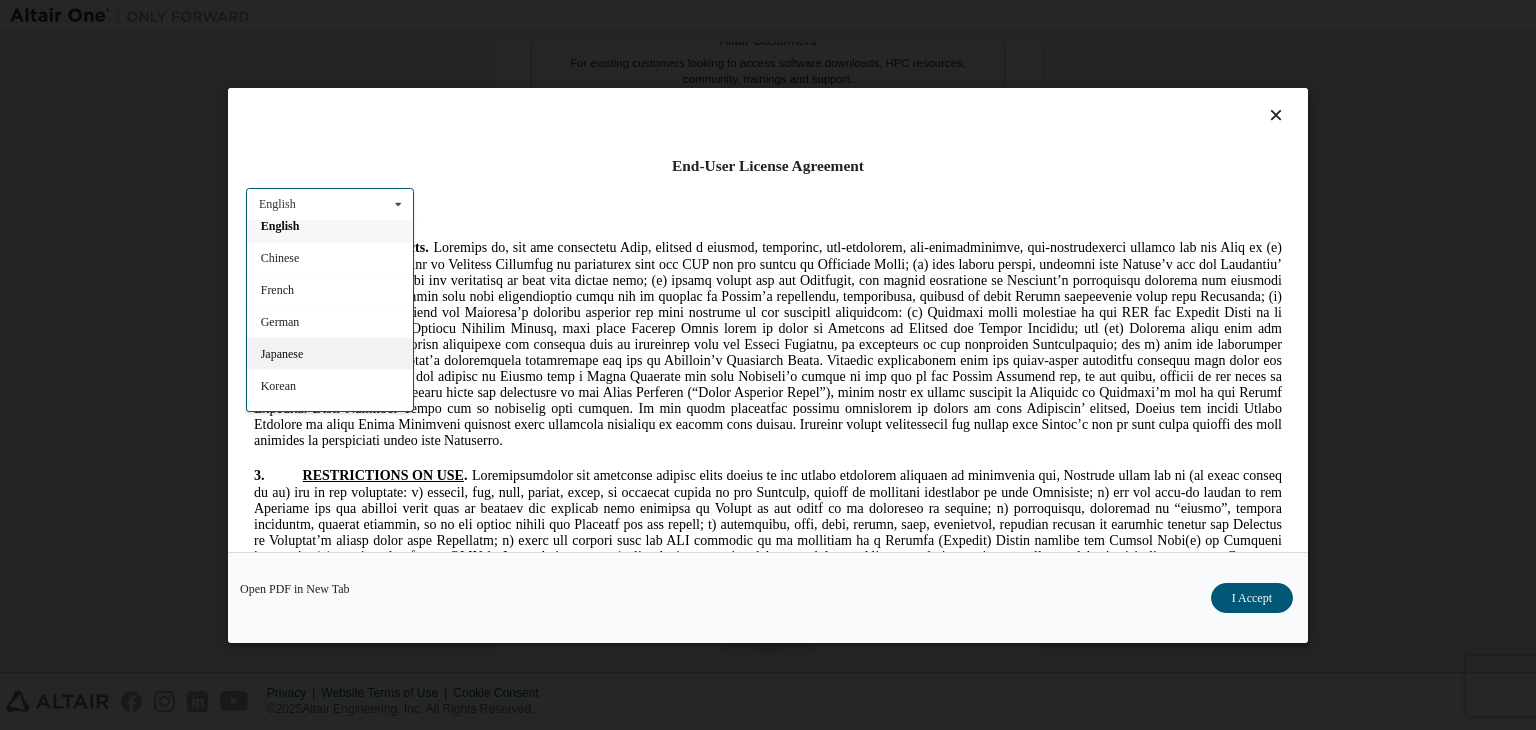 scroll, scrollTop: 0, scrollLeft: 0, axis: both 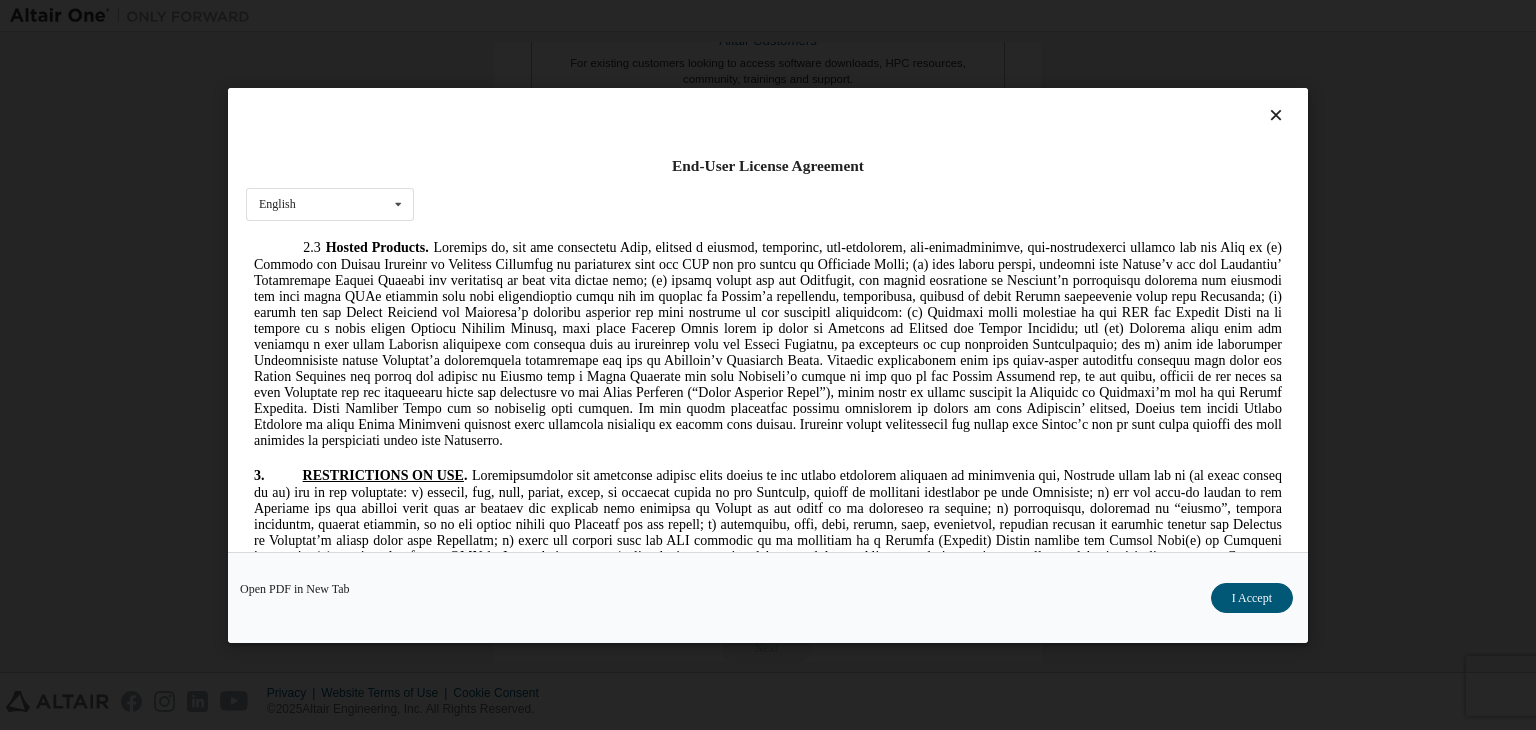 drag, startPoint x: 528, startPoint y: 143, endPoint x: 532, endPoint y: 163, distance: 20.396078 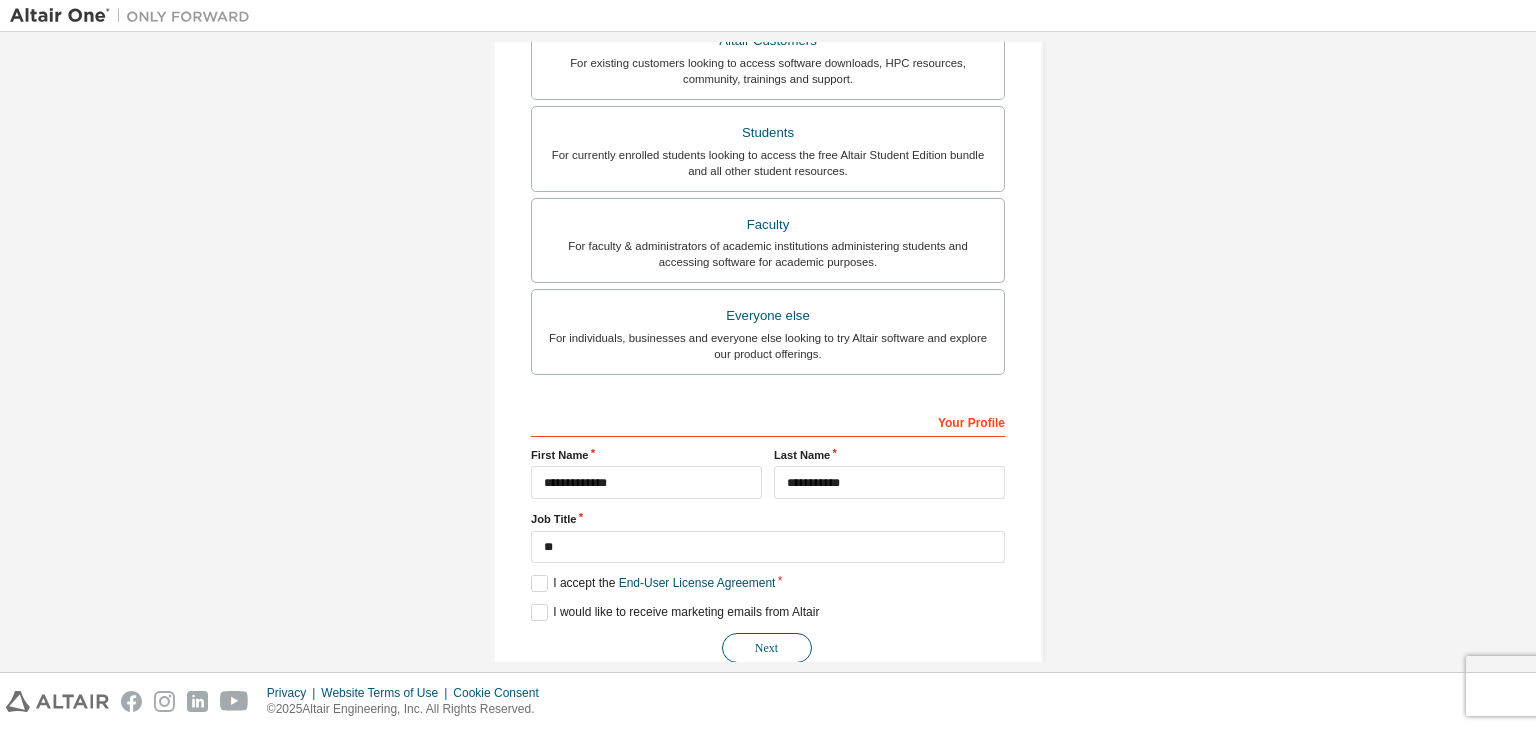 click on "Next" at bounding box center (767, 648) 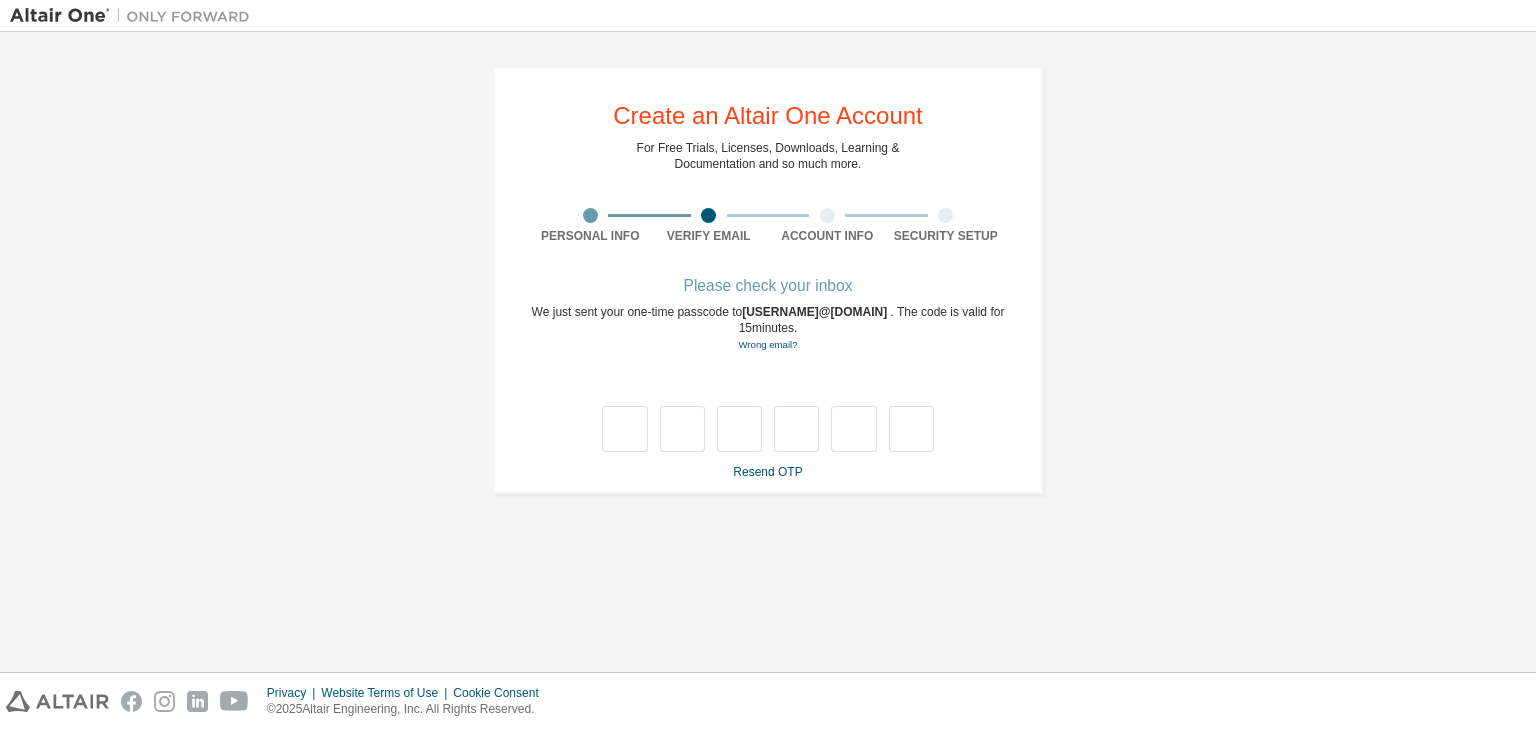scroll, scrollTop: 0, scrollLeft: 0, axis: both 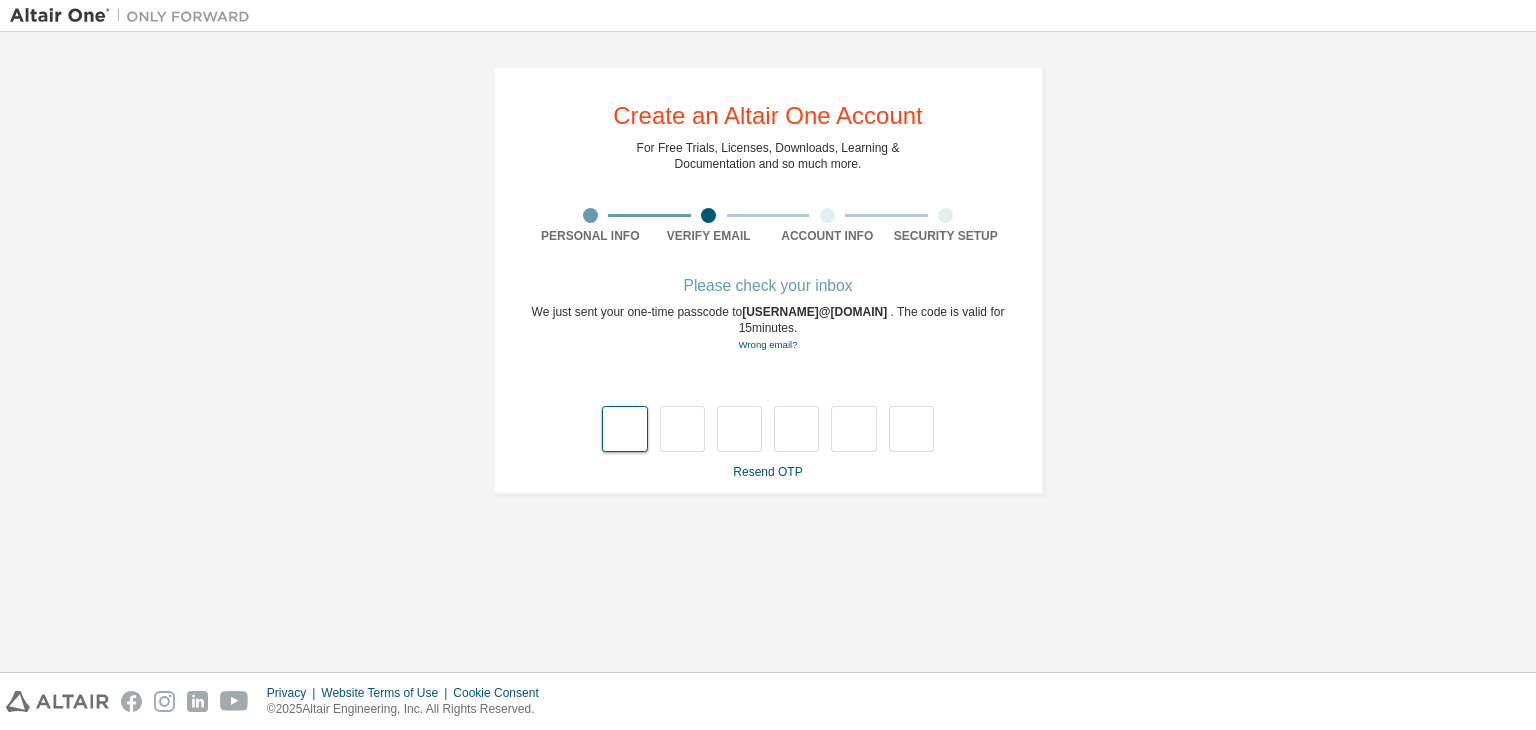 click at bounding box center (624, 429) 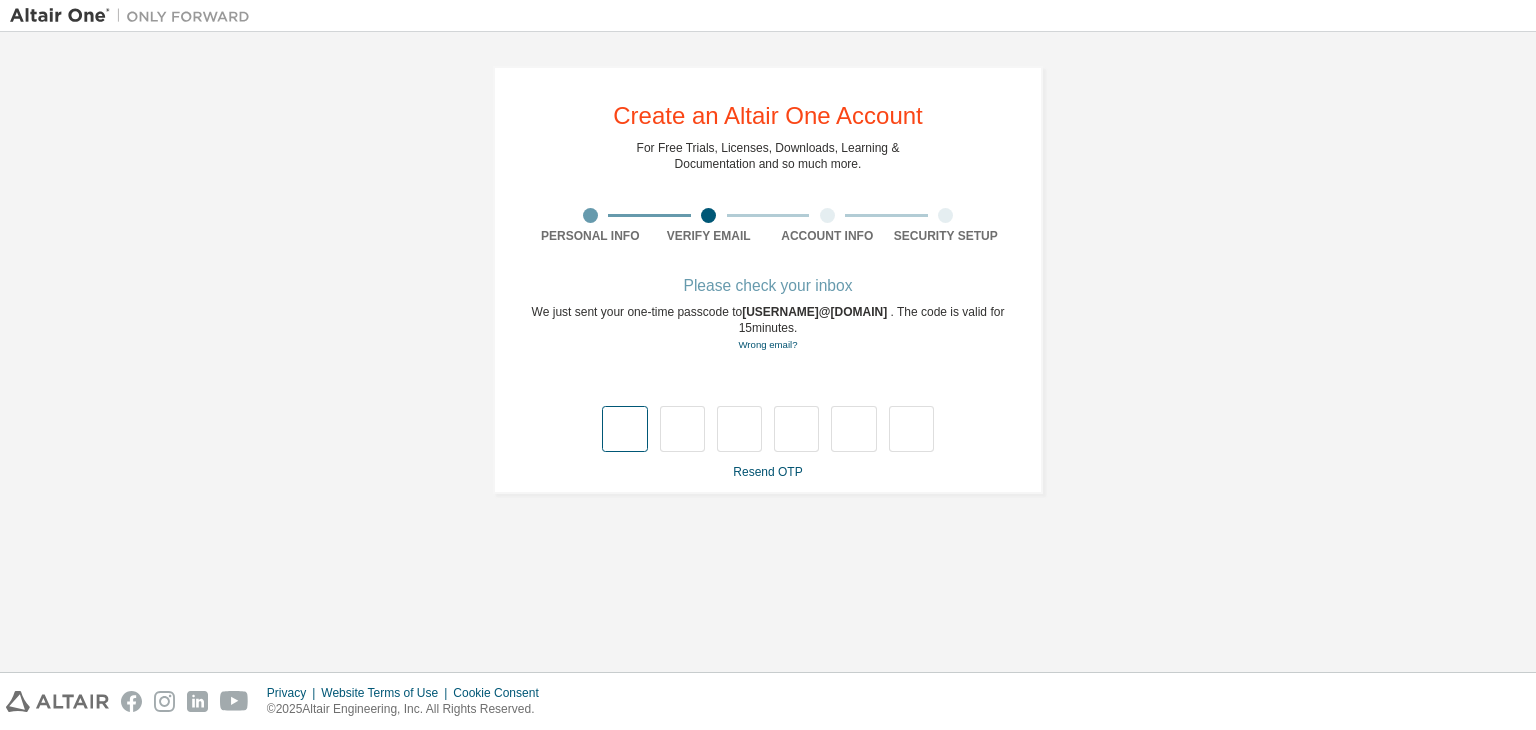 type on "*" 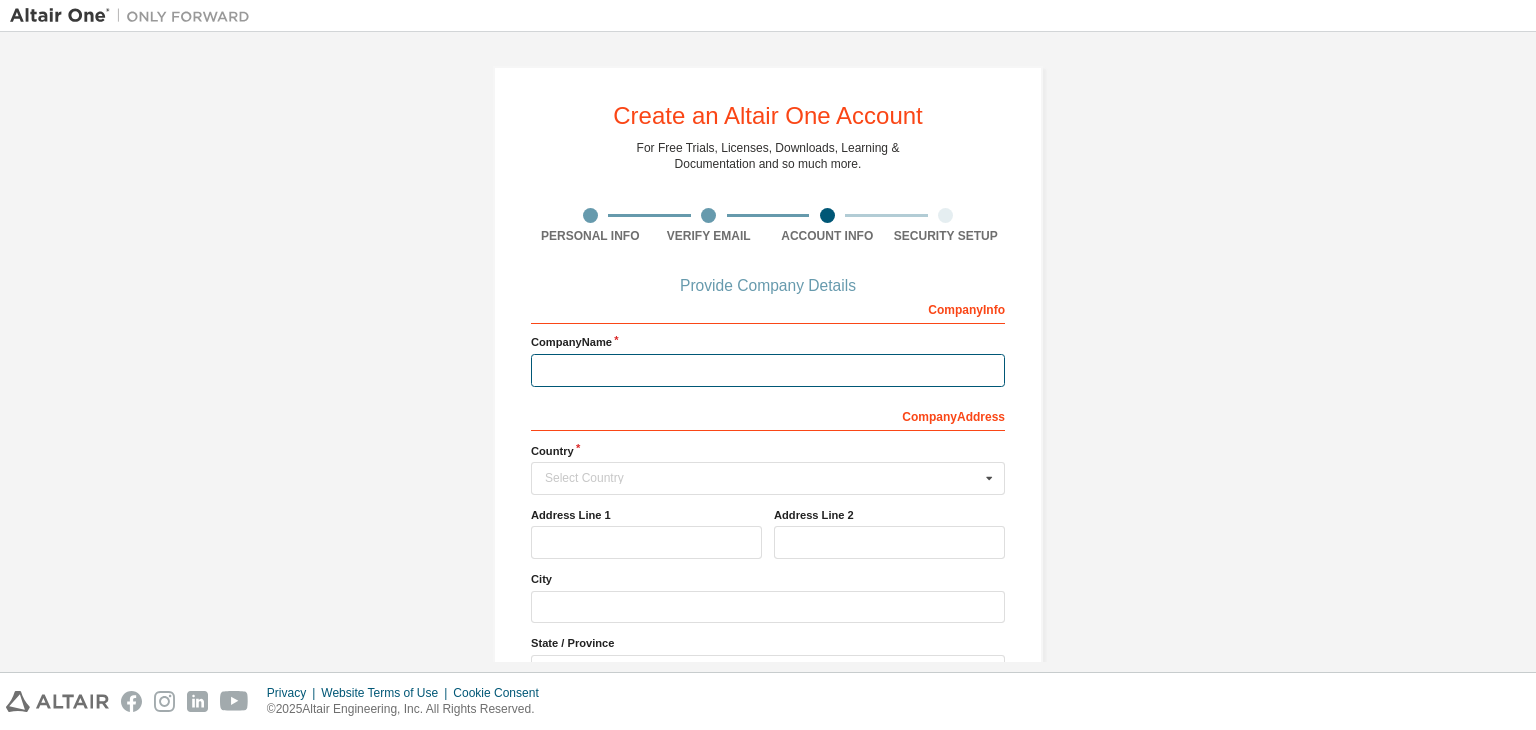 click at bounding box center [768, 370] 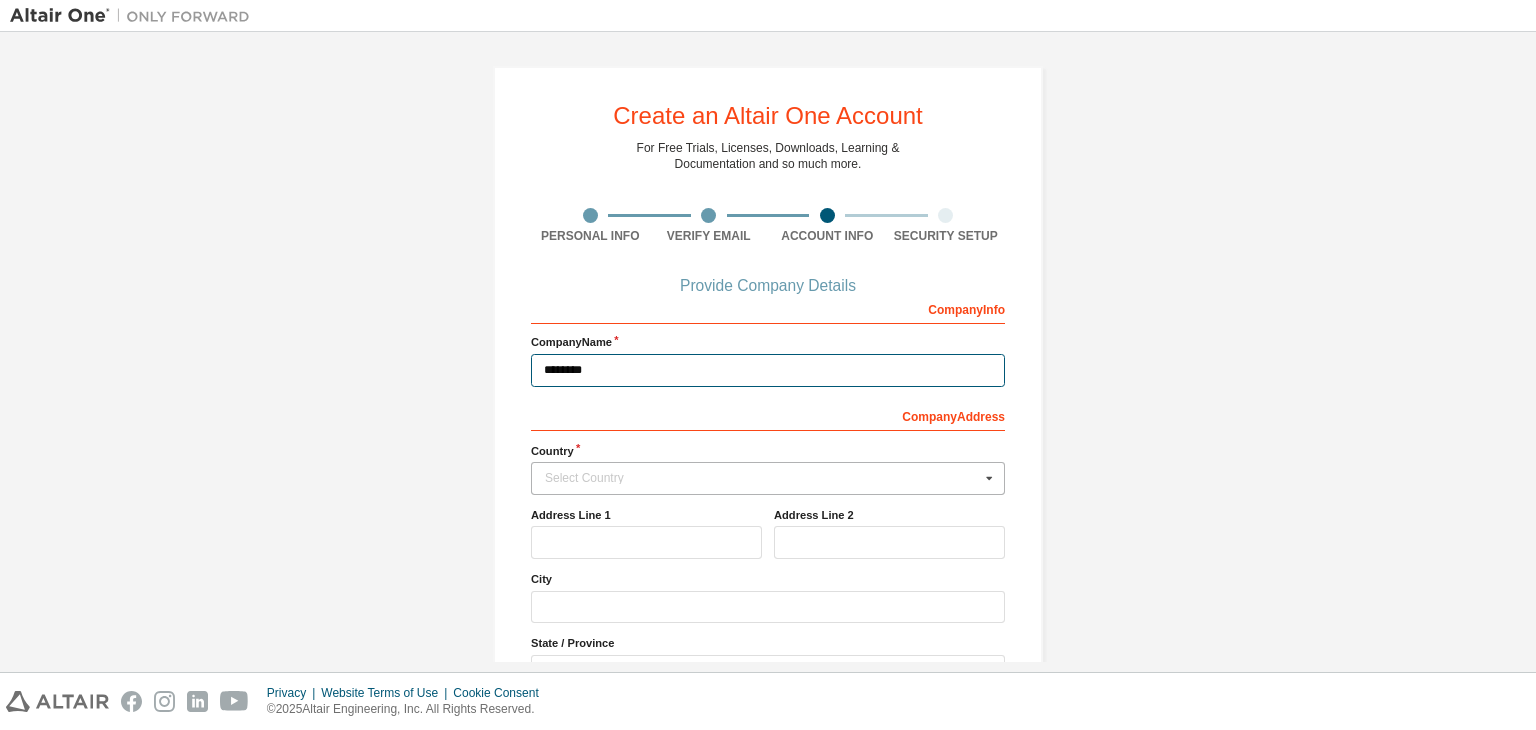 type on "********" 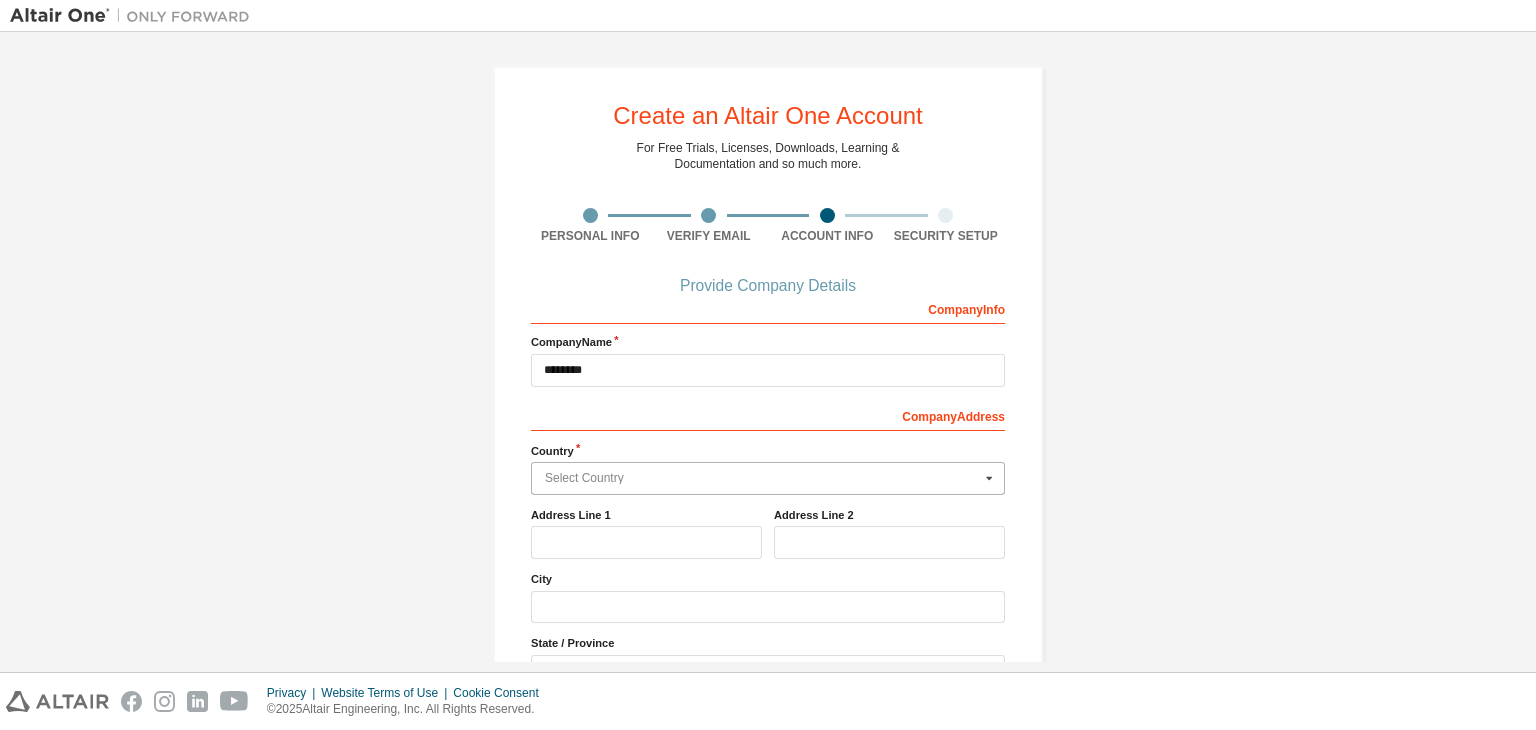 click at bounding box center (769, 478) 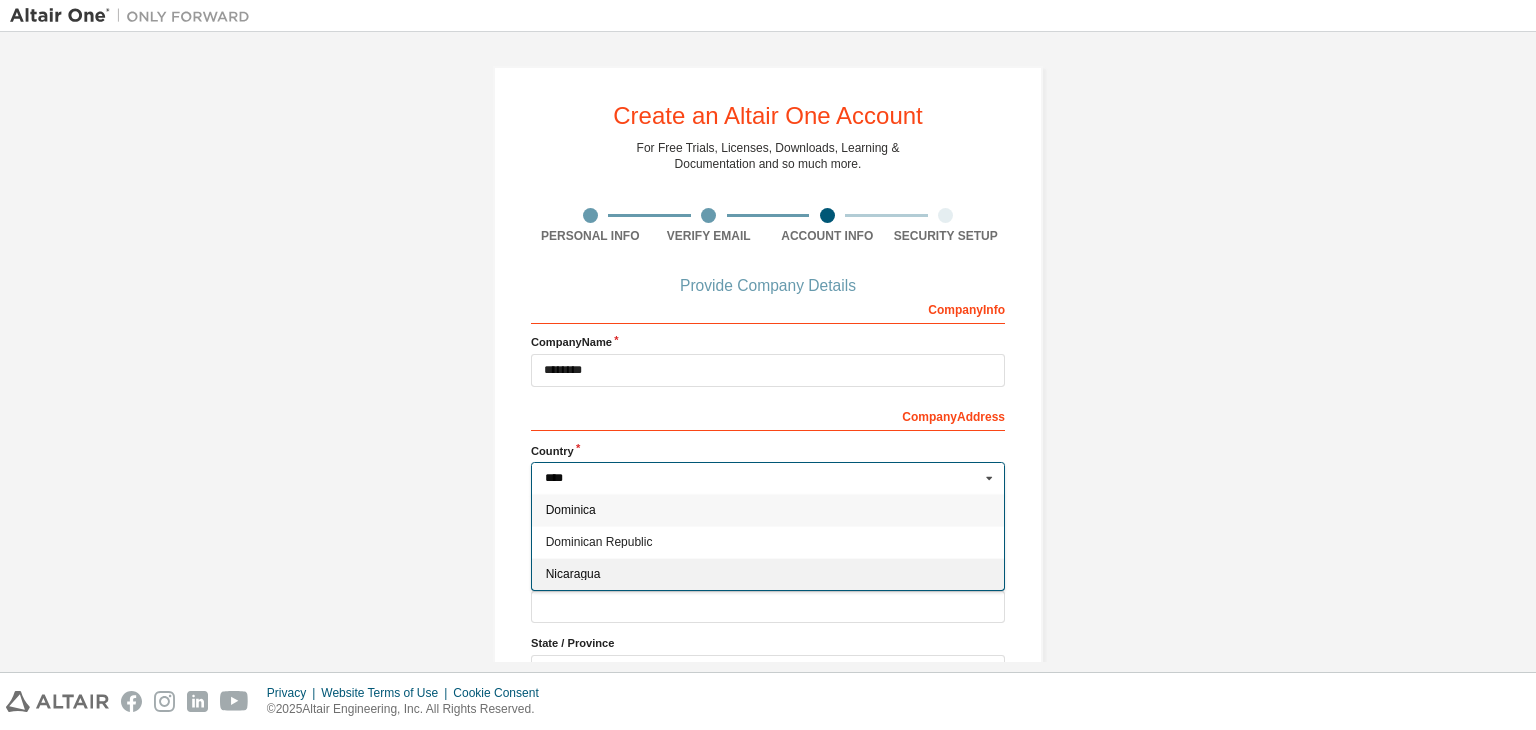 type on "****" 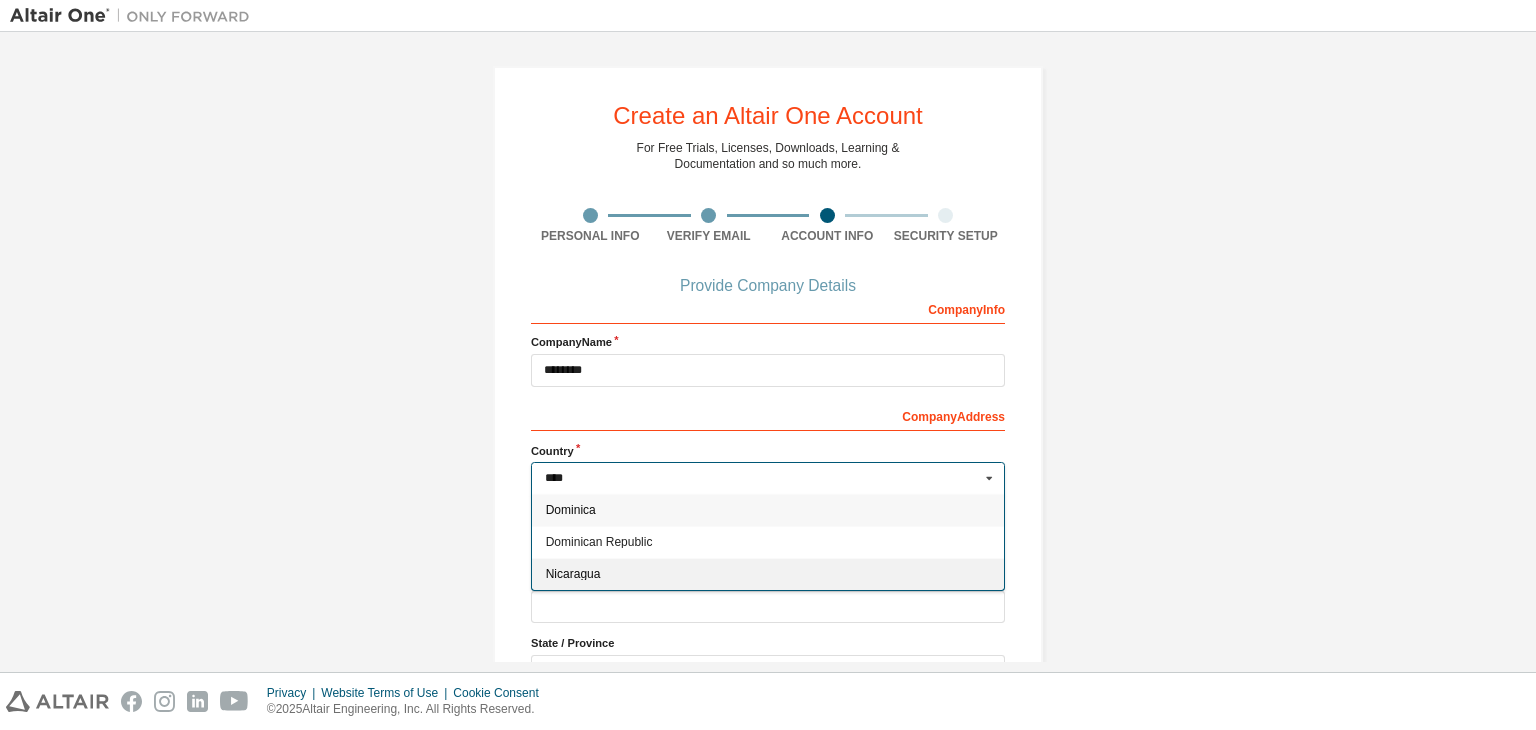 click on "Nicaragua" at bounding box center (768, 574) 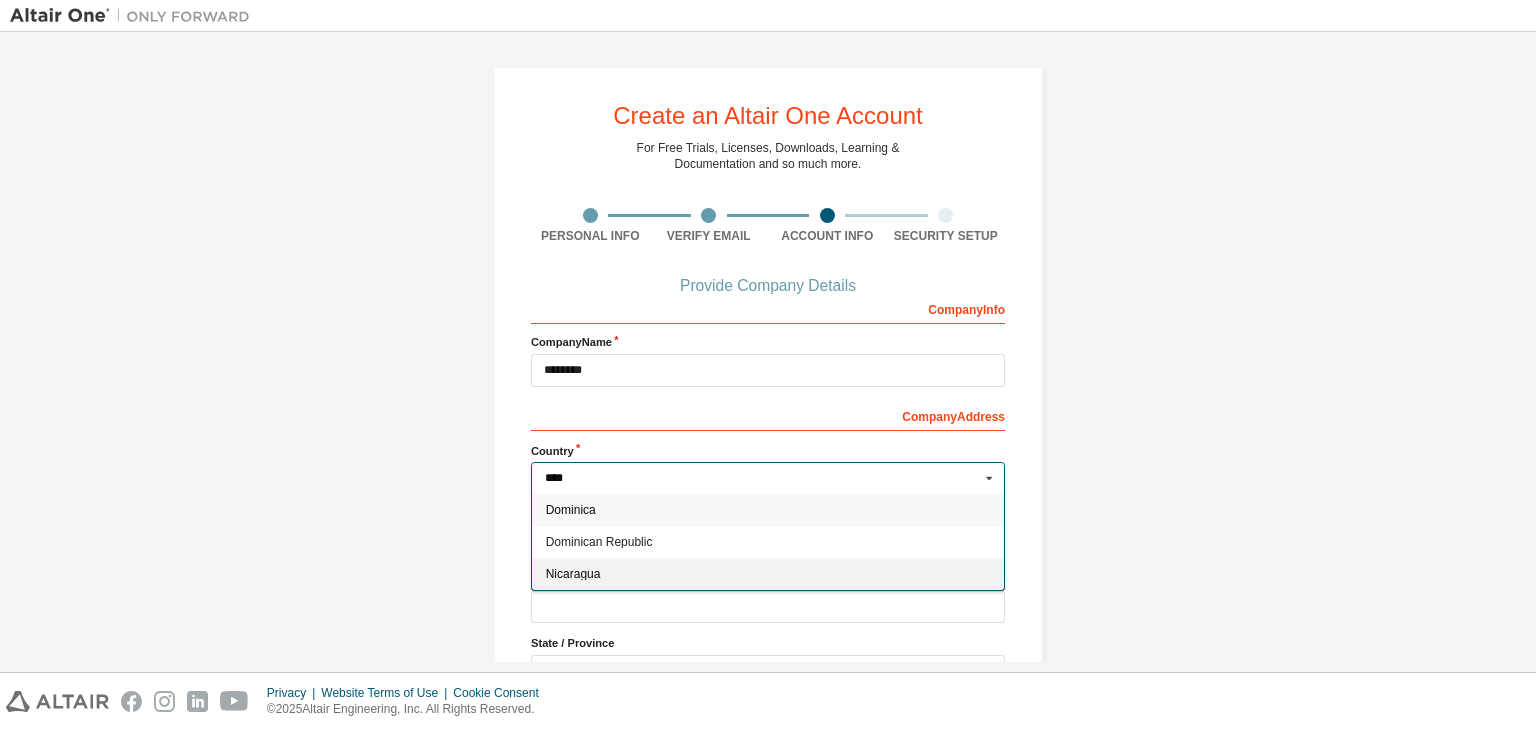 type on "***" 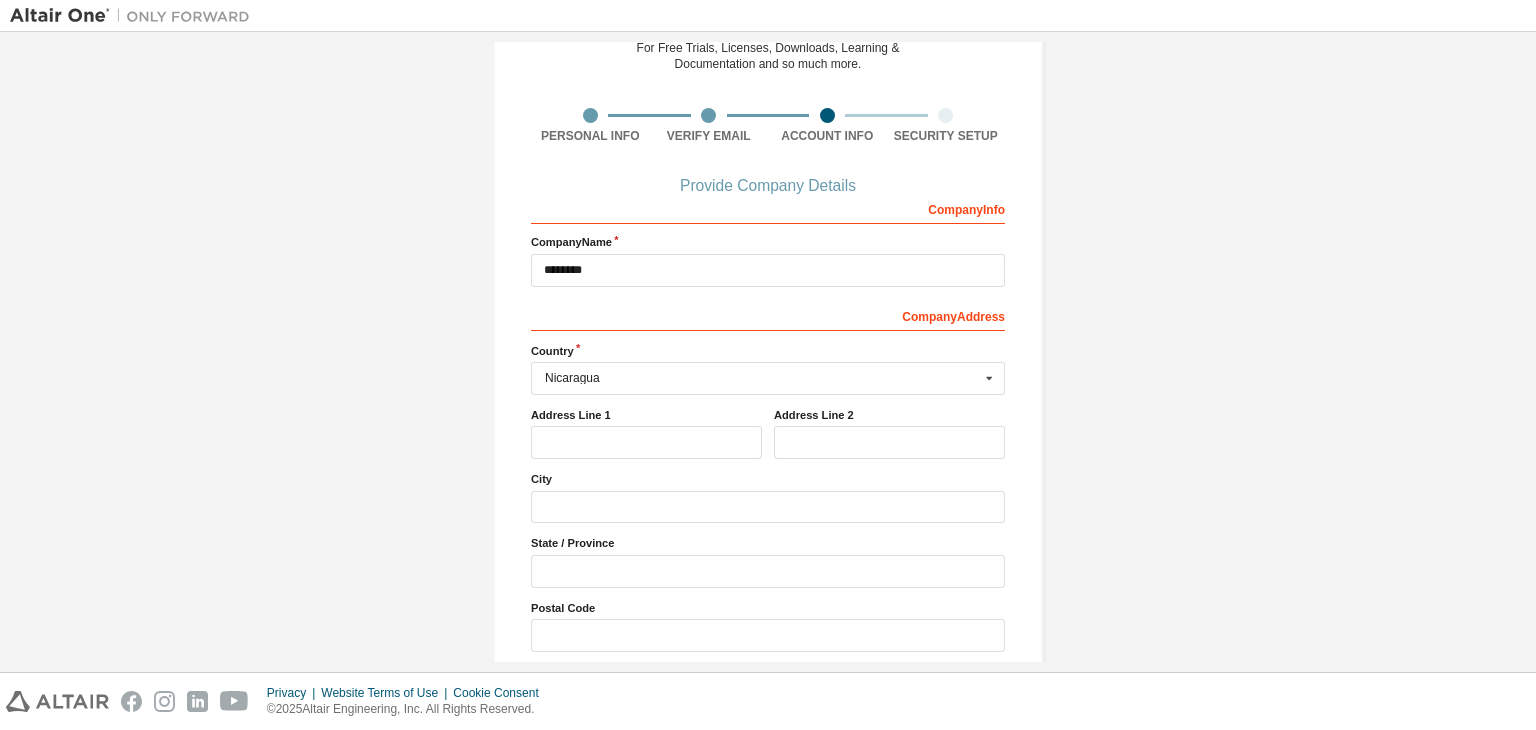 scroll, scrollTop: 180, scrollLeft: 0, axis: vertical 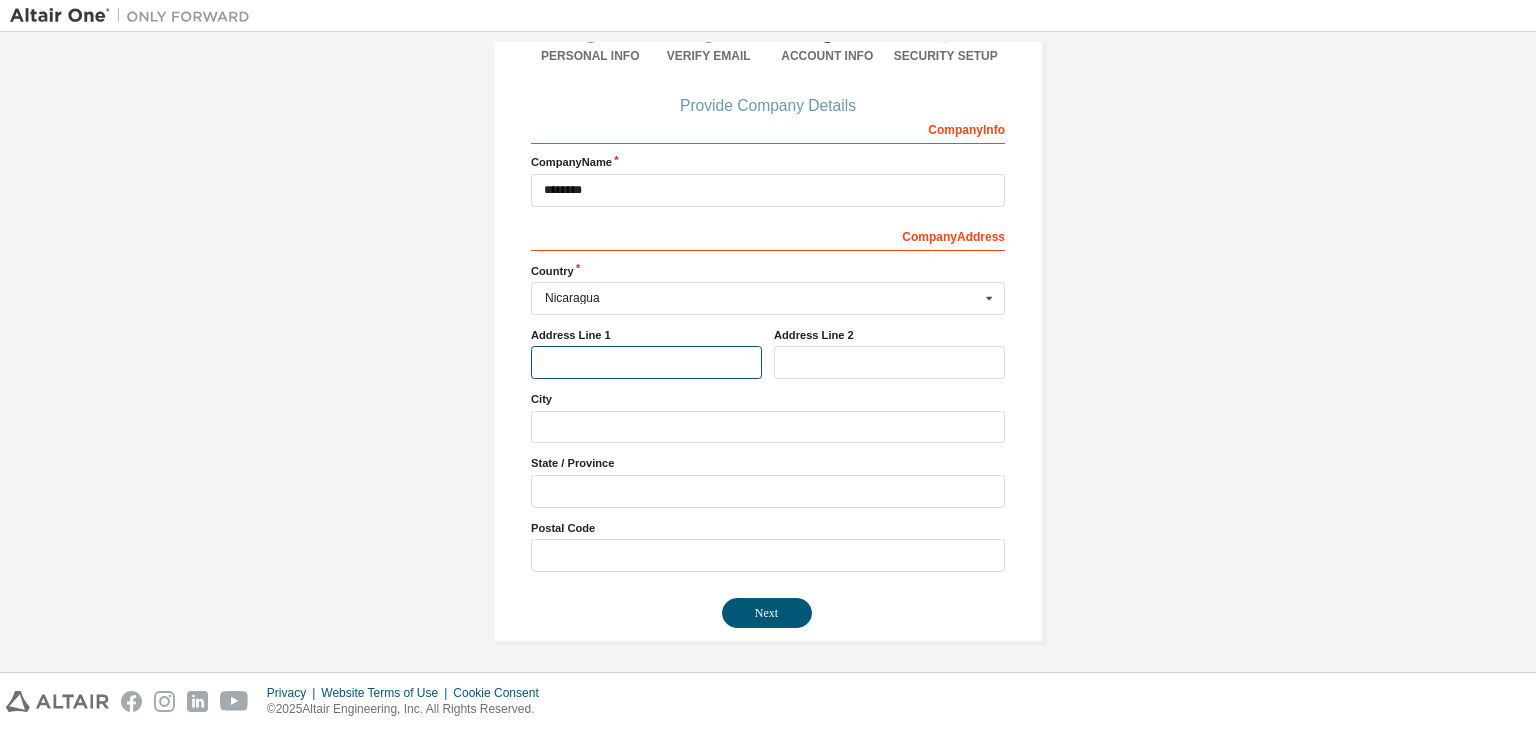 drag, startPoint x: 688, startPoint y: 353, endPoint x: 688, endPoint y: 366, distance: 13 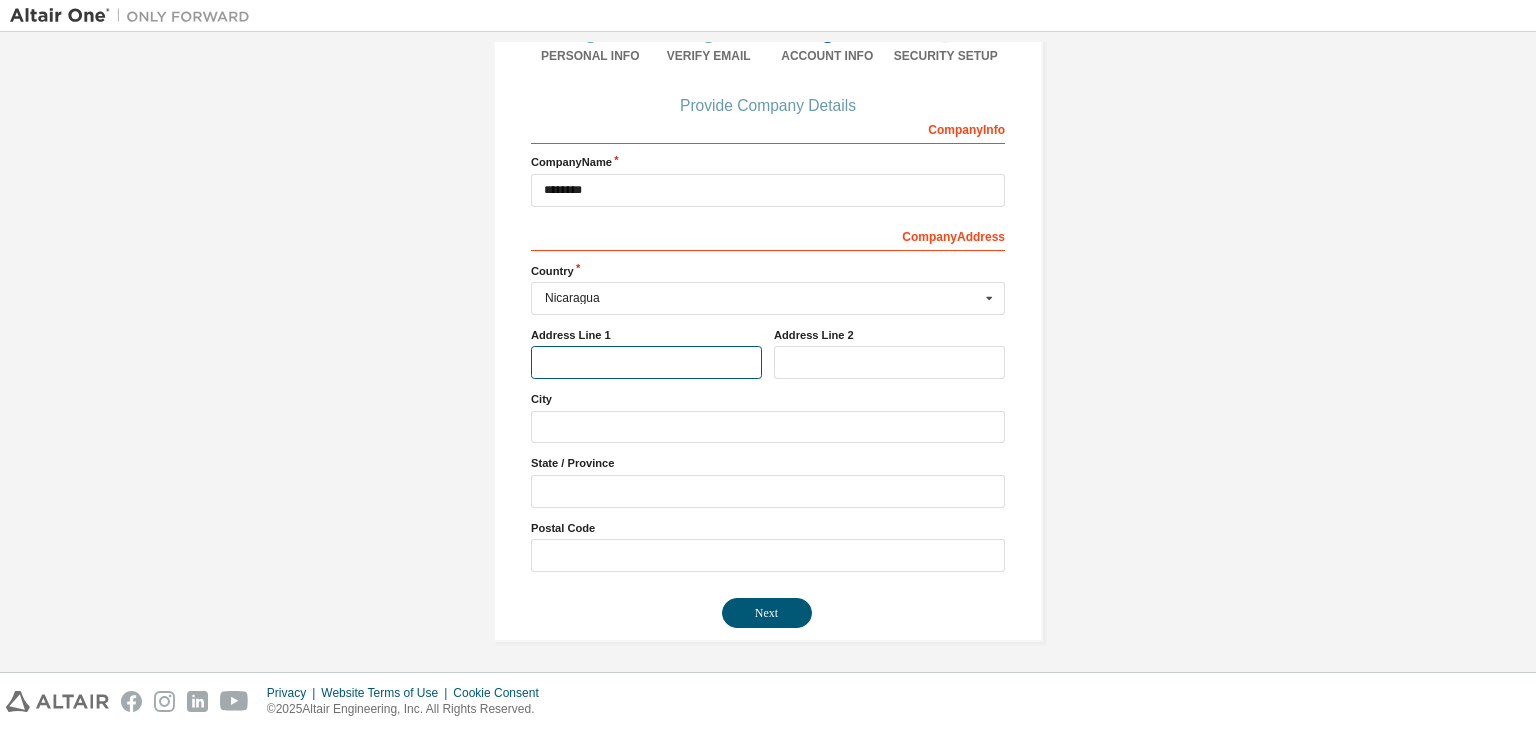 click at bounding box center (646, 362) 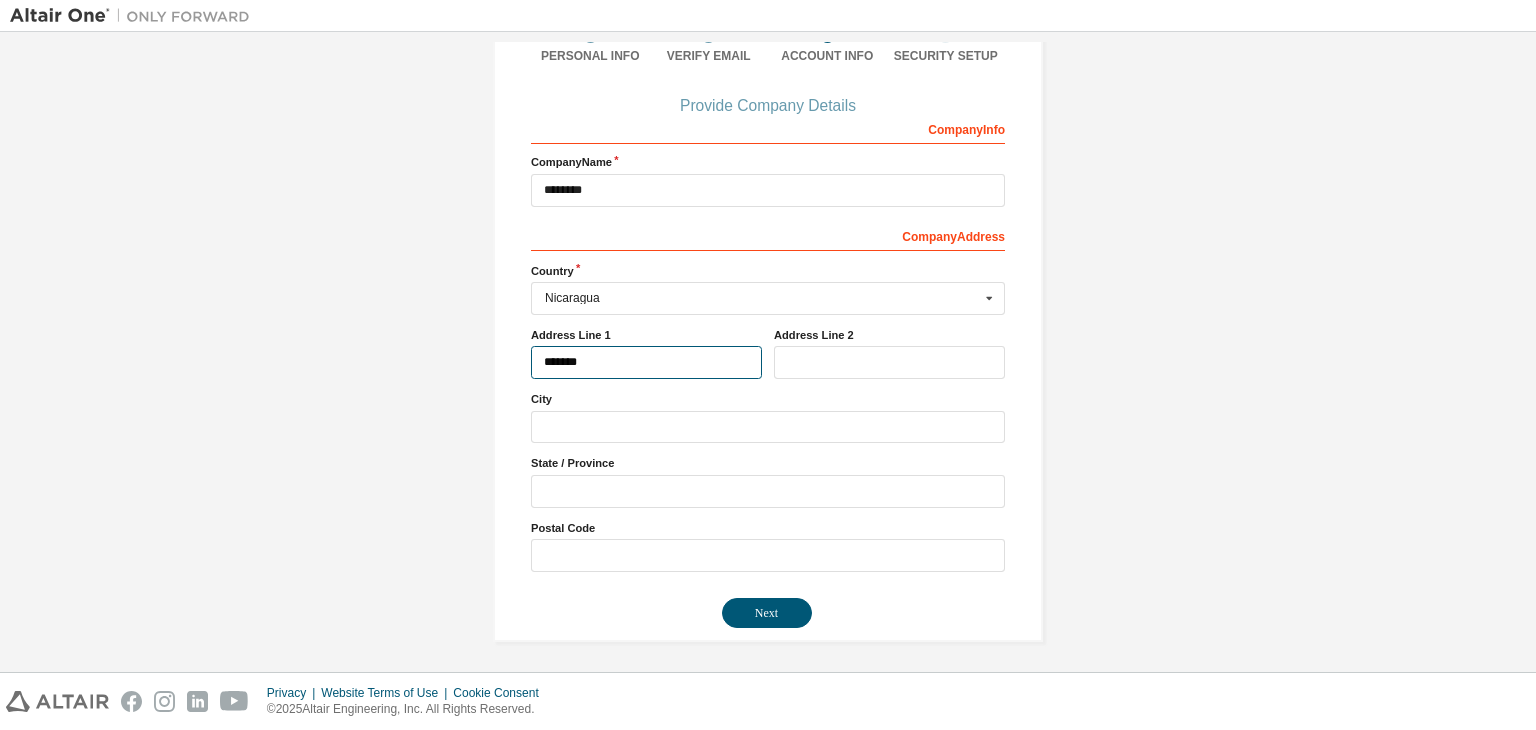 type on "*******" 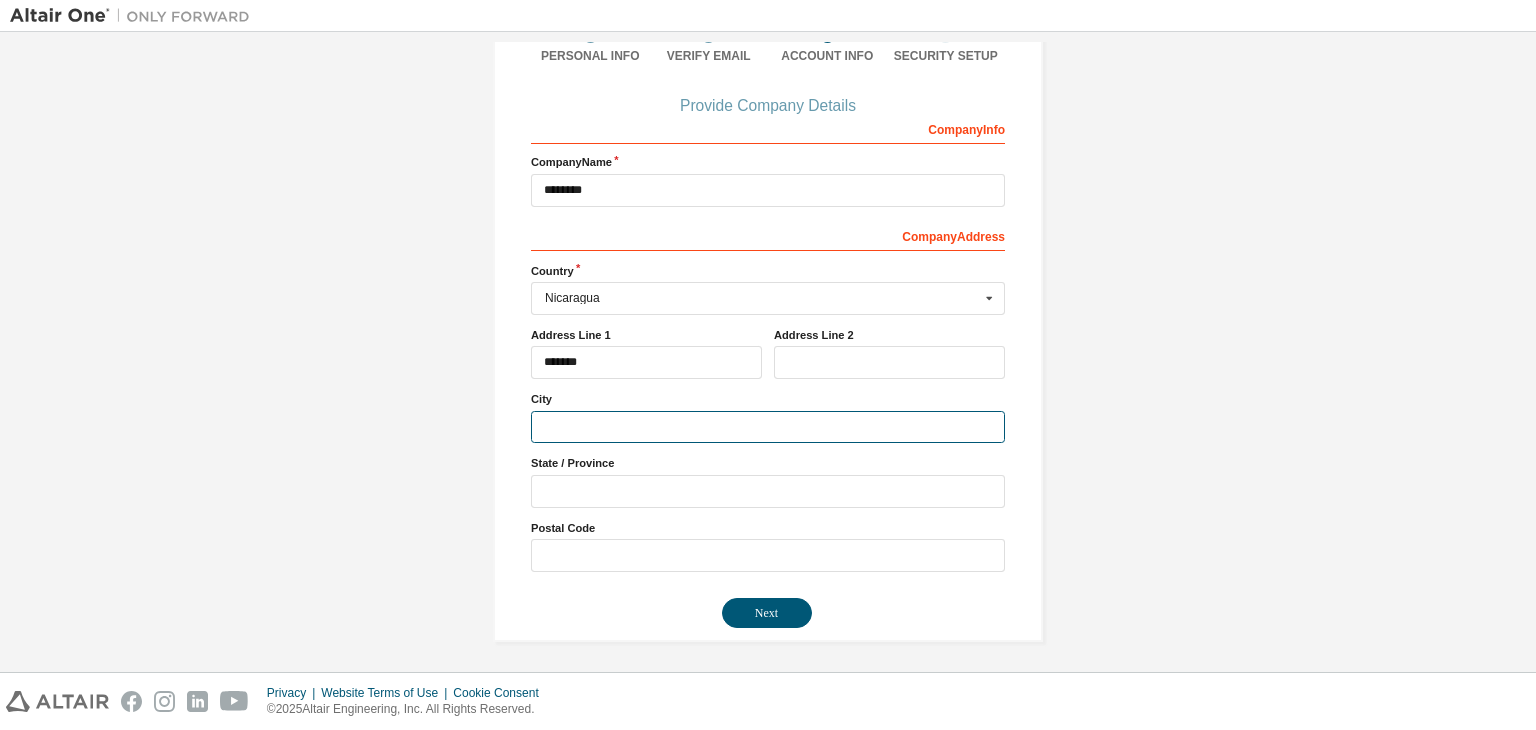 click at bounding box center (768, 427) 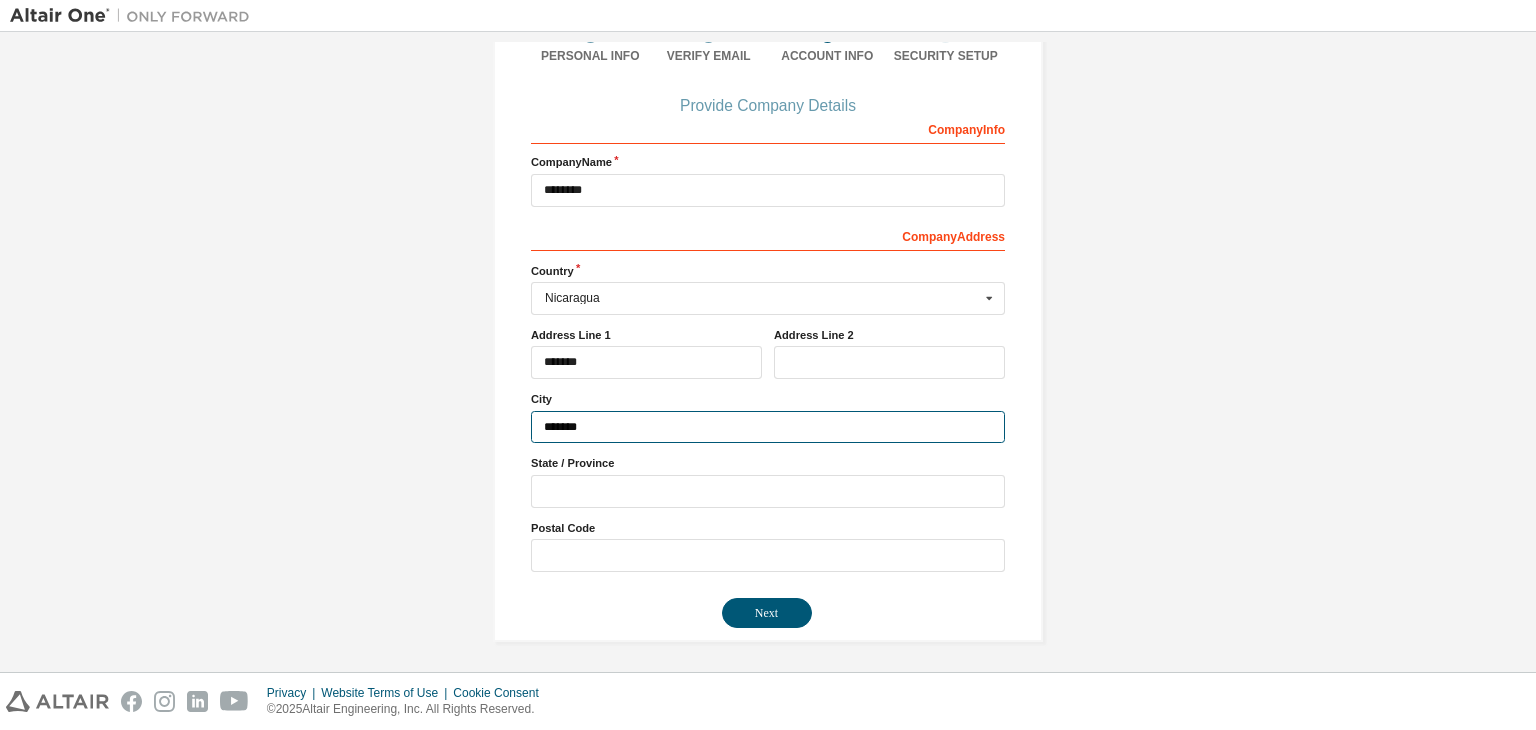type on "*******" 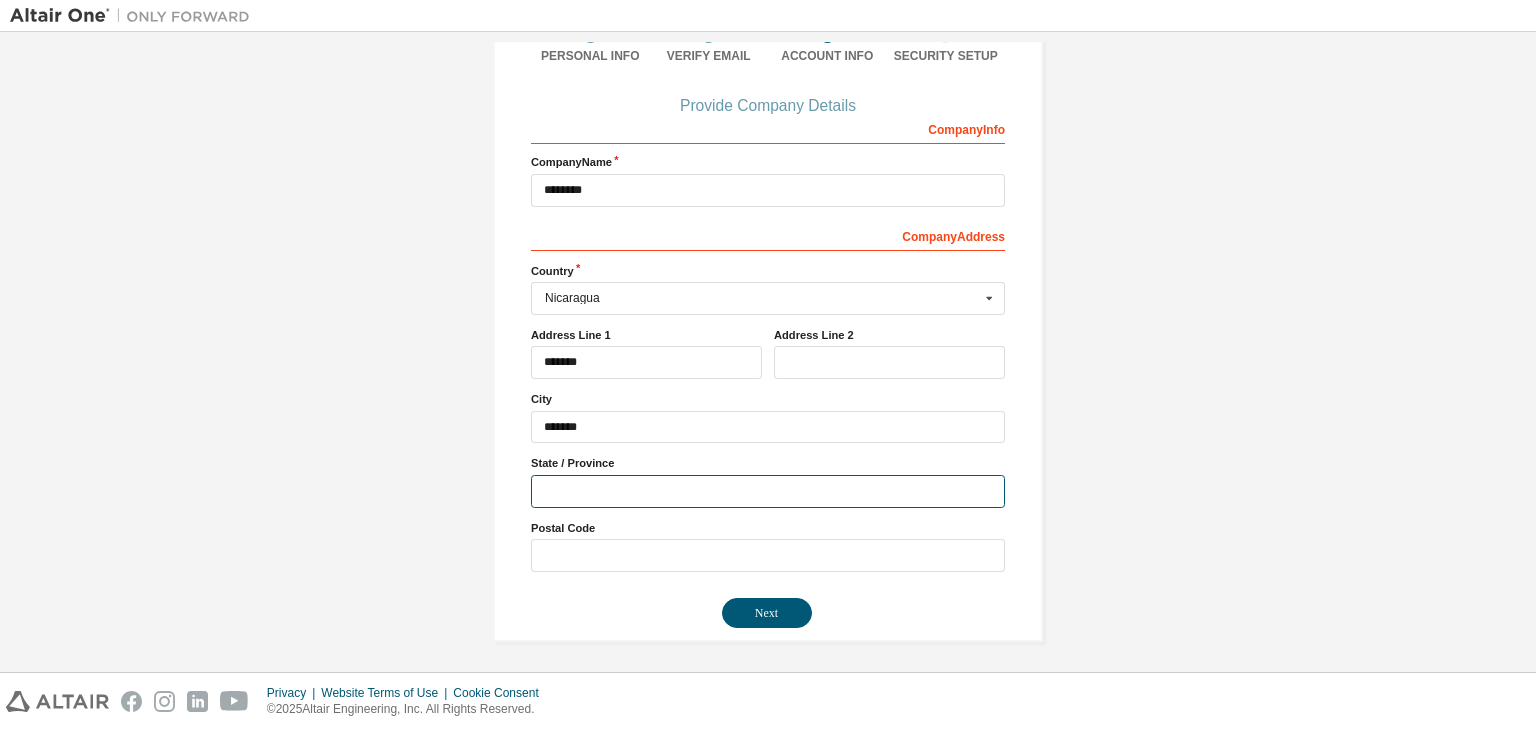 click at bounding box center (768, 491) 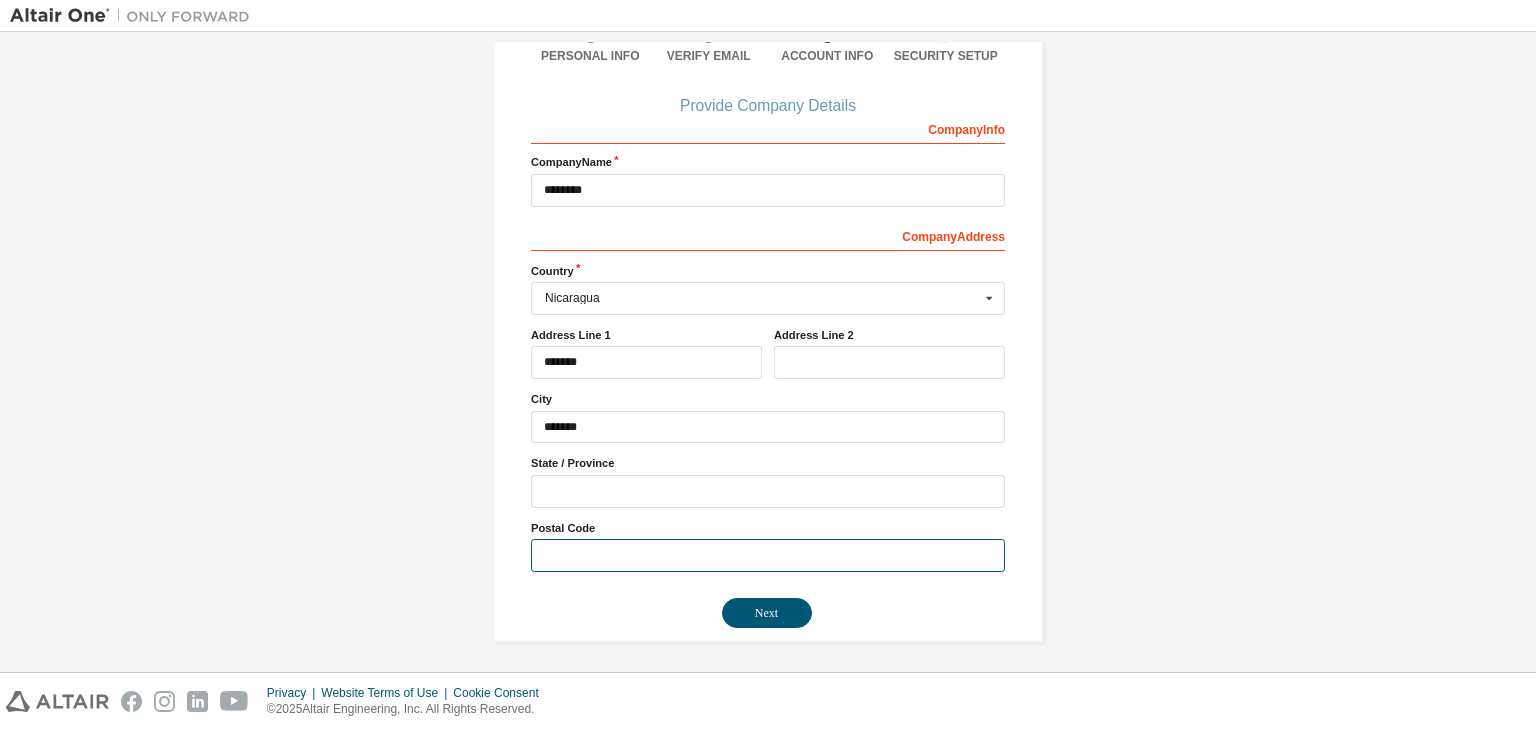drag, startPoint x: 640, startPoint y: 565, endPoint x: 651, endPoint y: 565, distance: 11 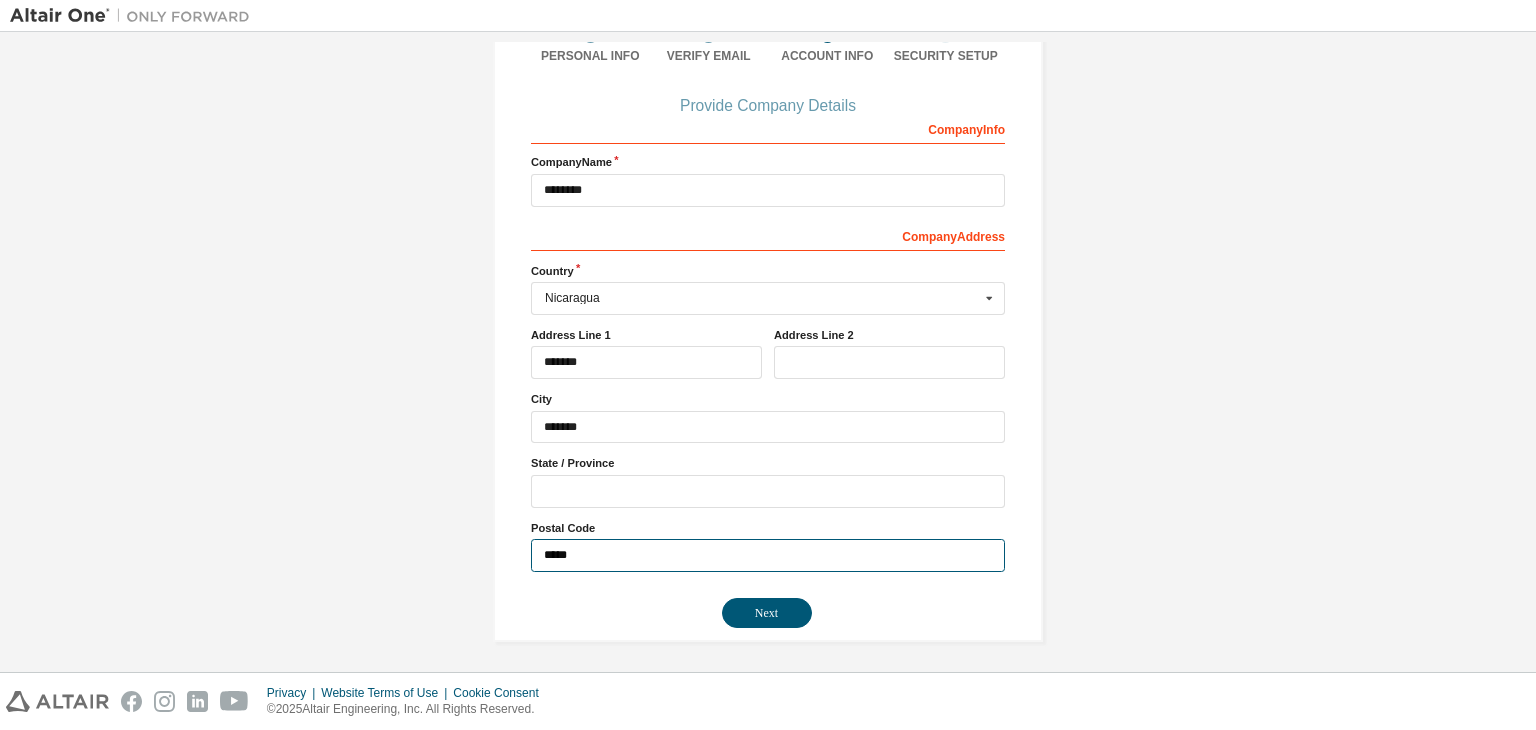 type on "*****" 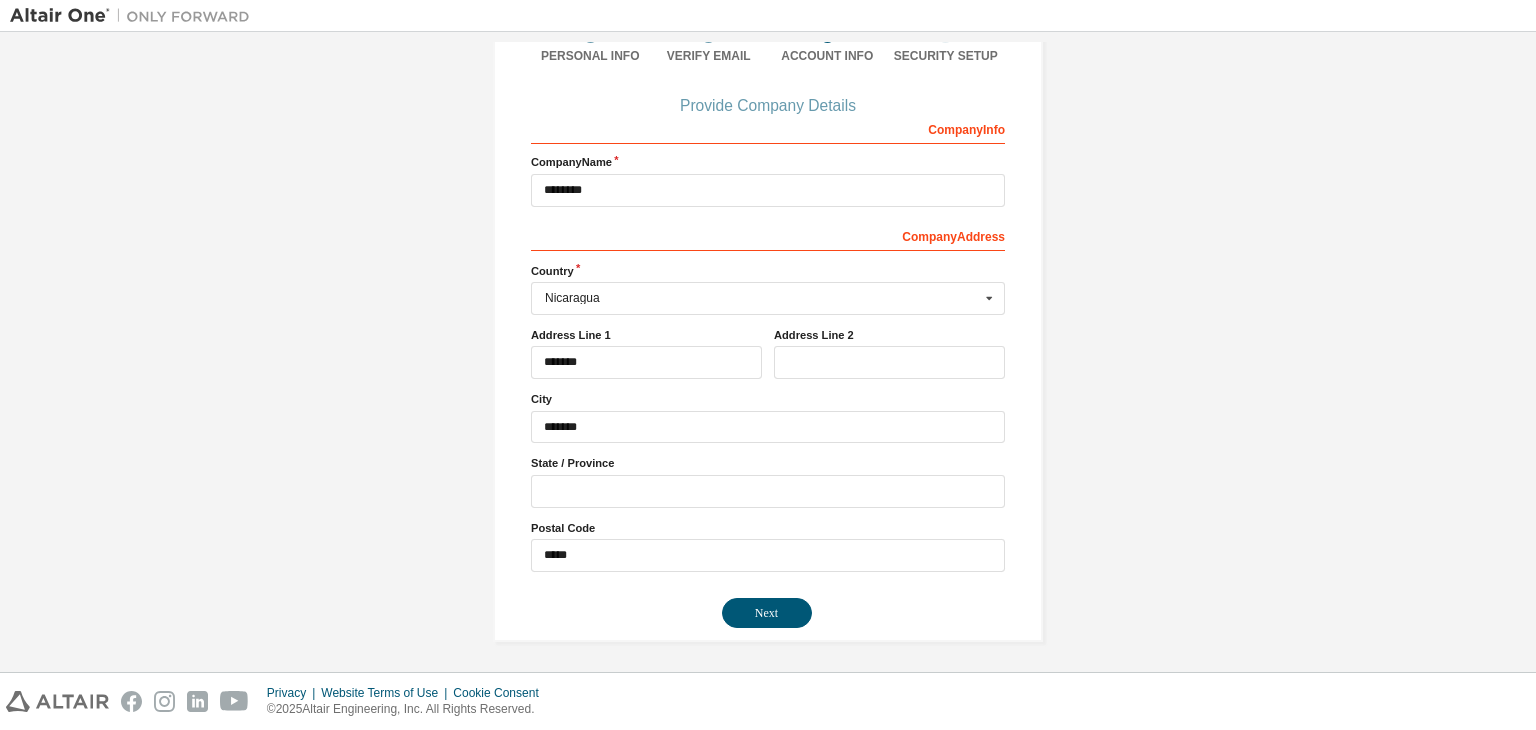 click on "Create an Altair One Account For Free Trials, Licenses, Downloads, Learning &  Documentation and so much more. Personal Info Verify Email Account Info Security Setup Provide Company Details Company  Info Company  Name ******** Company  Address *** Country Nicaragua Afghanistan Åland Islands Albania Algeria American Samoa Andorra Angola Anguilla Antarctica Antigua and Barbuda Argentina Armenia Aruba Australia Austria Azerbaijan Bahamas Bahrain Bangladesh Barbados Belgium Belize Benin Bermuda Bhutan Bolivia (Plurinational State of) Bonaire, Sint Eustatius and Saba Bosnia and Herzegovina Botswana Bouvet Island Brazil British Indian Ocean Territory Brunei Darussalam Bulgaria Burkina Faso Burundi Cabo Verde Cambodia Cameroon Canada Cayman Islands Central African Republic Chad Chile China Christmas Island Cocos (Keeling) Islands Colombia Comoros Congo Congo (Democratic Republic of the) Cook Islands Costa Rica Côte d'Ivoire Croatia Curaçao Cyprus Czech Republic Denmark Djibouti Dominica Dominican Republic Ecuador" at bounding box center (768, 264) 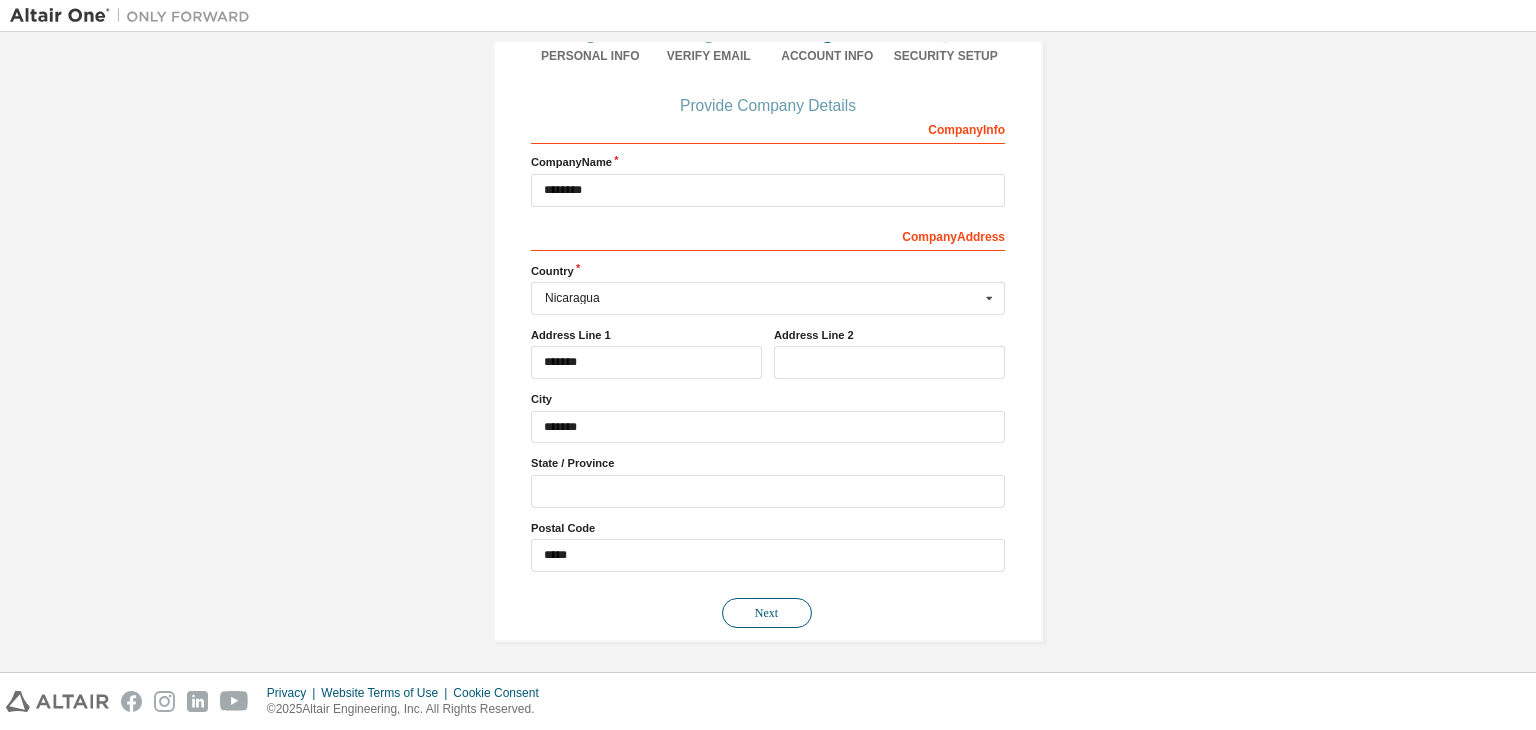 click on "Next" at bounding box center [767, 613] 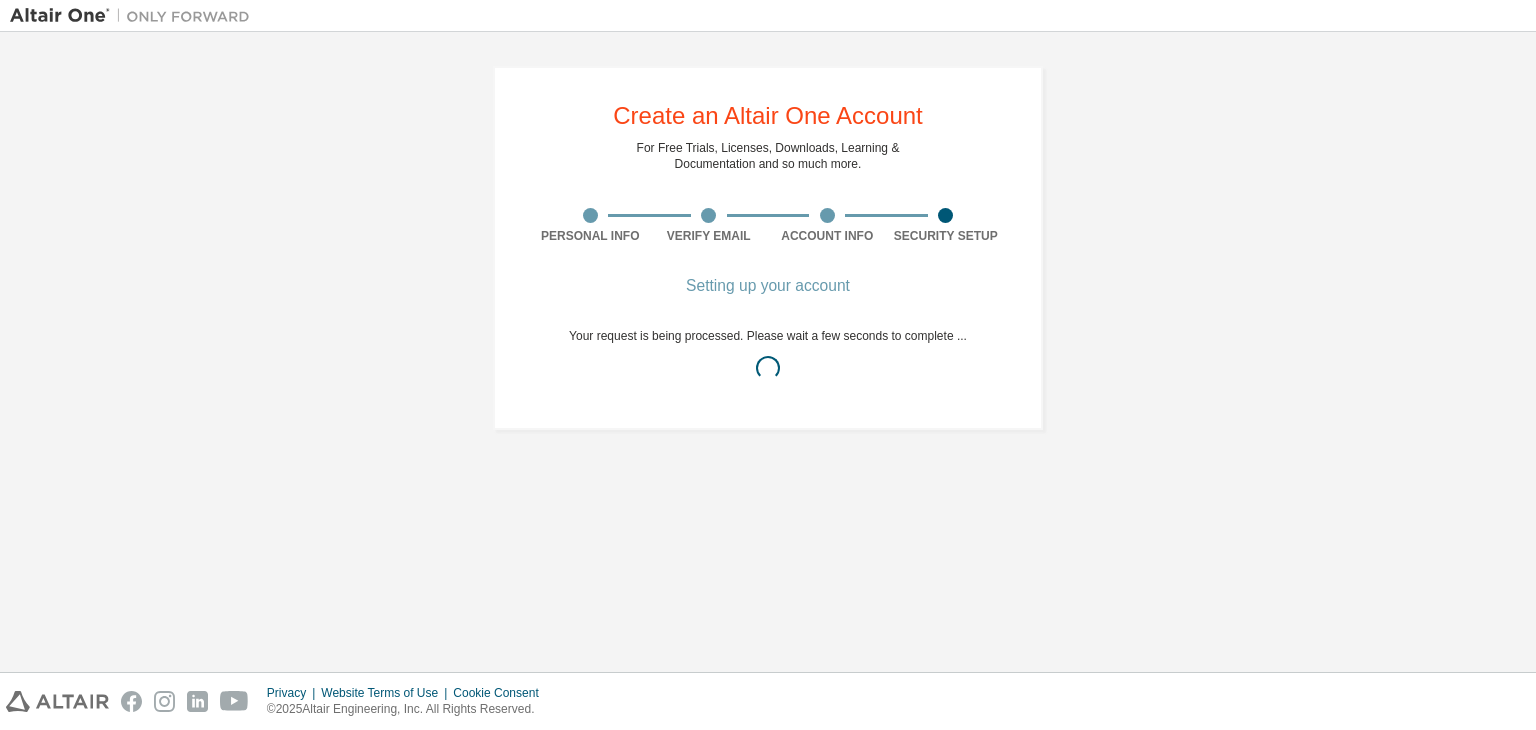 scroll, scrollTop: 0, scrollLeft: 0, axis: both 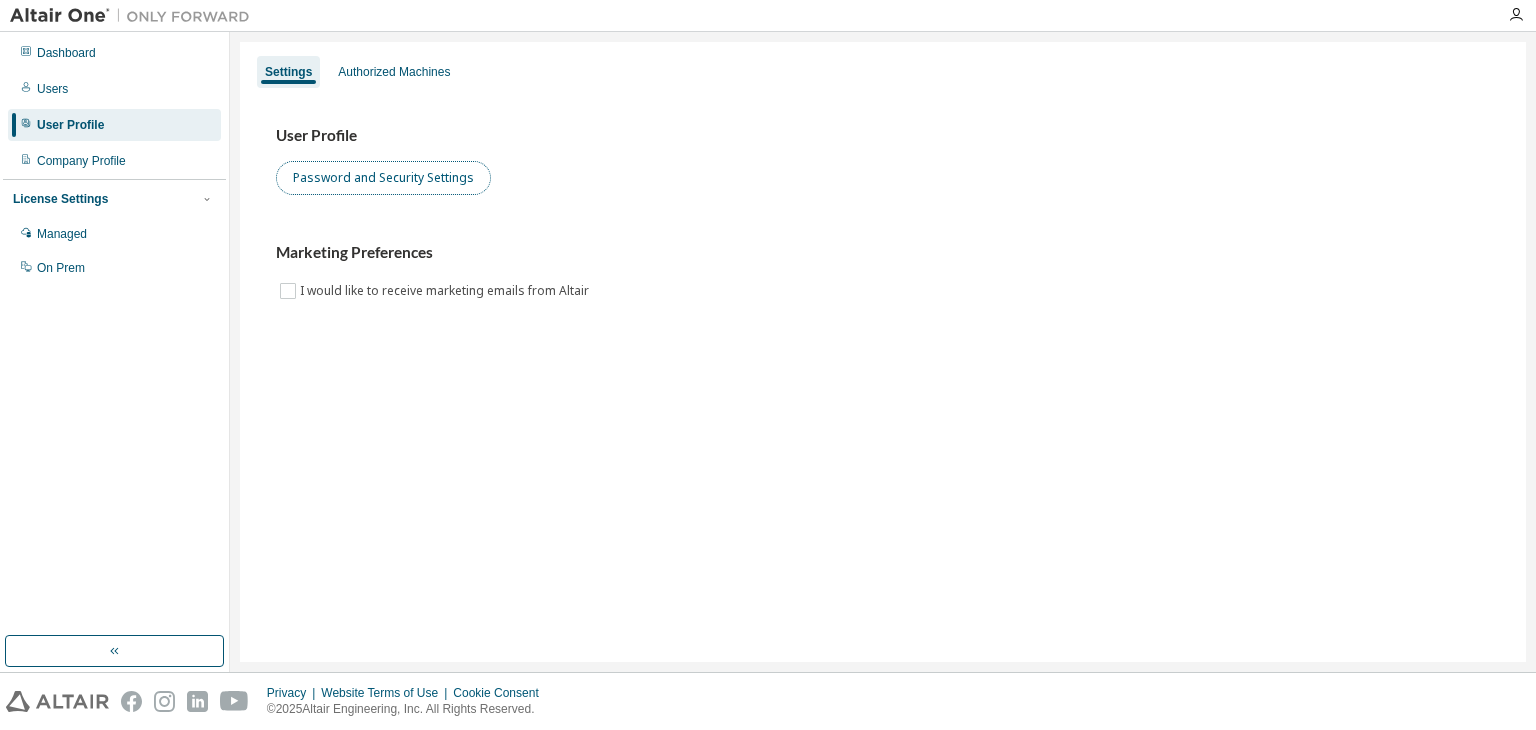 click on "Password and Security Settings" at bounding box center (383, 178) 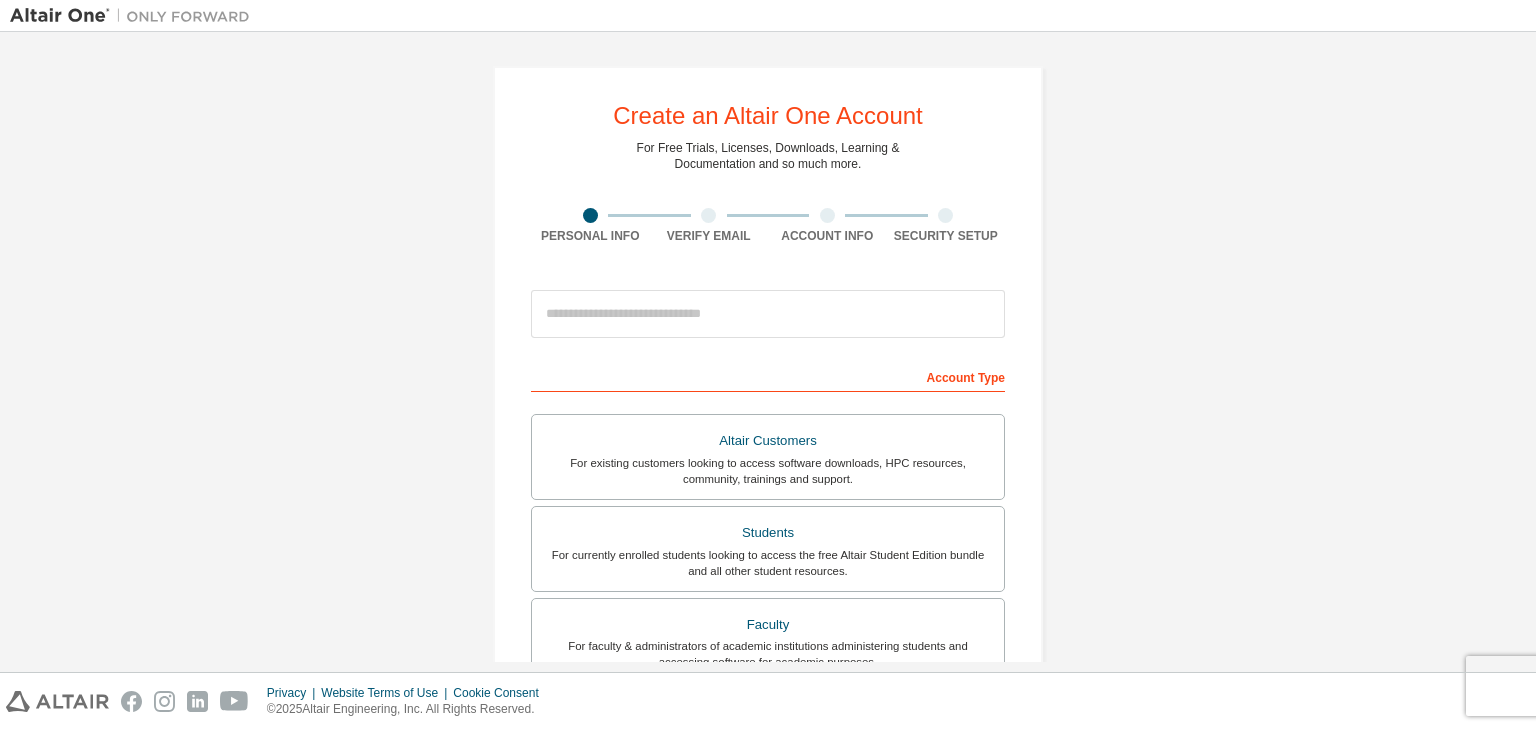 scroll, scrollTop: 0, scrollLeft: 0, axis: both 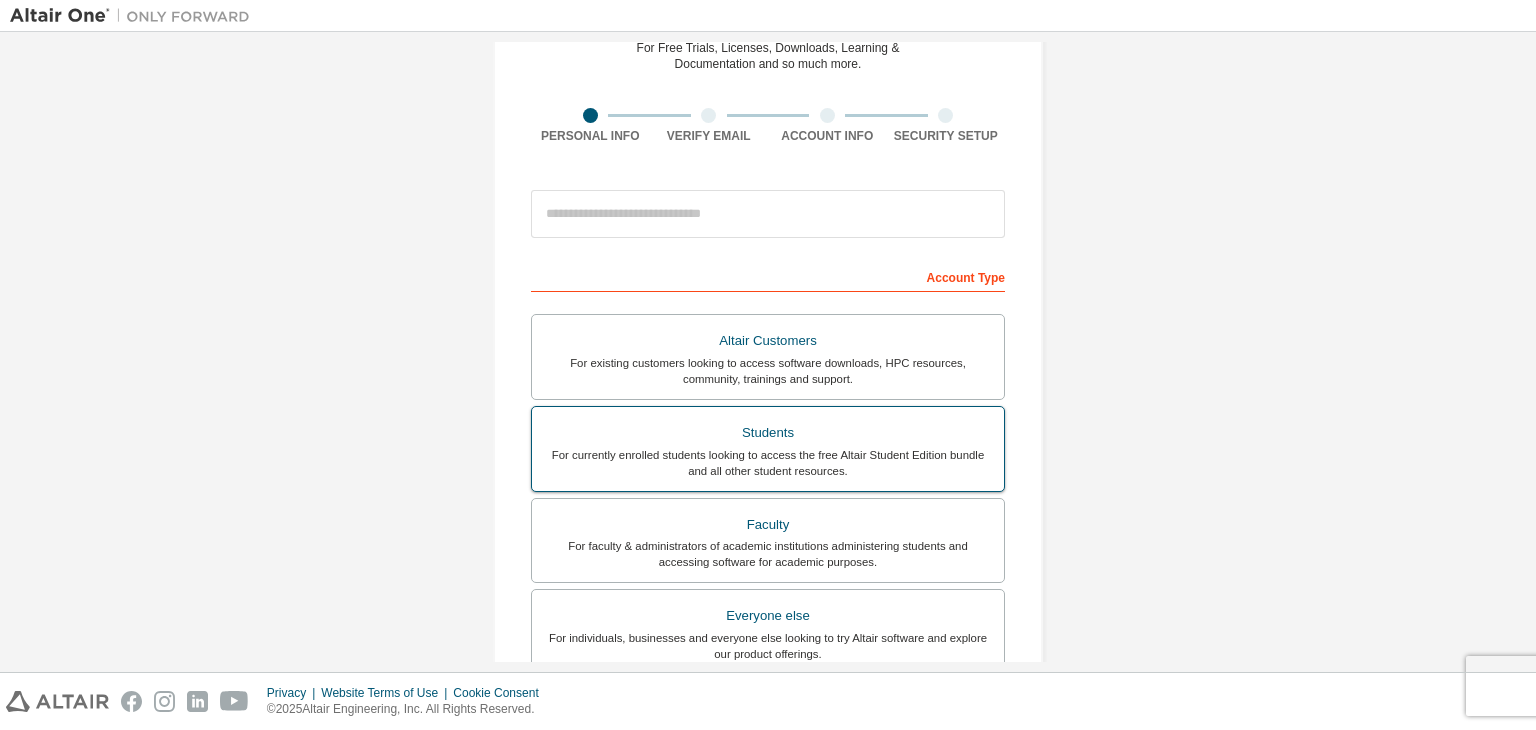 click on "For currently enrolled students looking to access the free Altair Student Edition bundle and all other student resources." at bounding box center (768, 463) 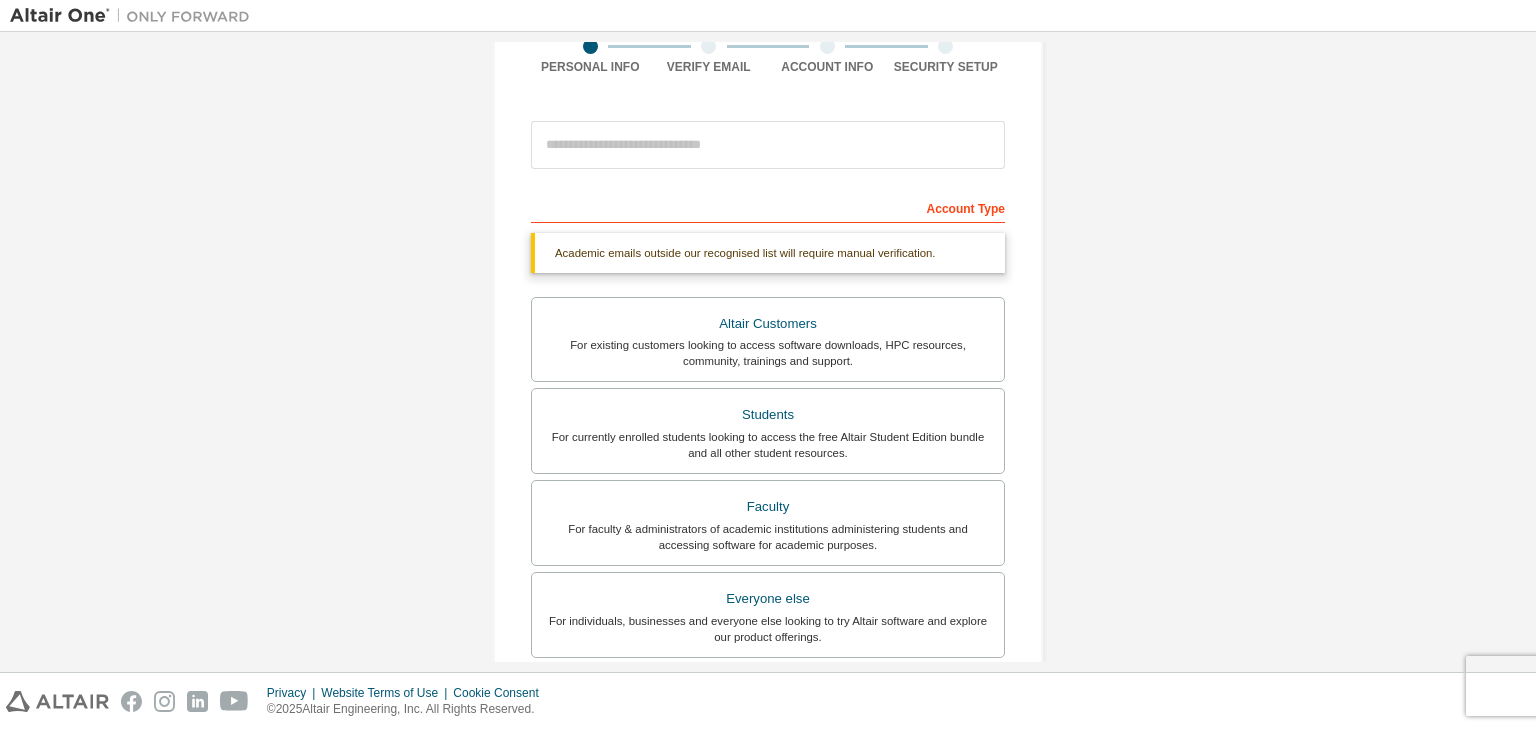 scroll, scrollTop: 200, scrollLeft: 0, axis: vertical 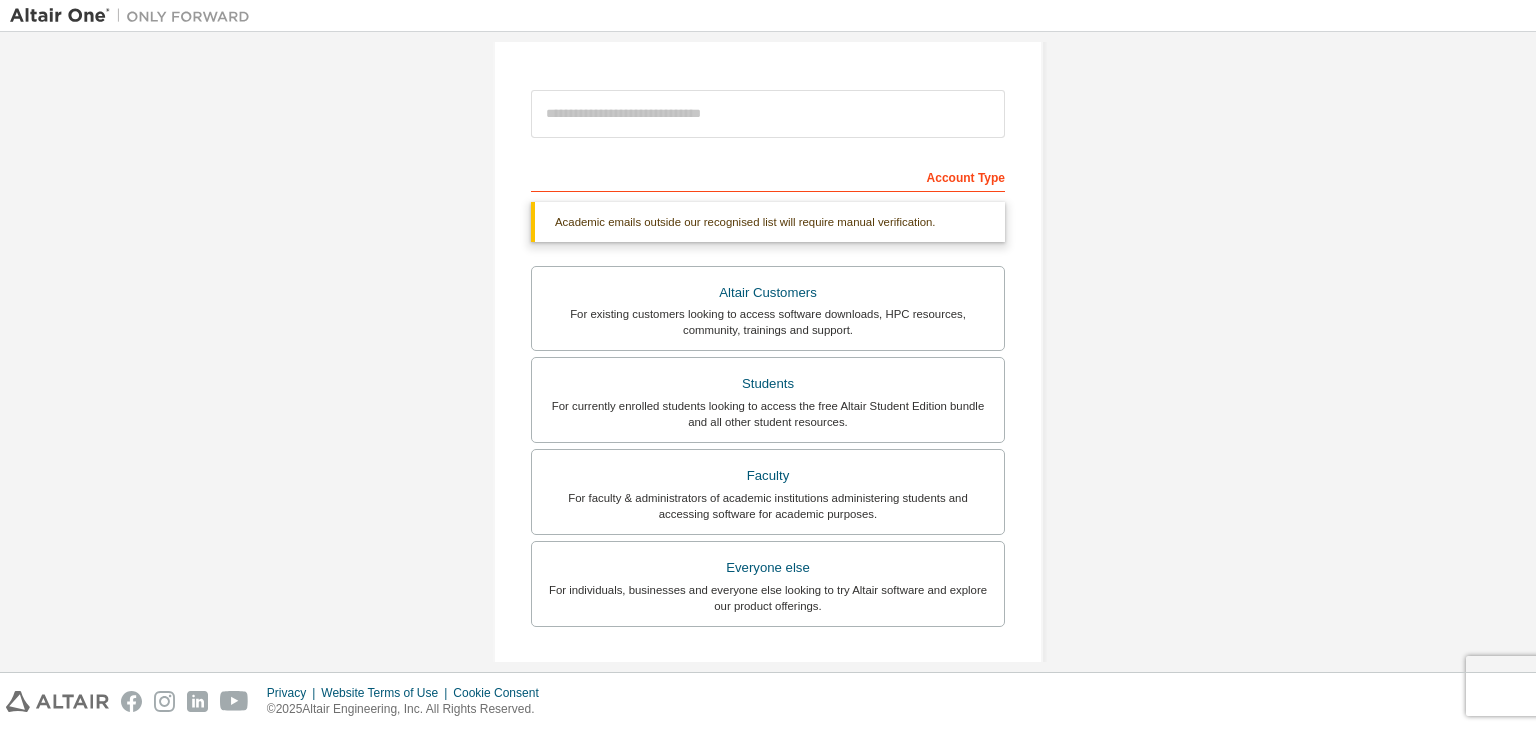 click on "Account Type" at bounding box center (768, 176) 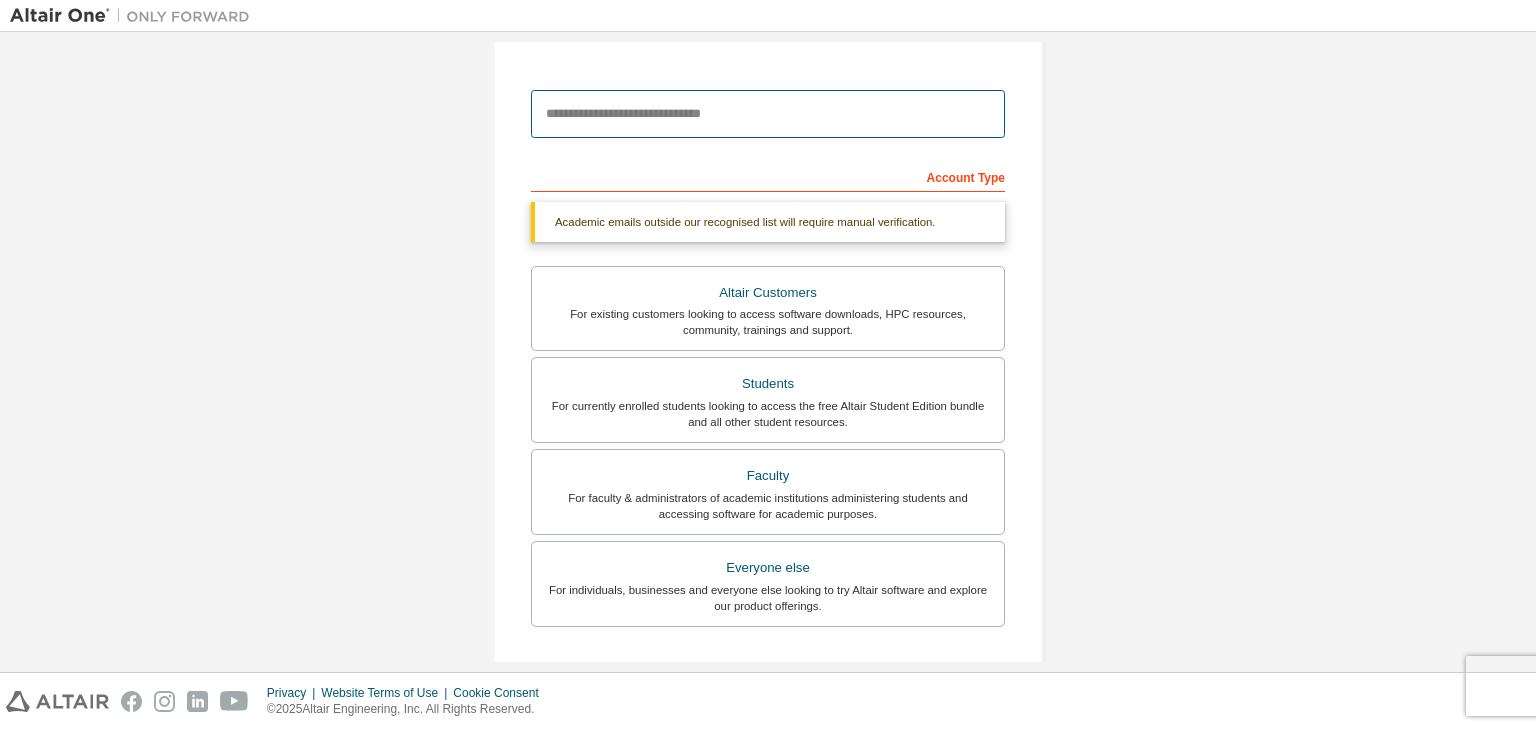 click at bounding box center [768, 114] 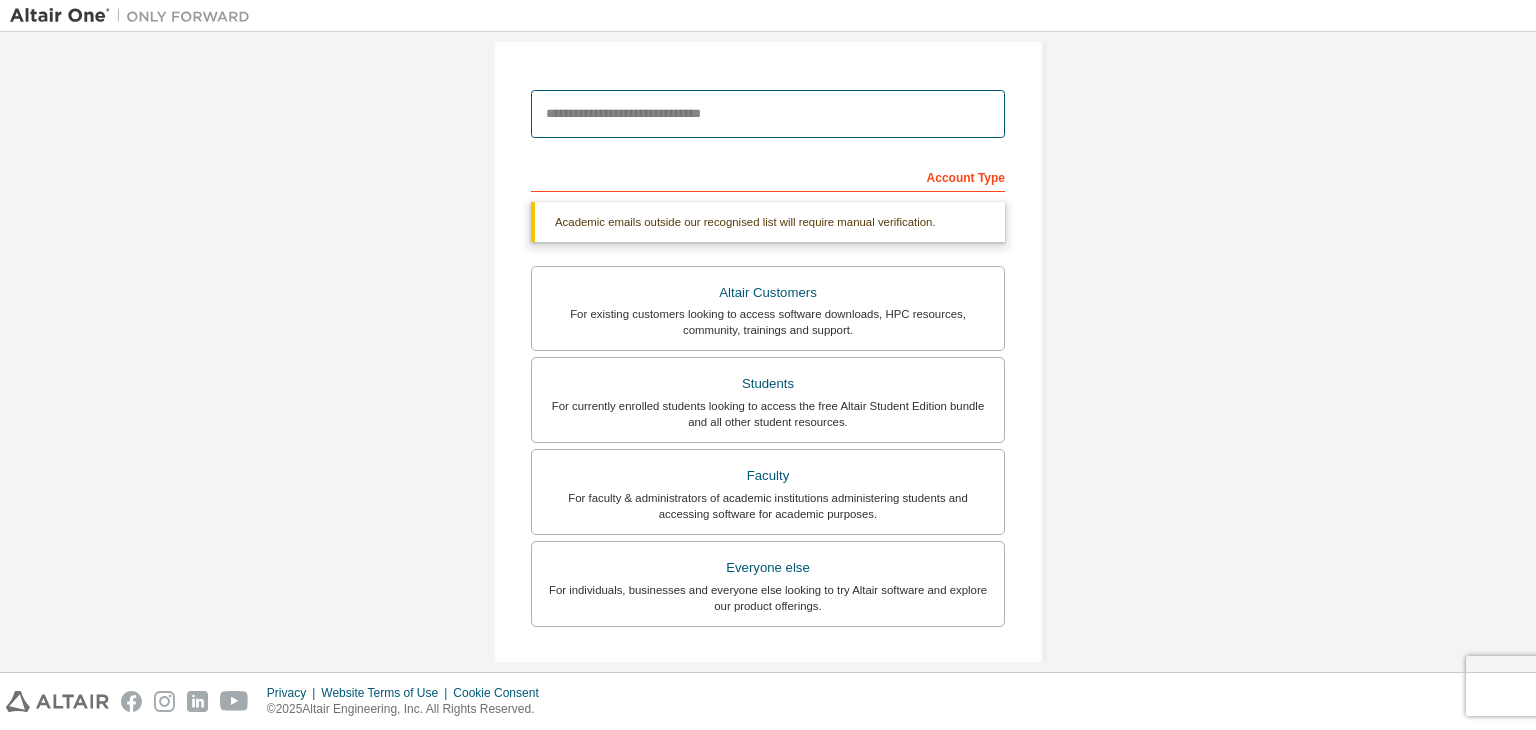 type on "**********" 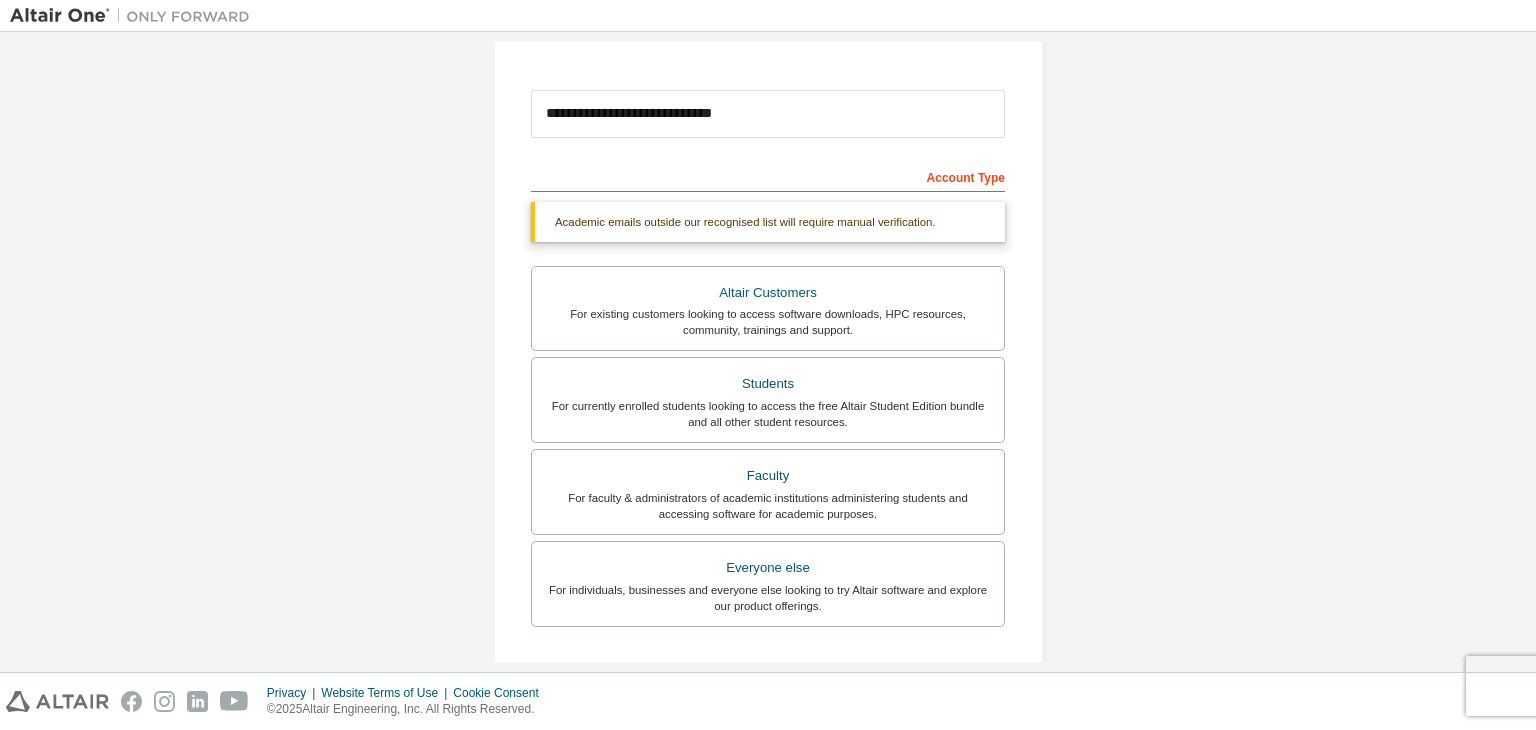type on "**********" 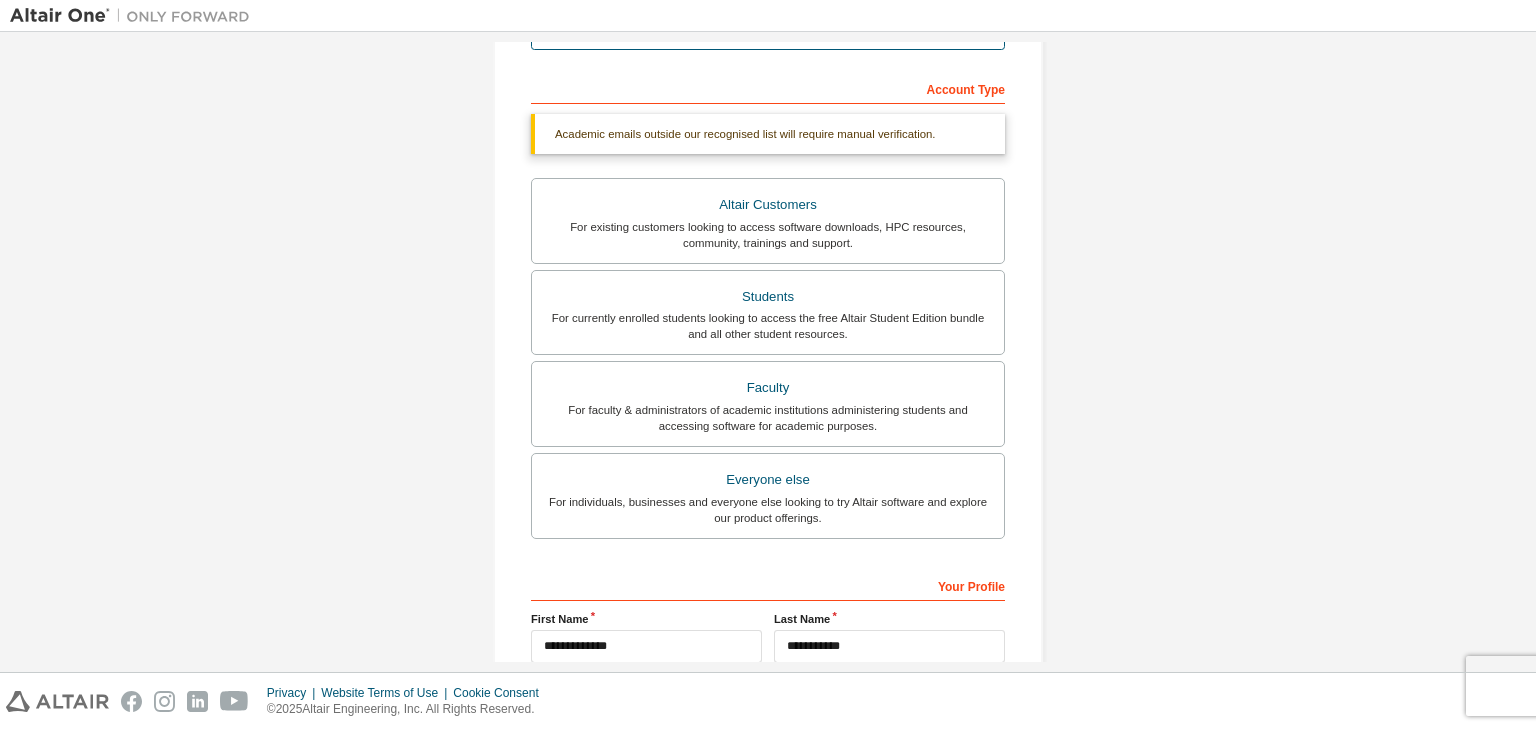 scroll, scrollTop: 550, scrollLeft: 0, axis: vertical 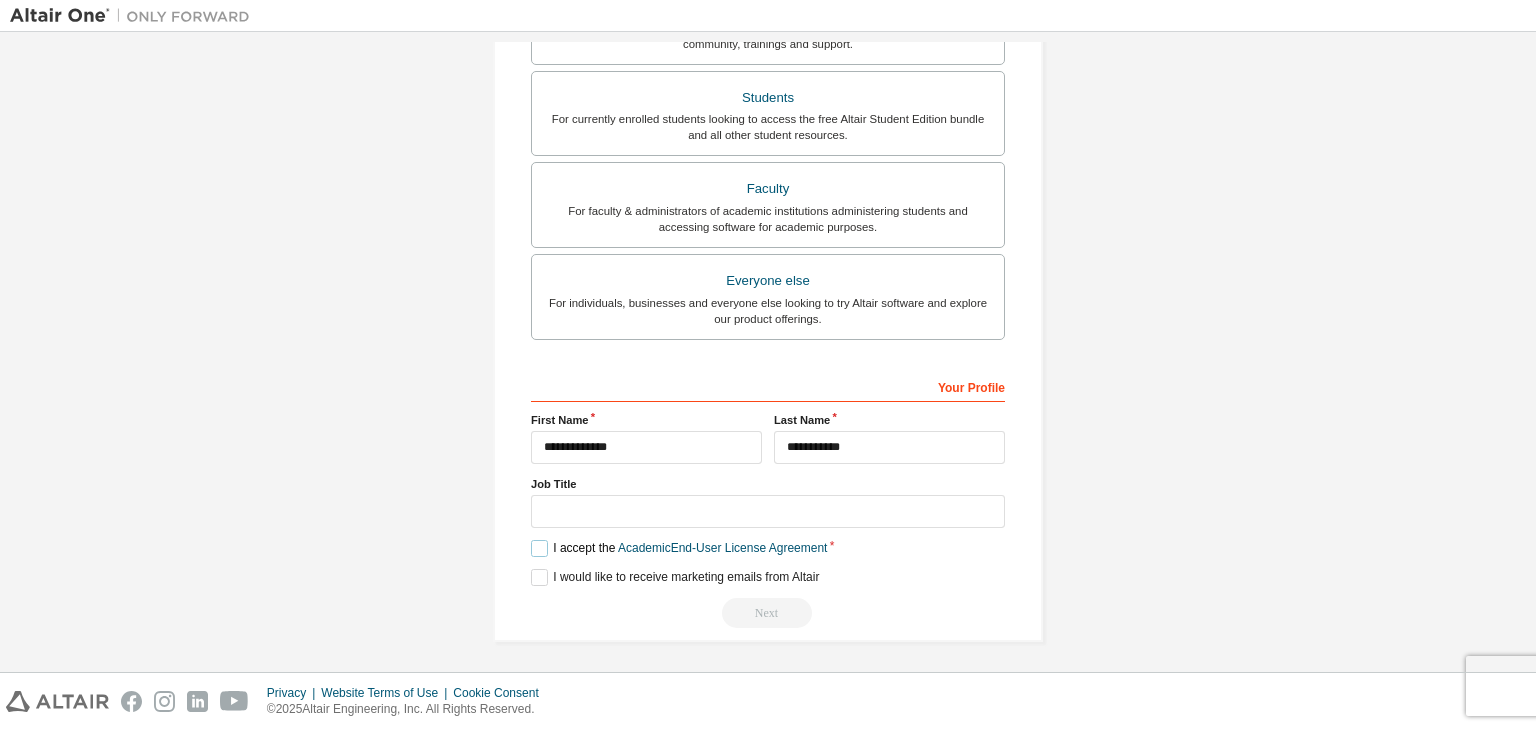 click on "I accept the   Academic   End-User License Agreement" at bounding box center (679, 548) 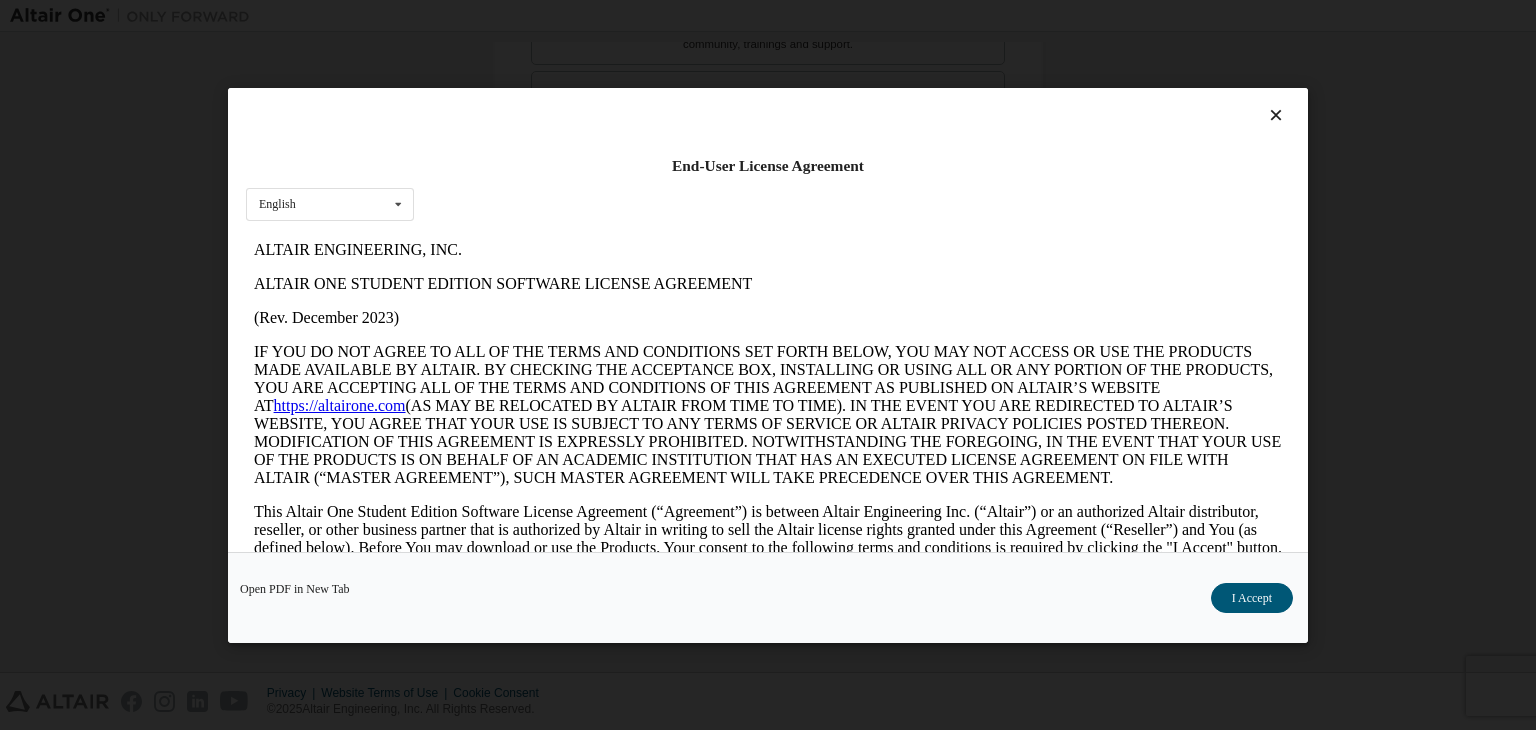 scroll, scrollTop: 0, scrollLeft: 0, axis: both 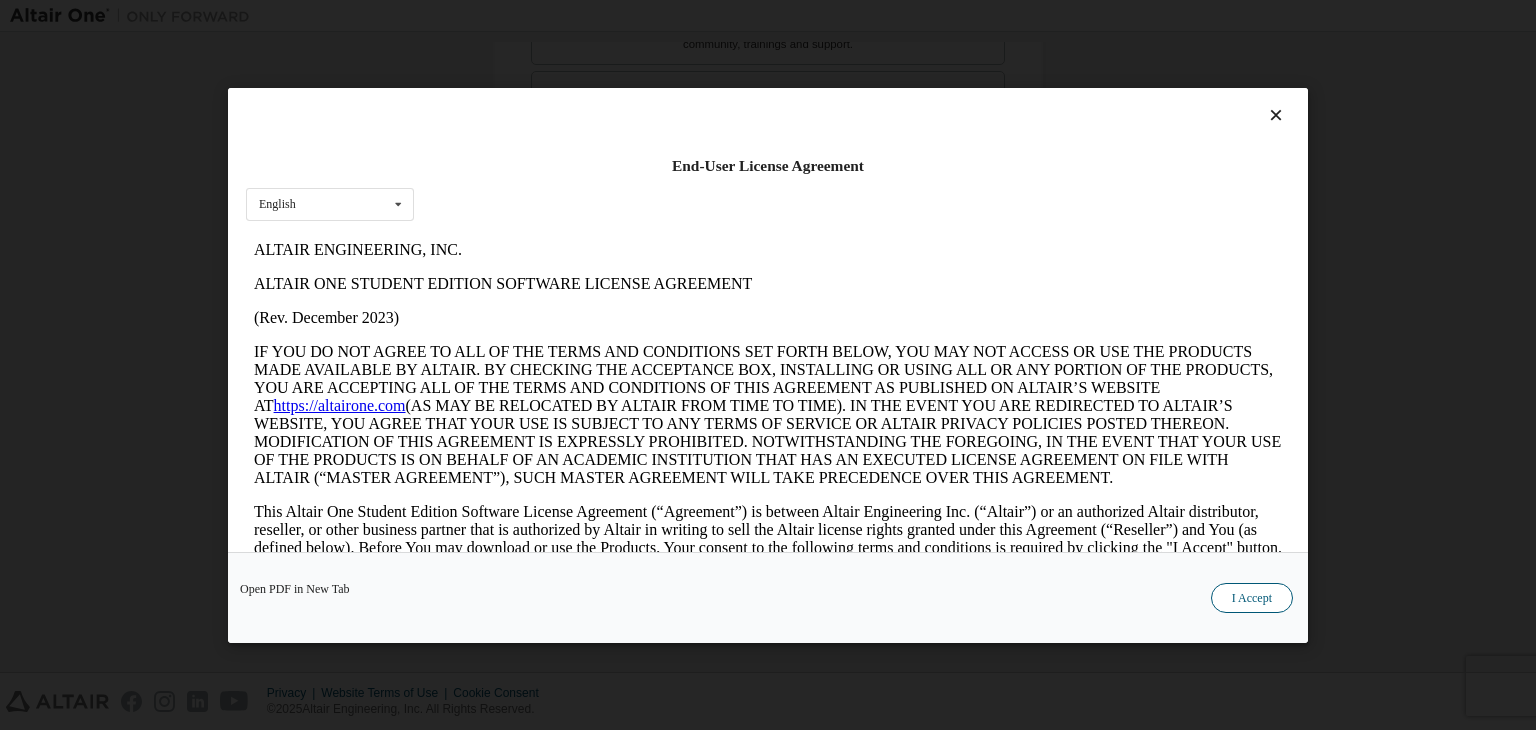 click on "I Accept" at bounding box center [1252, 598] 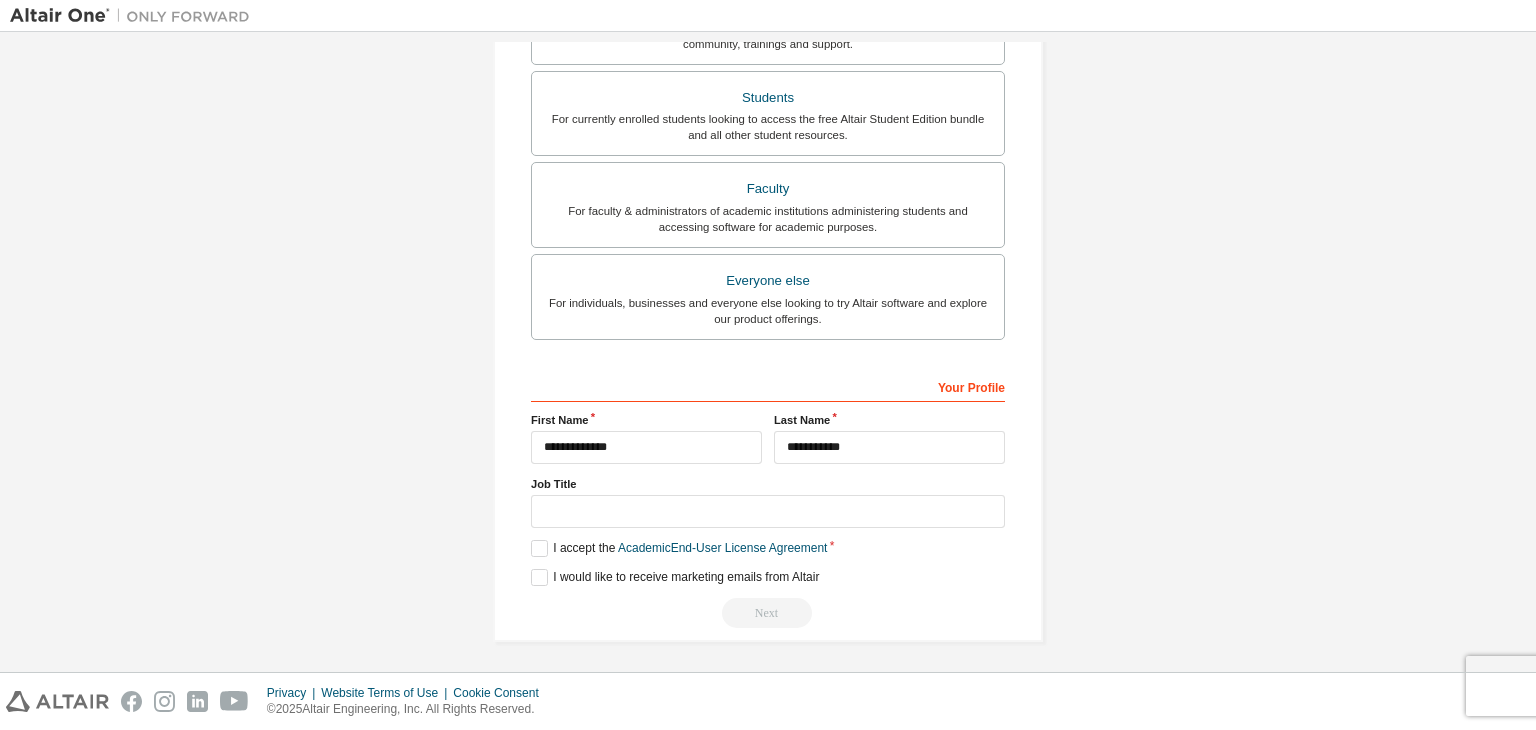 click on "Your Profile" at bounding box center [768, 386] 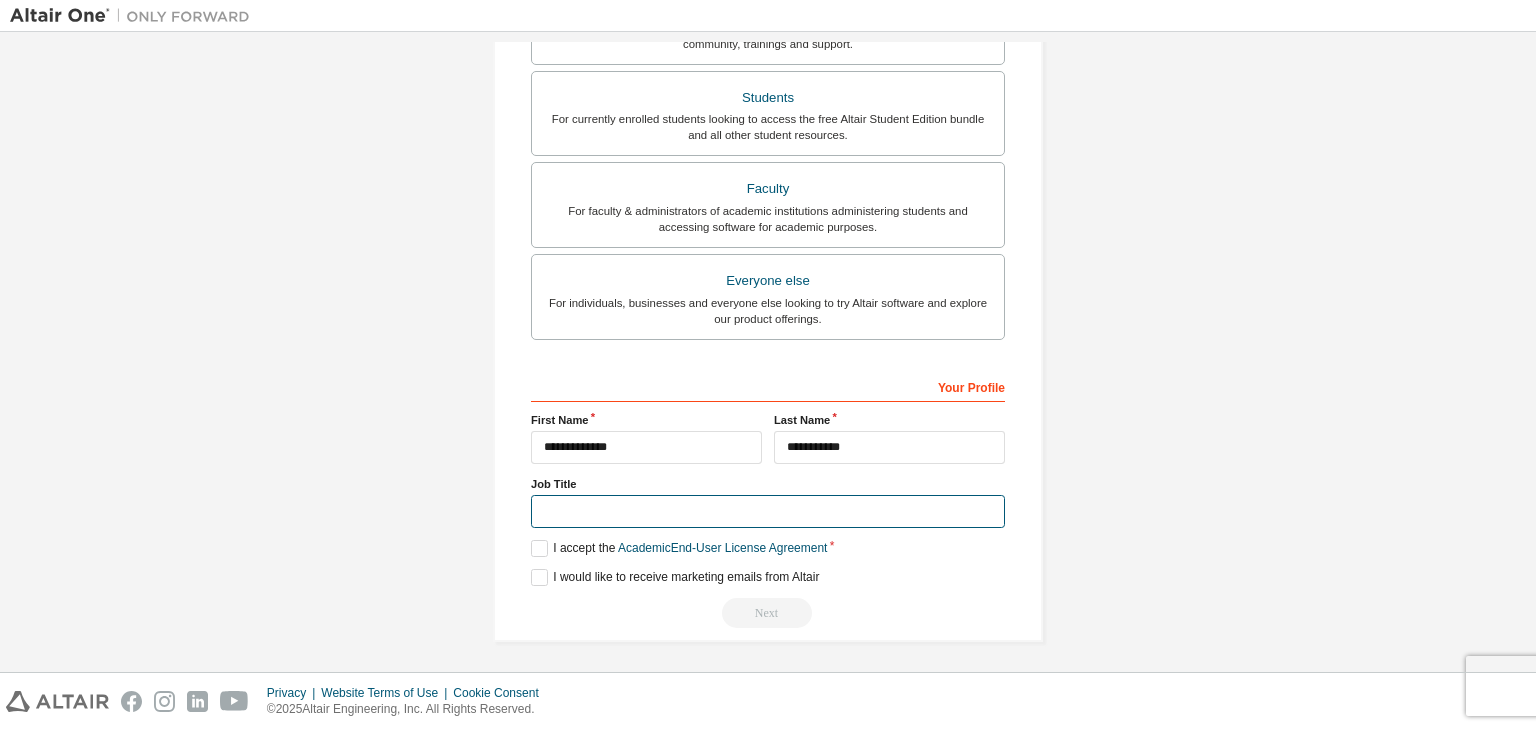 click at bounding box center [768, 511] 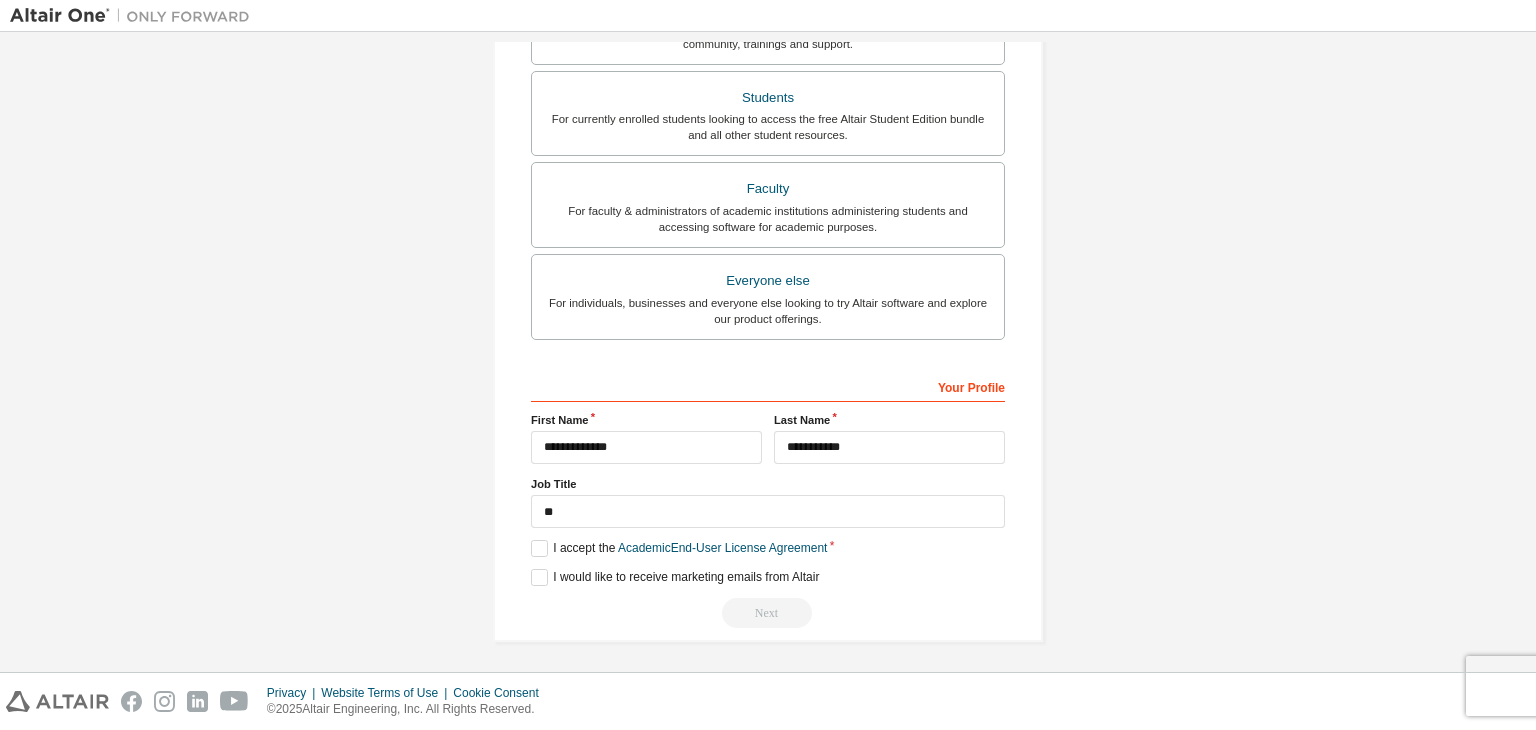 click on "Next" at bounding box center [768, 613] 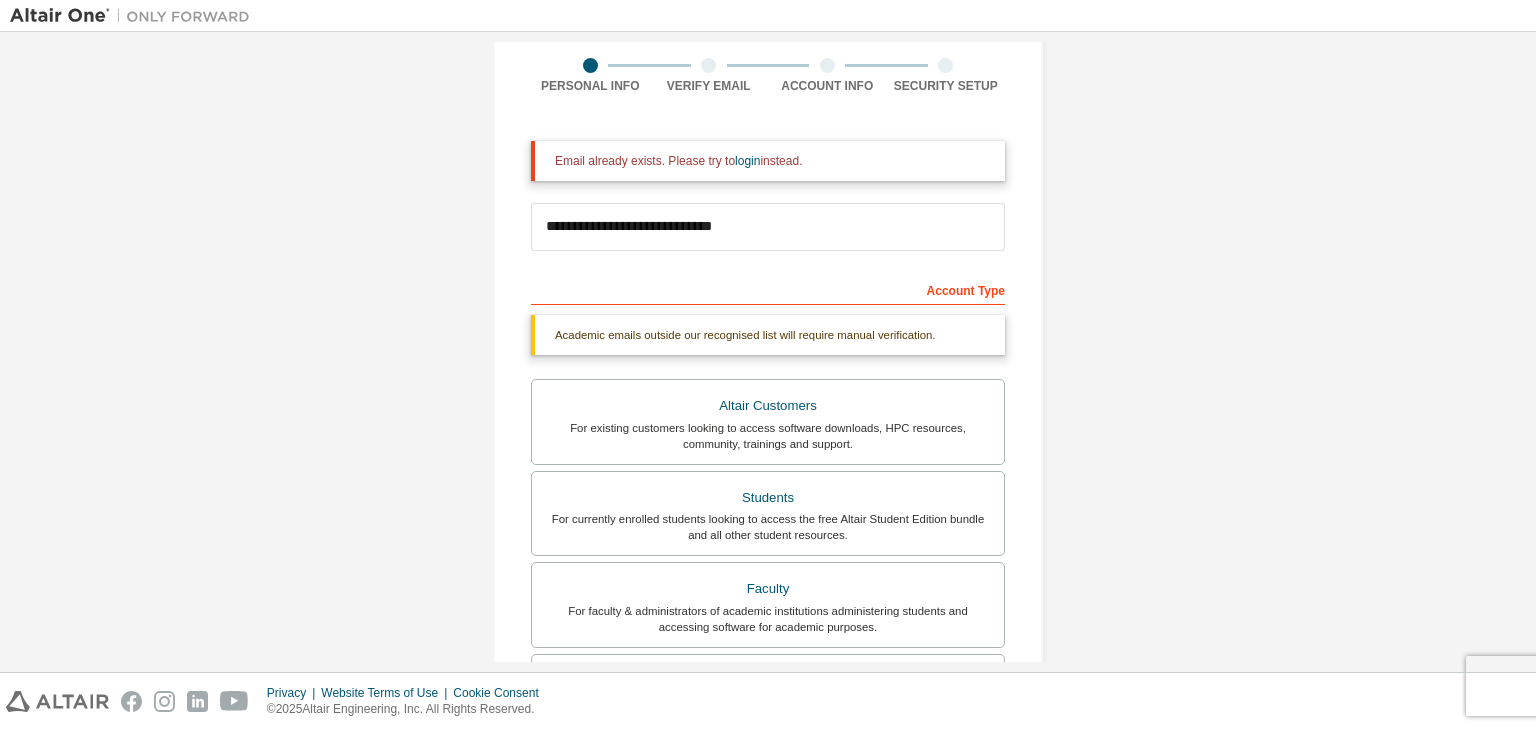 scroll, scrollTop: 50, scrollLeft: 0, axis: vertical 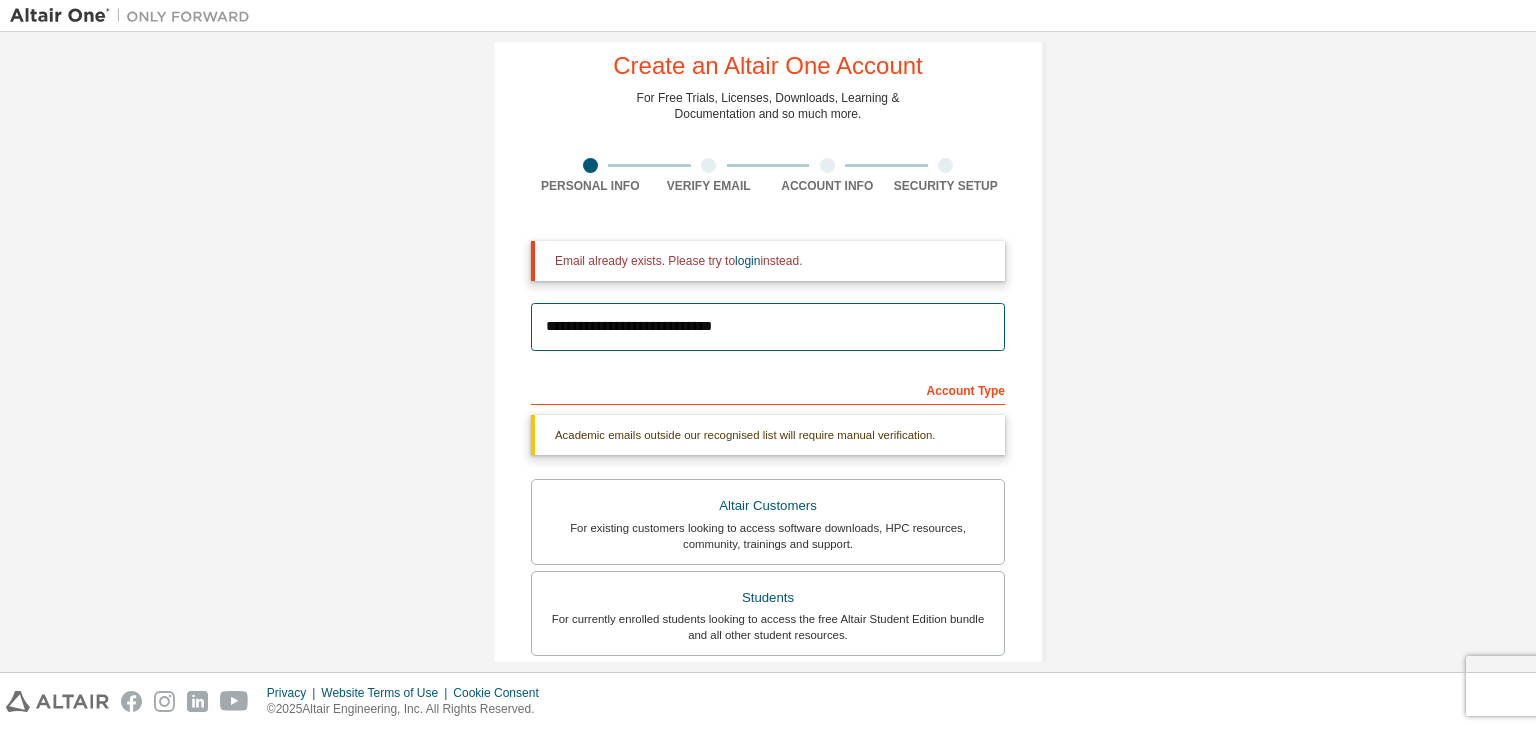 click on "**********" at bounding box center (768, 327) 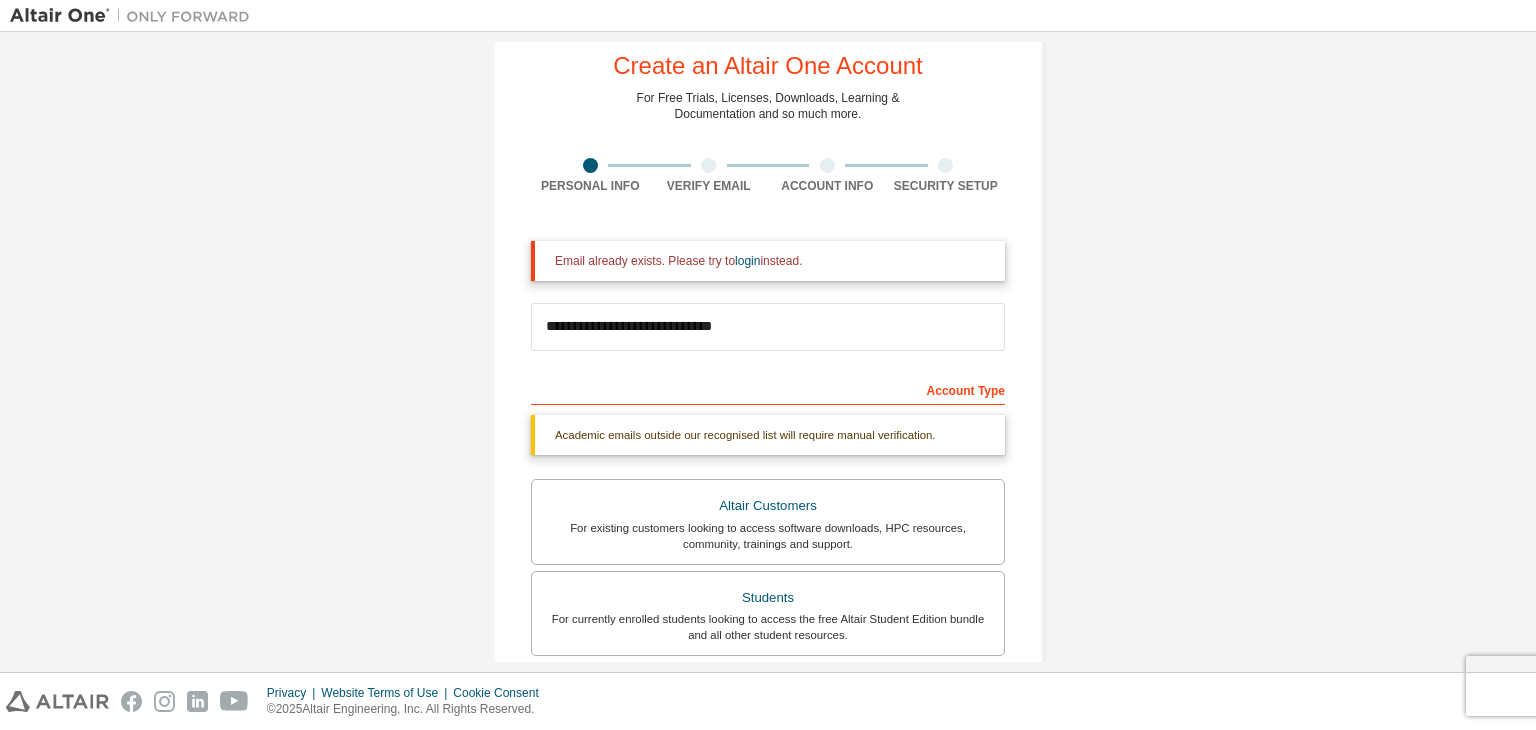 click on "**********" at bounding box center [768, 579] 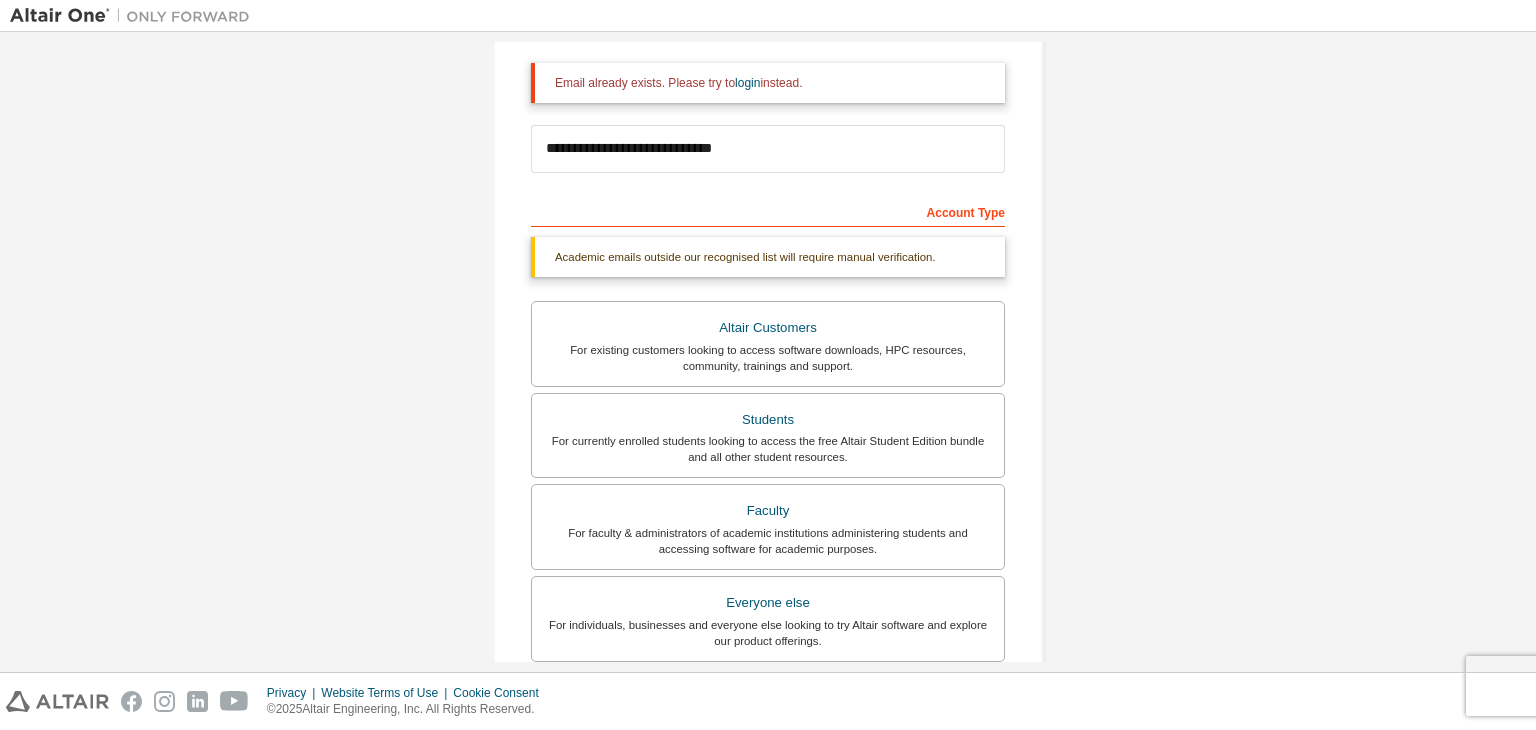 scroll, scrollTop: 250, scrollLeft: 0, axis: vertical 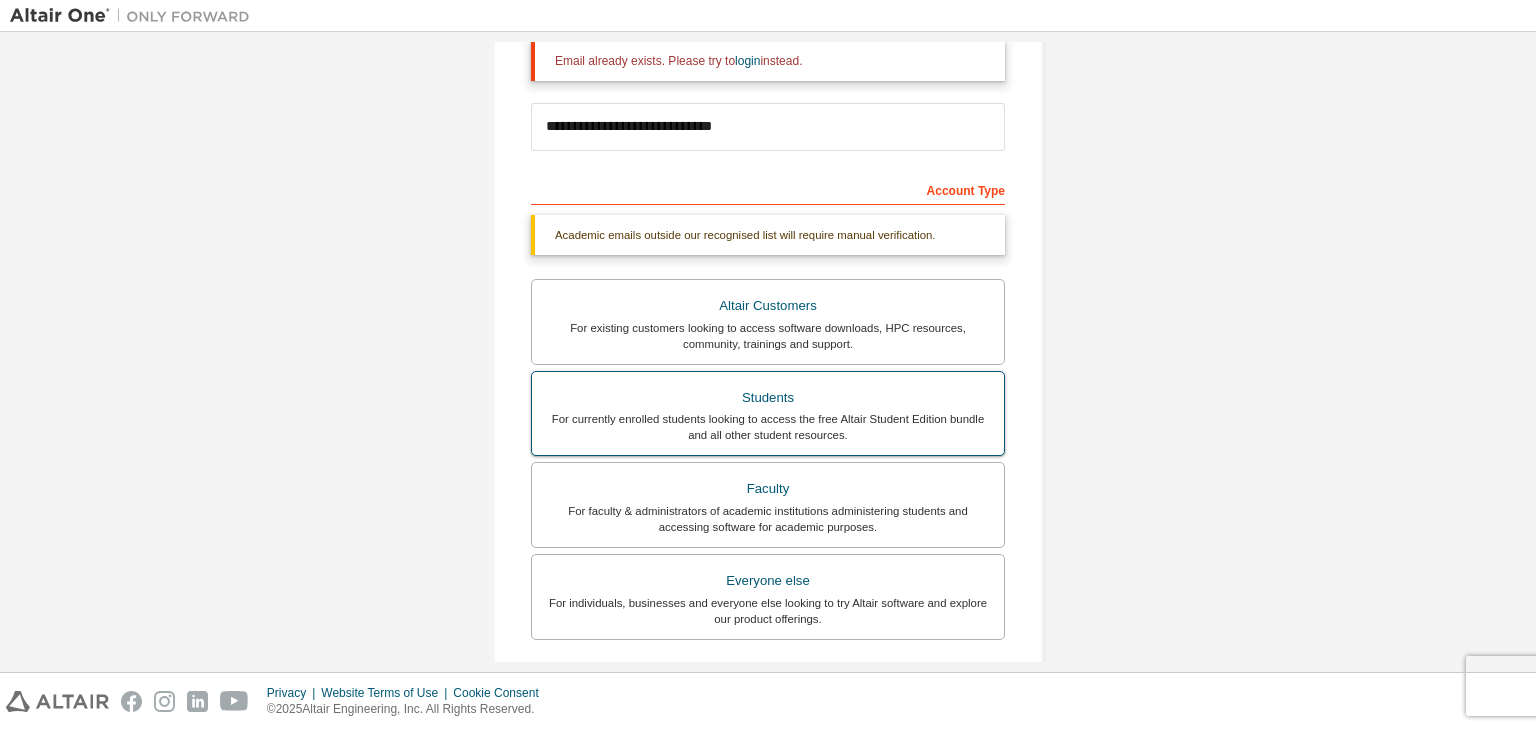 click on "For currently enrolled students looking to access the free Altair Student Edition bundle and all other student resources." at bounding box center [768, 427] 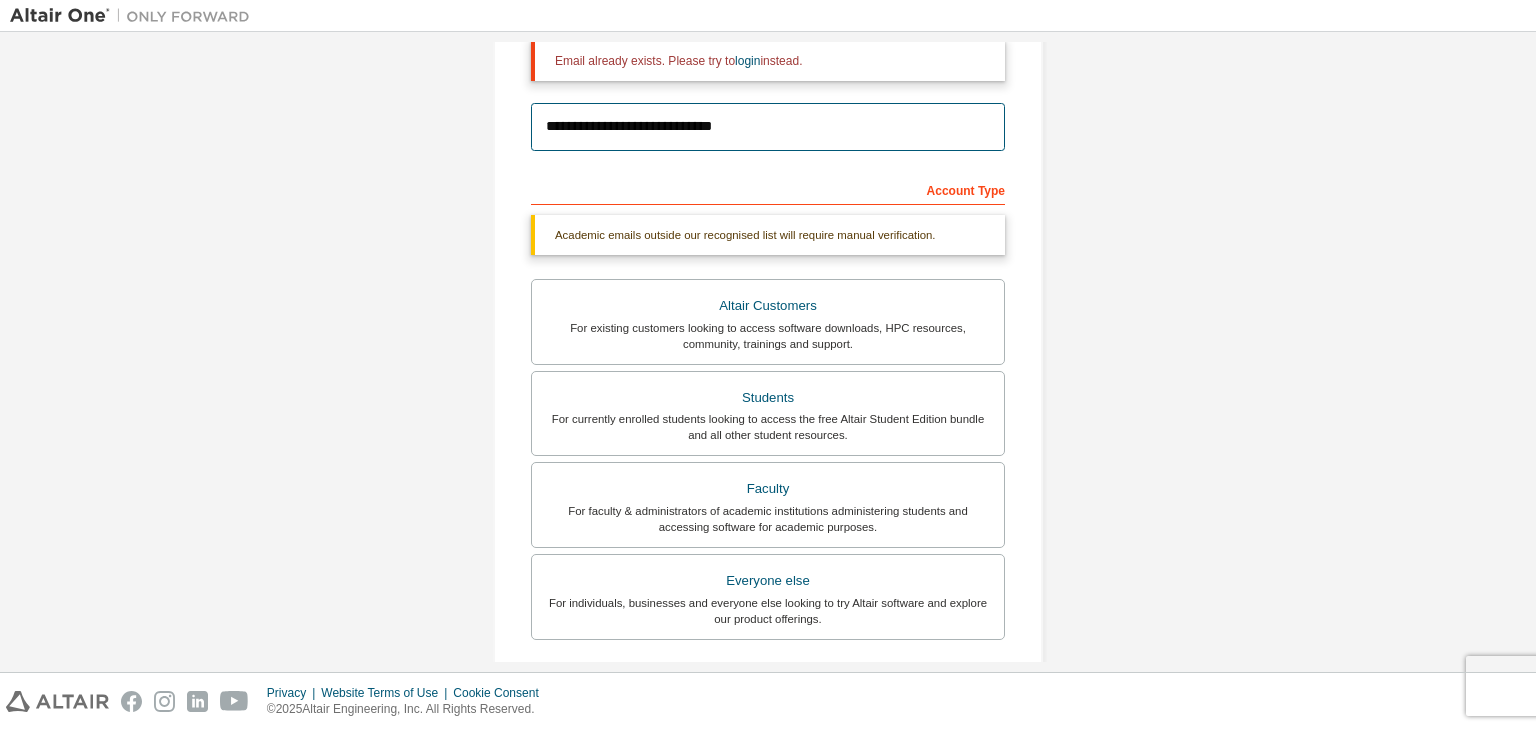 click on "**********" at bounding box center (768, 127) 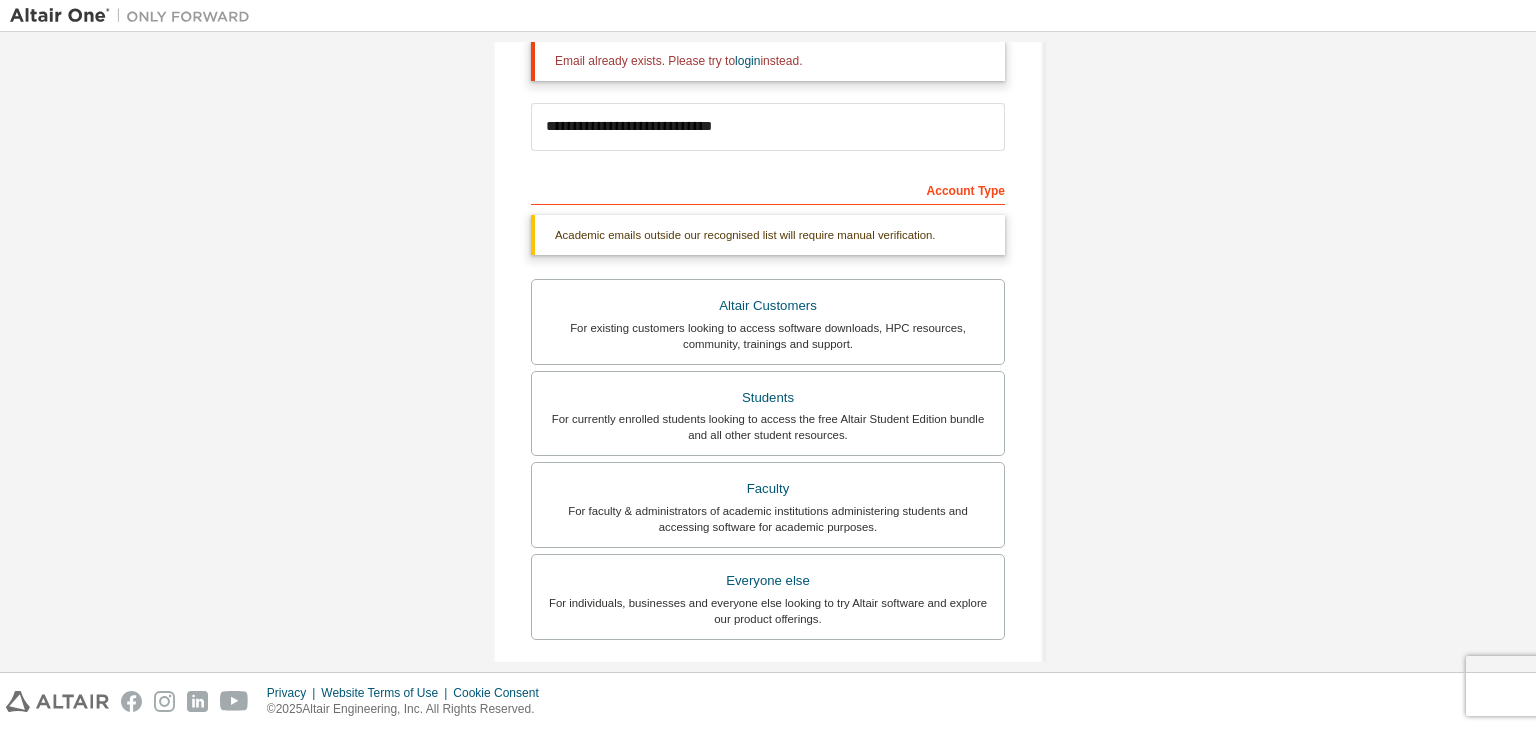 click on "**********" at bounding box center [768, 379] 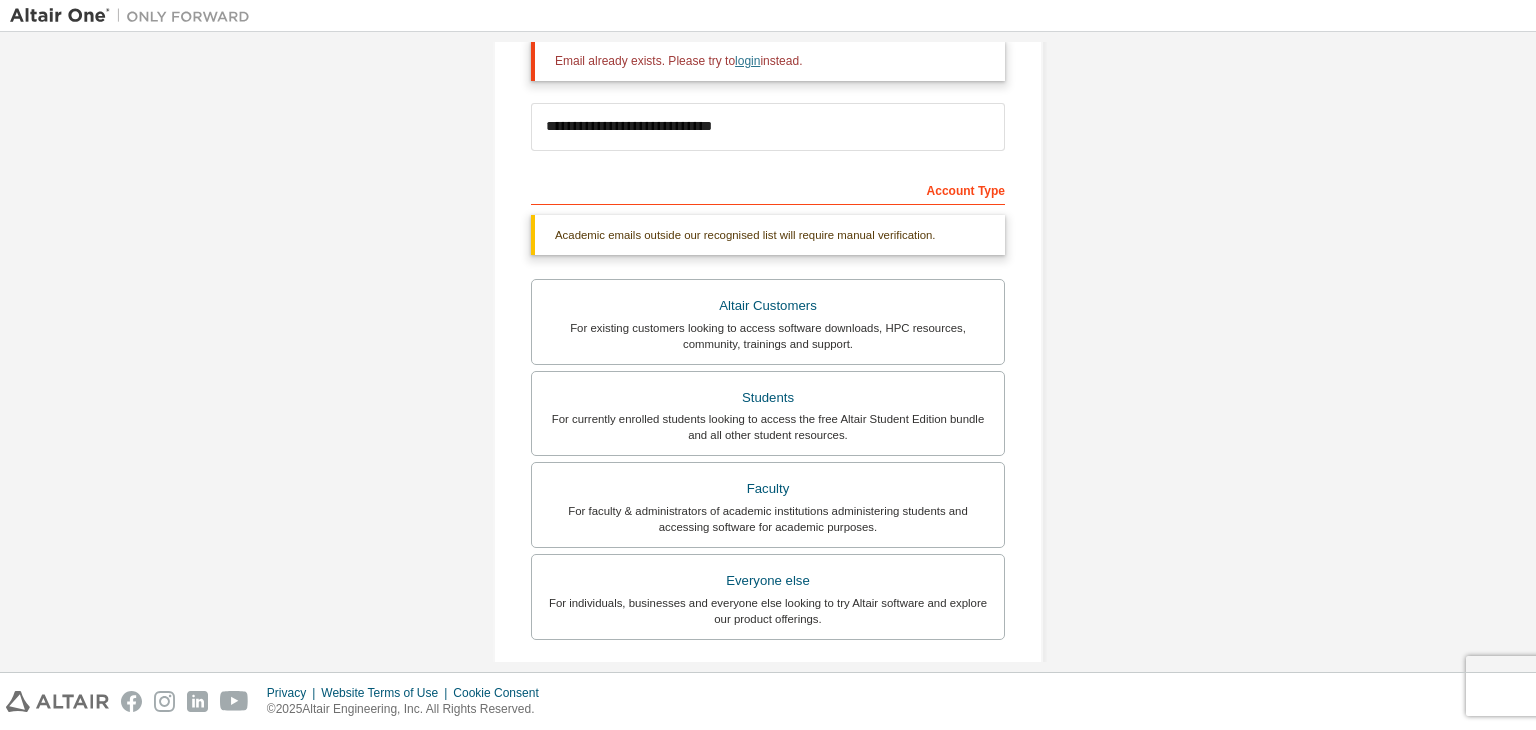 click on "login" at bounding box center (747, 61) 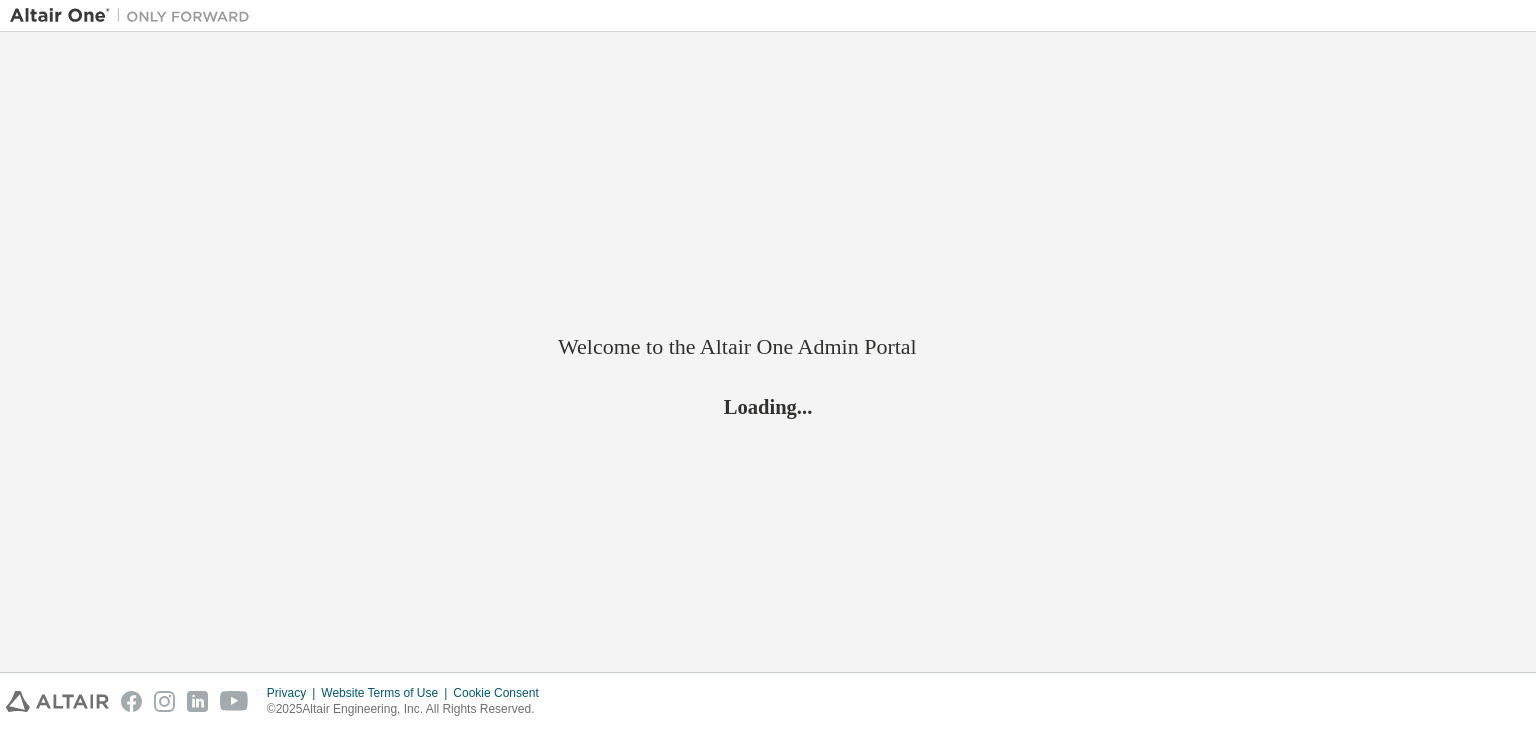 scroll, scrollTop: 0, scrollLeft: 0, axis: both 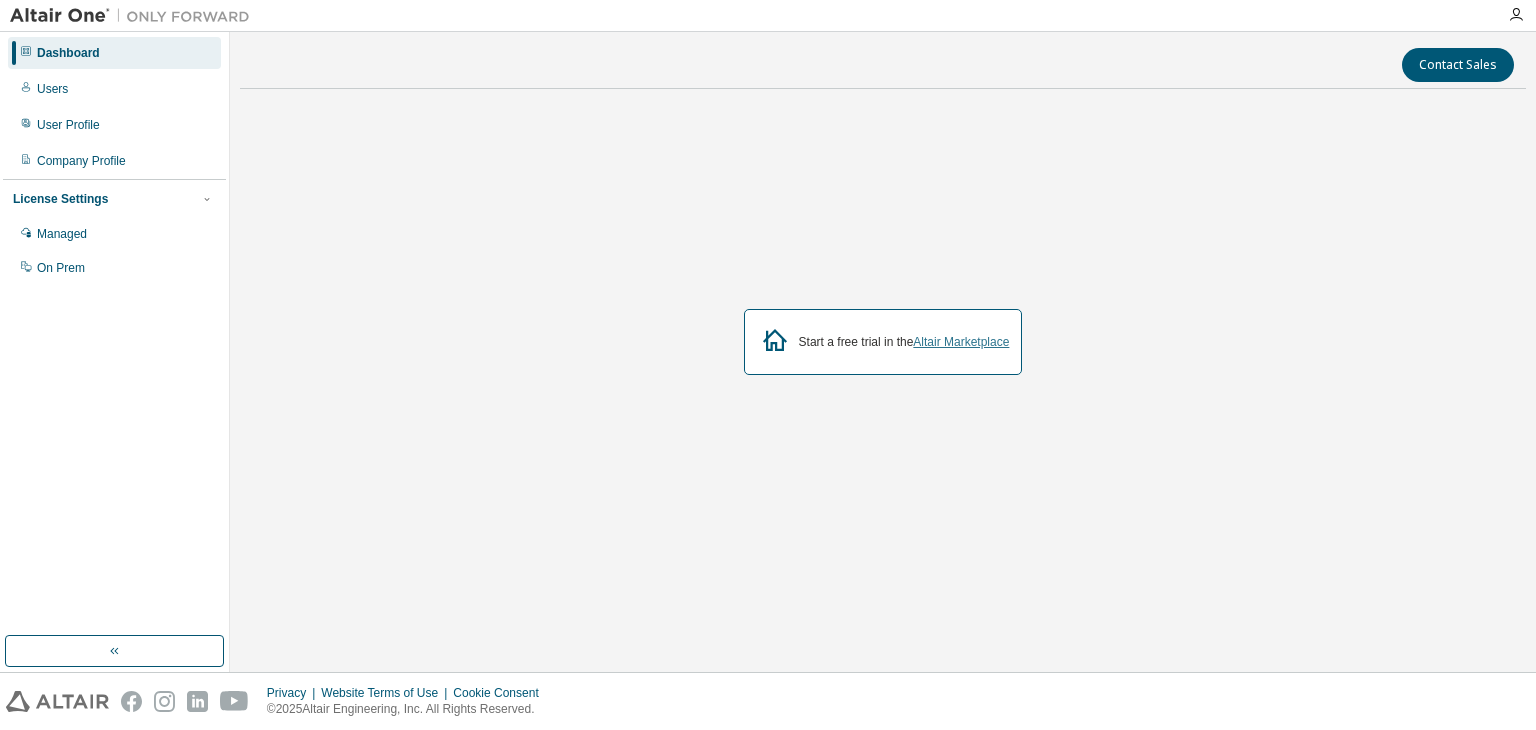 click on "Altair Marketplace" at bounding box center (961, 342) 